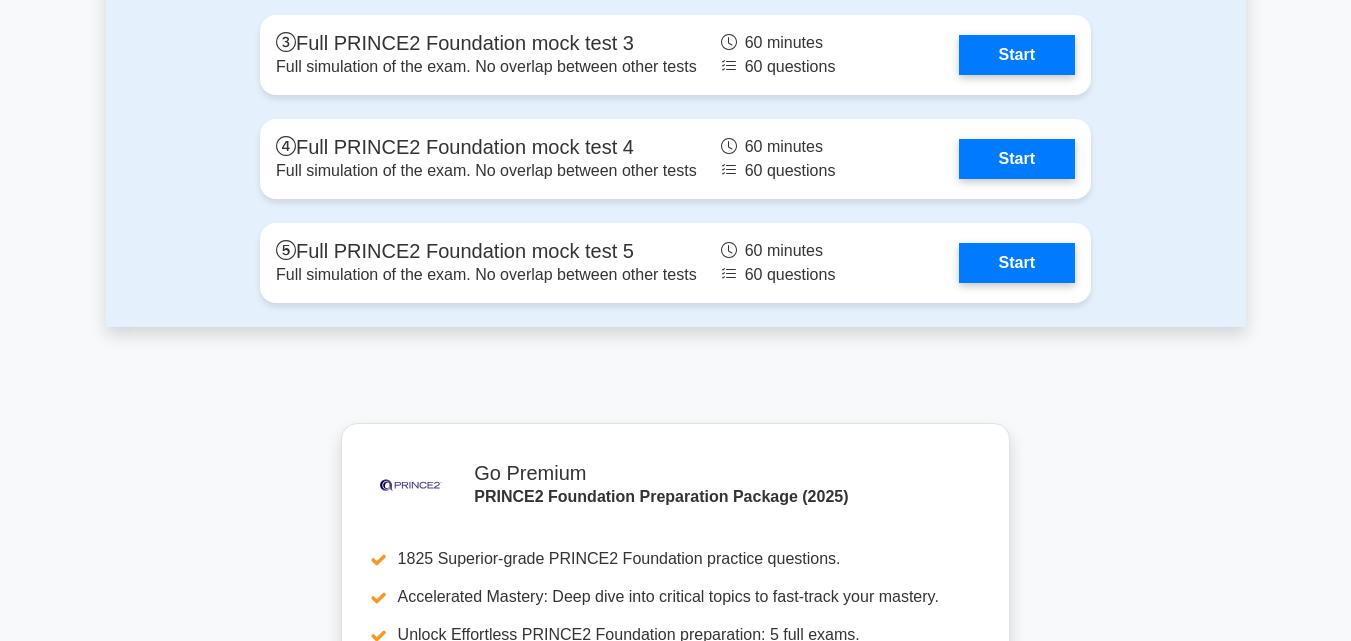 scroll, scrollTop: 0, scrollLeft: 0, axis: both 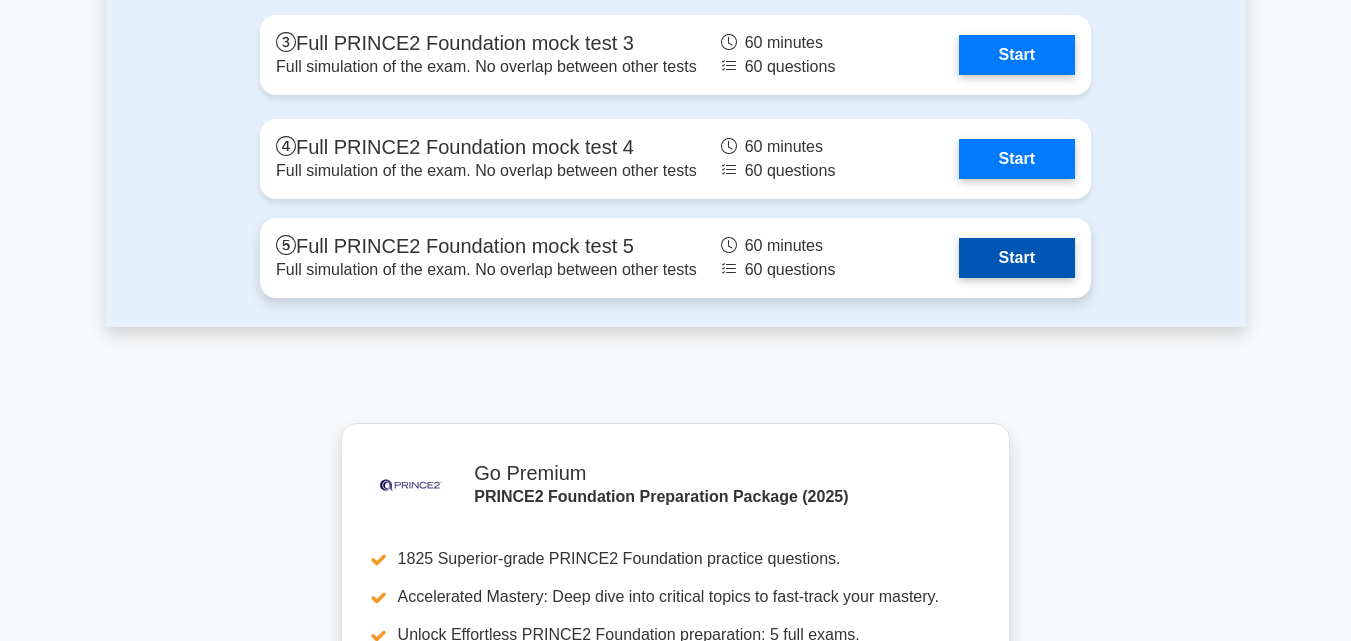 click on "Start" at bounding box center (1017, 258) 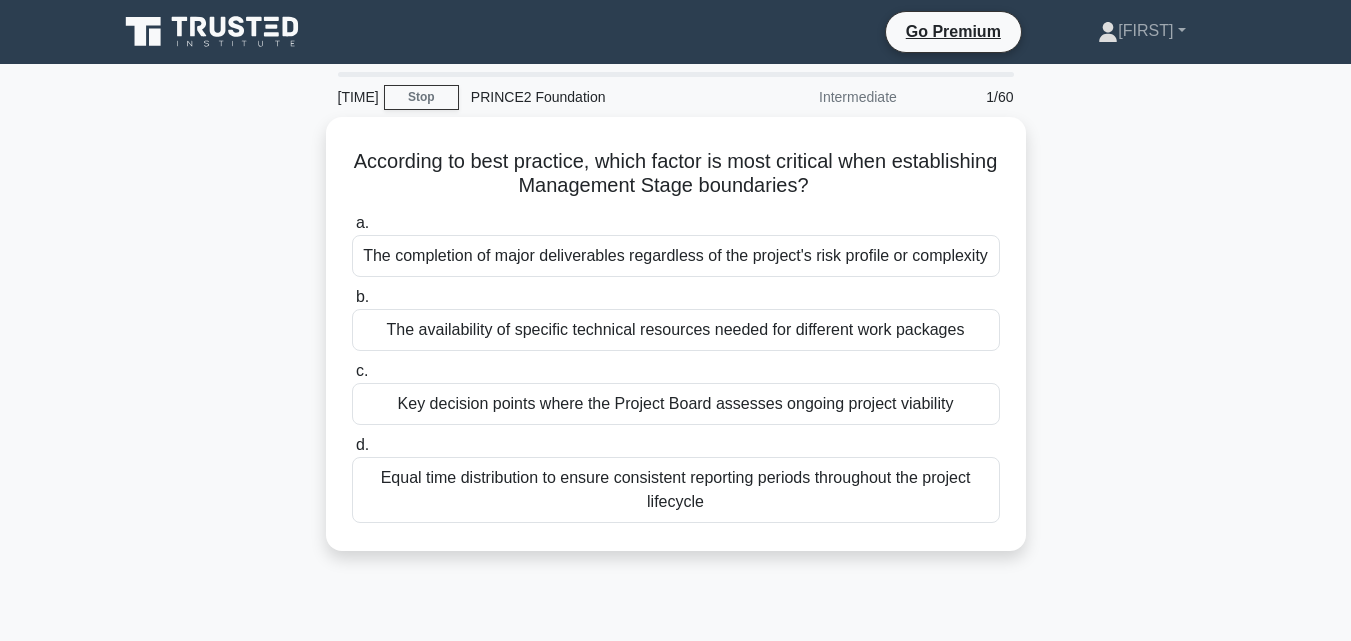 scroll, scrollTop: 0, scrollLeft: 0, axis: both 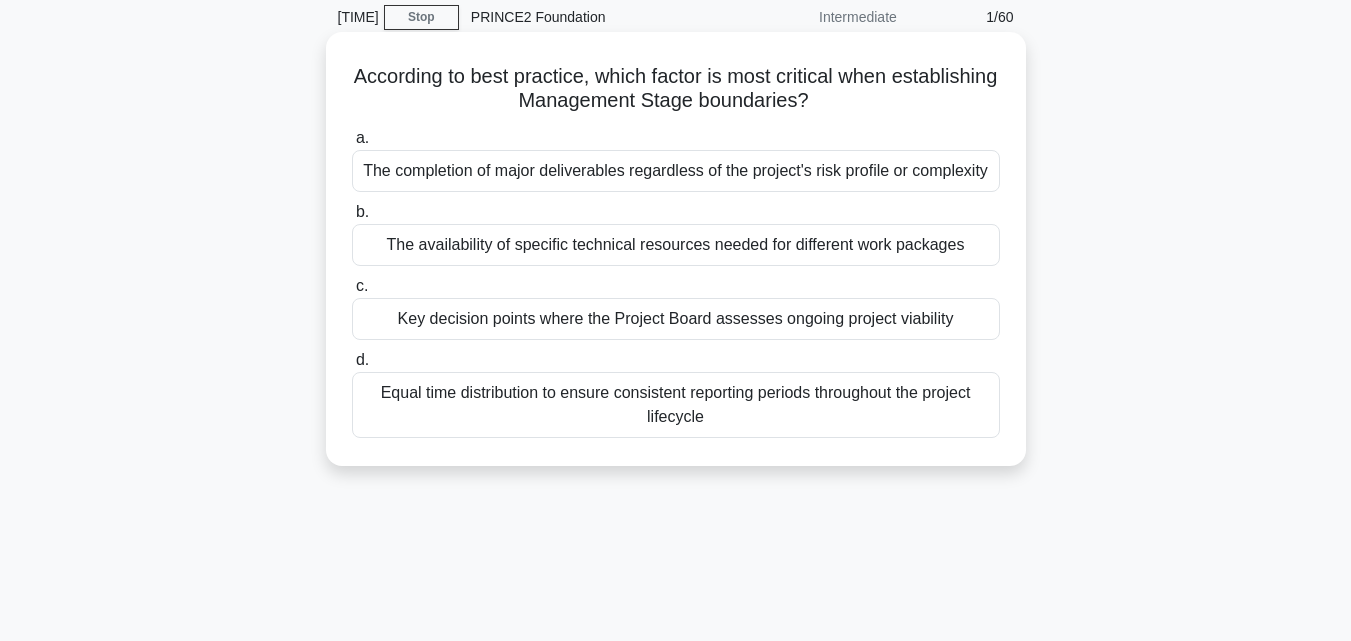click on "Key decision points where the Project Board assesses ongoing project viability" at bounding box center (676, 319) 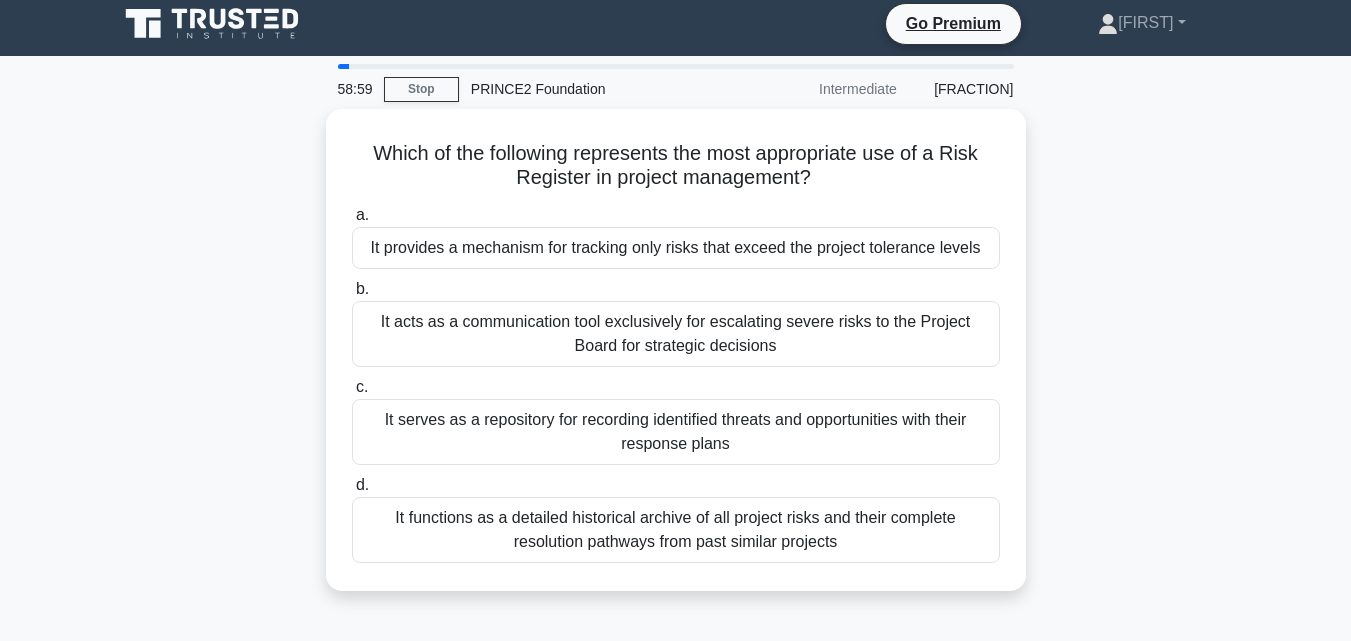 scroll, scrollTop: 0, scrollLeft: 0, axis: both 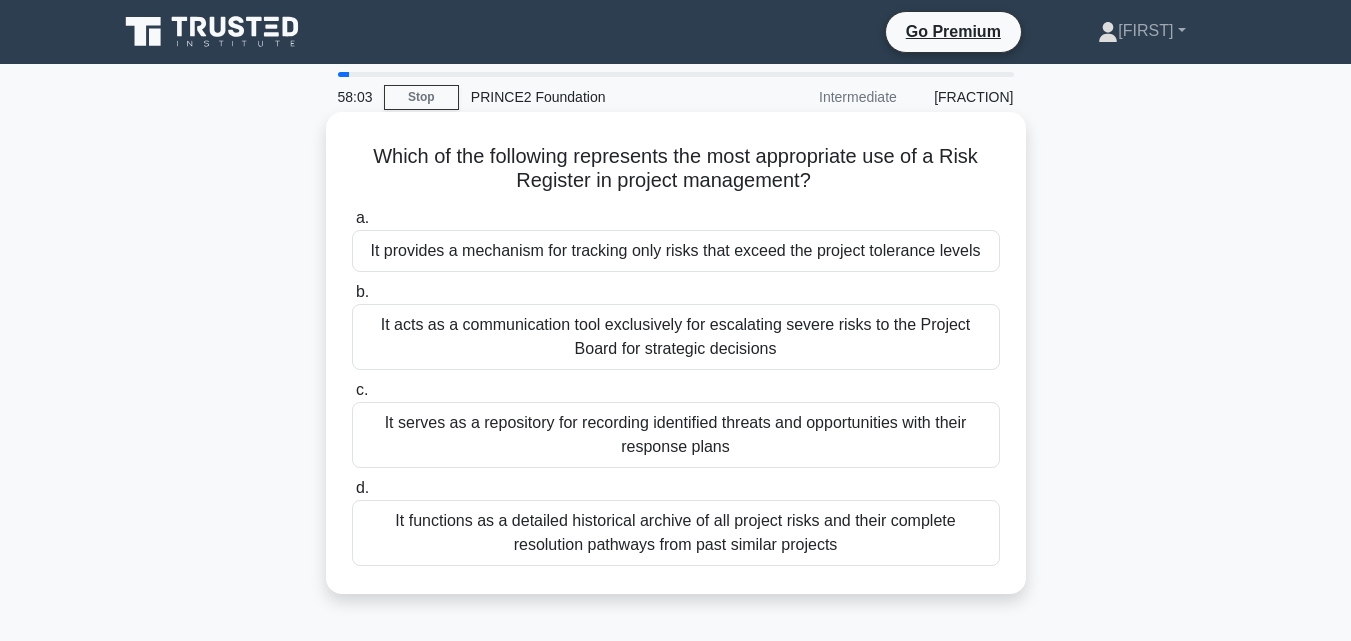 click on "It serves as a repository for recording identified threats and opportunities with their response plans" at bounding box center [676, 435] 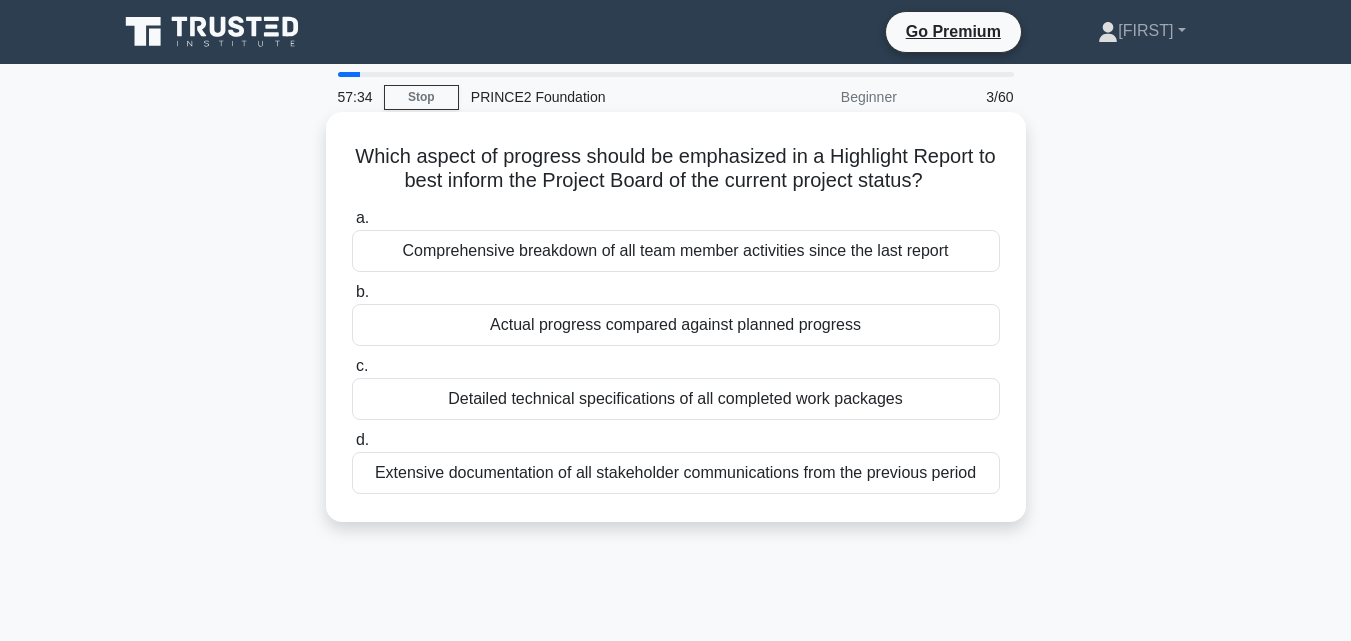 click on "Actual progress compared against planned progress" at bounding box center [676, 325] 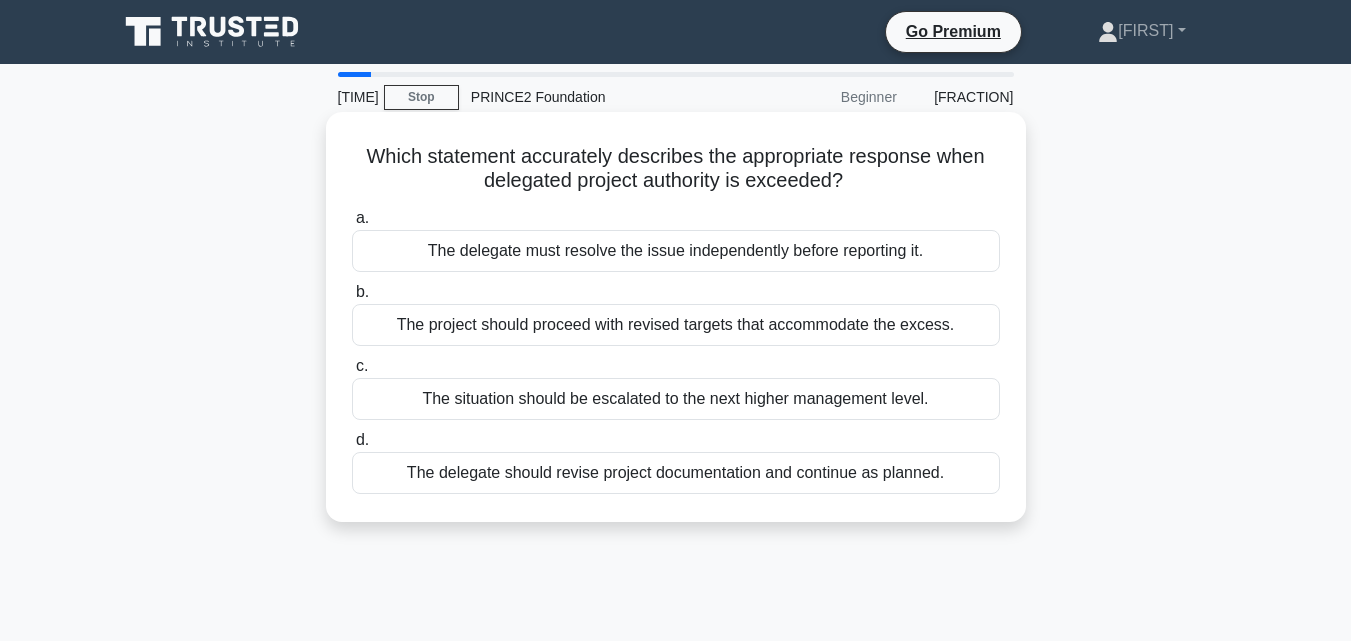 click on "The situation should be escalated to the next higher management level." at bounding box center (676, 399) 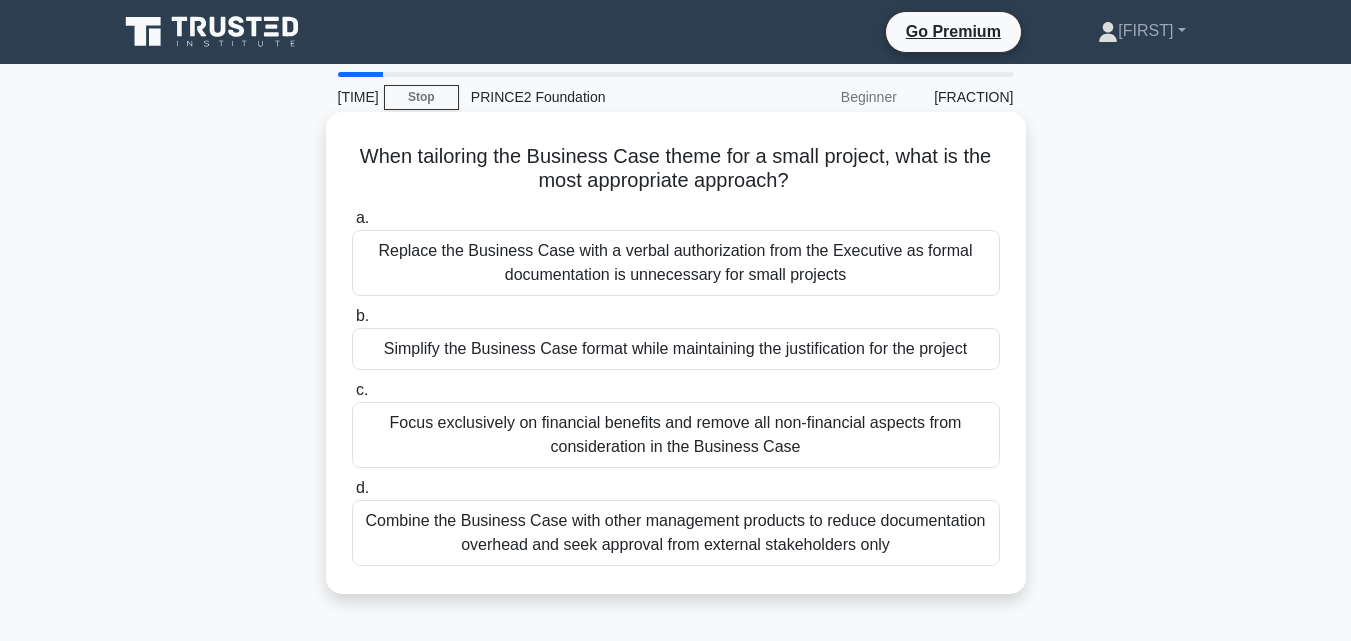 click on "Simplify the Business Case format while maintaining the justification for the project" at bounding box center [676, 349] 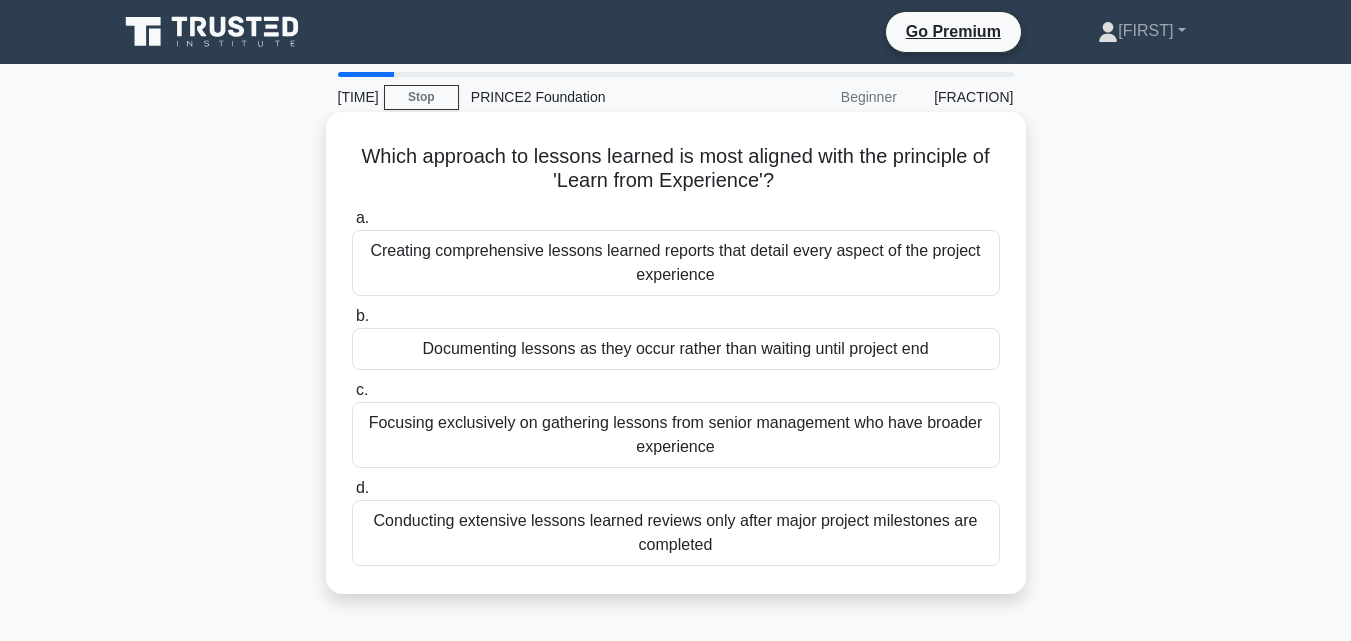 click on "Documenting lessons as they occur rather than waiting until project end" at bounding box center [676, 349] 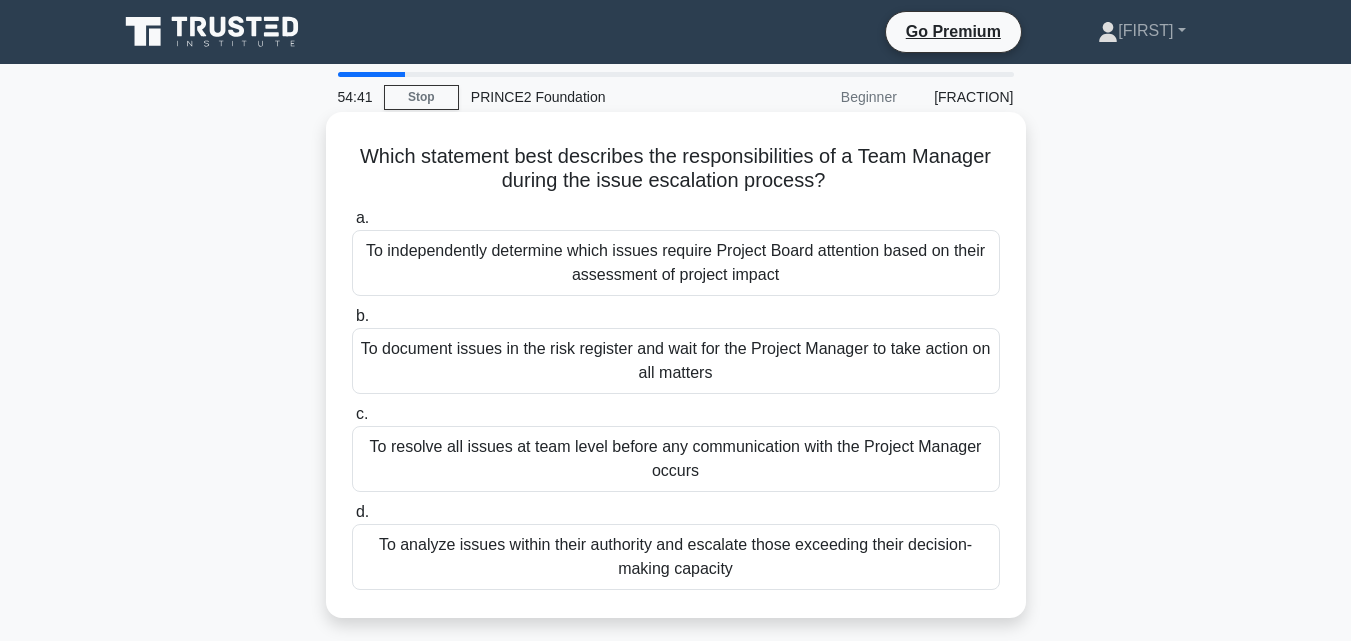 click on "To analyze issues within their authority and escalate those exceeding their decision-making capacity" at bounding box center (676, 557) 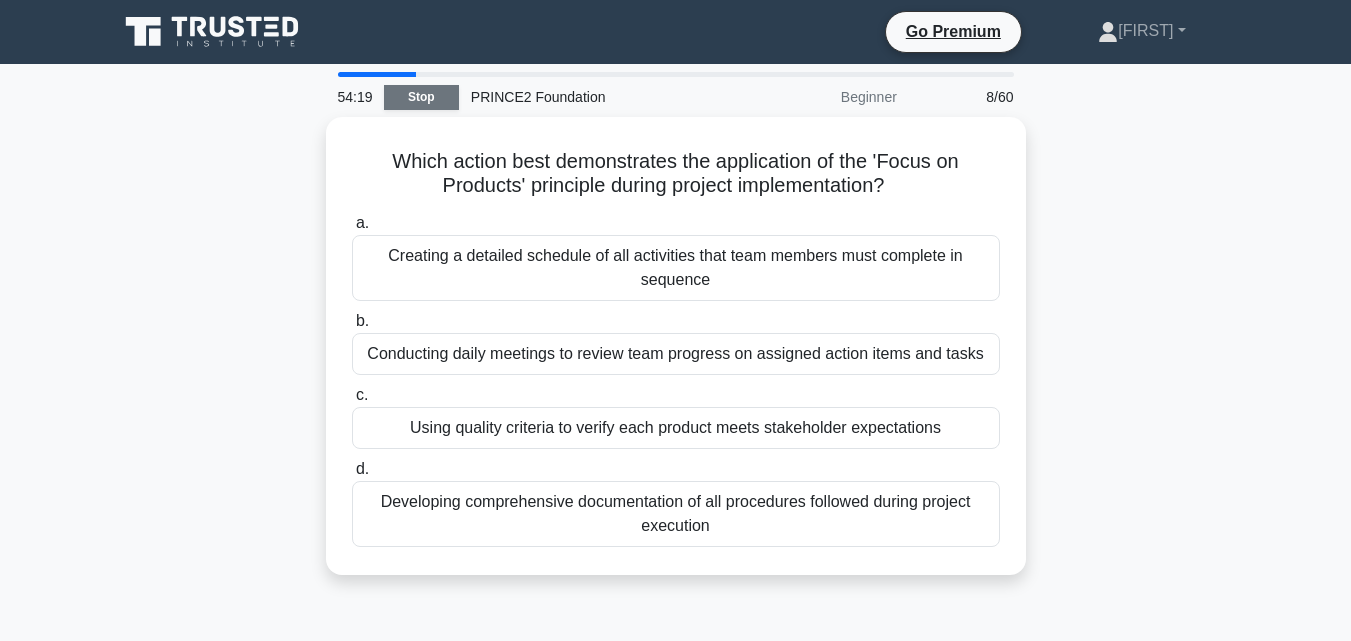 click on "Stop" at bounding box center [421, 97] 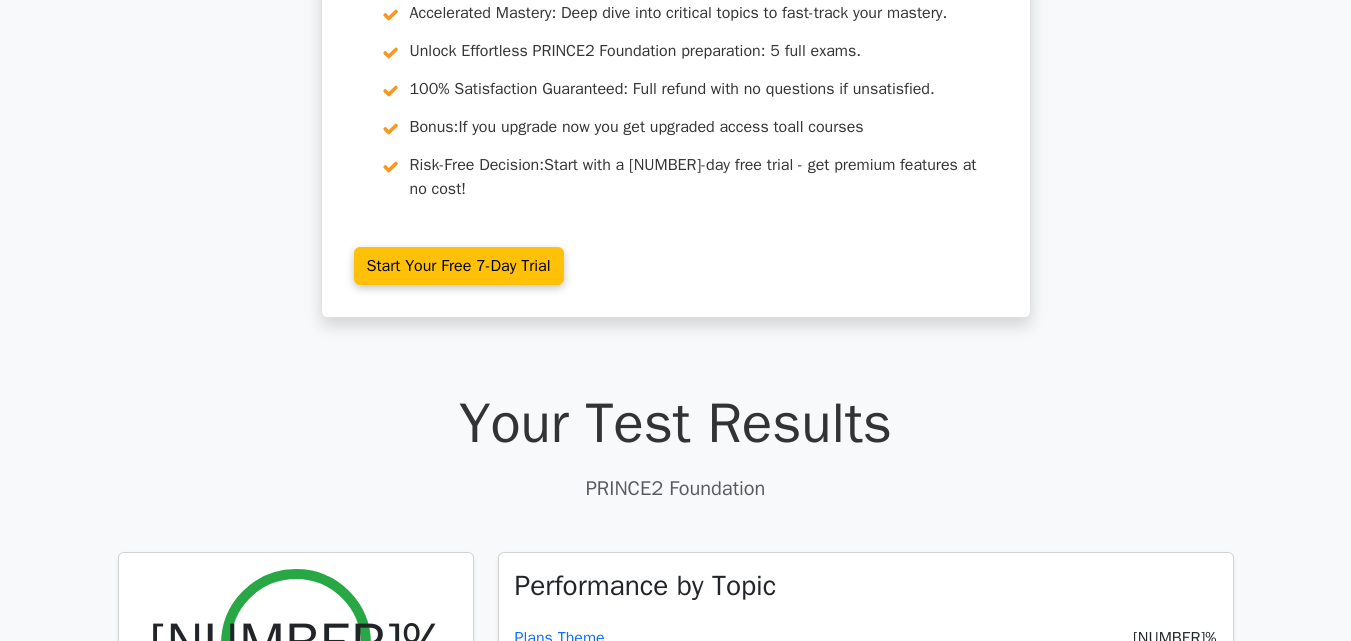 scroll, scrollTop: 0, scrollLeft: 0, axis: both 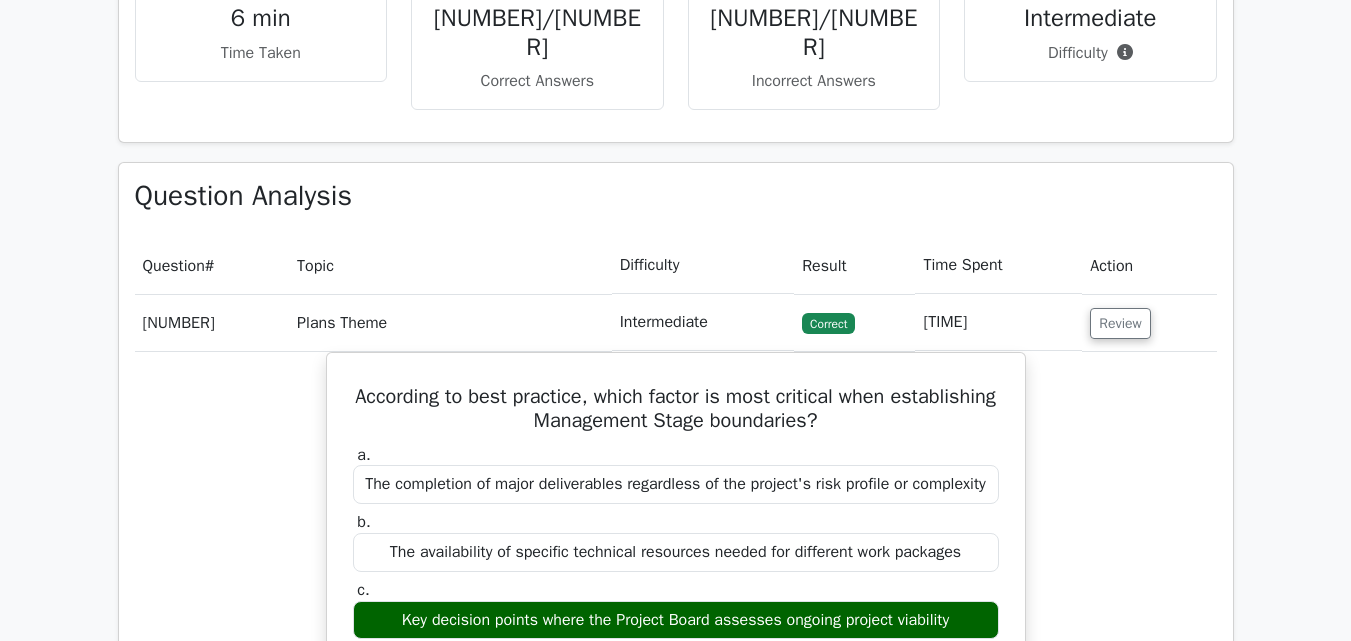 click on "Review" at bounding box center (1149, 322) 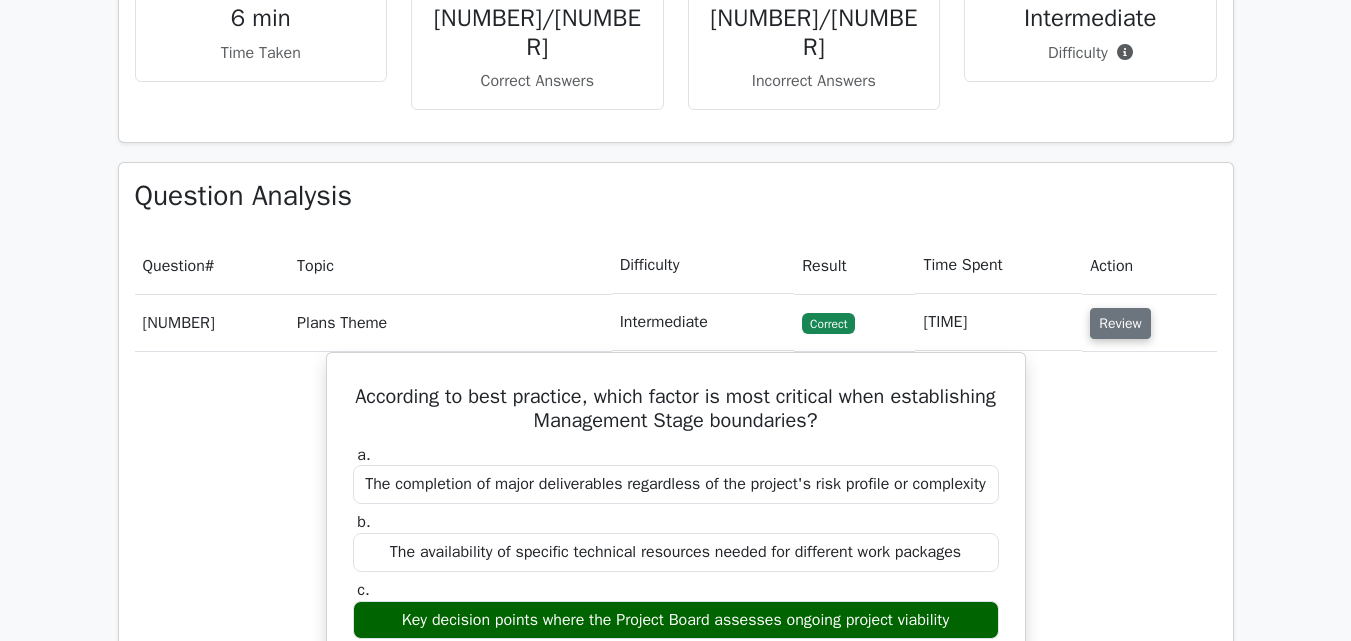 click on "Review" at bounding box center (1120, 323) 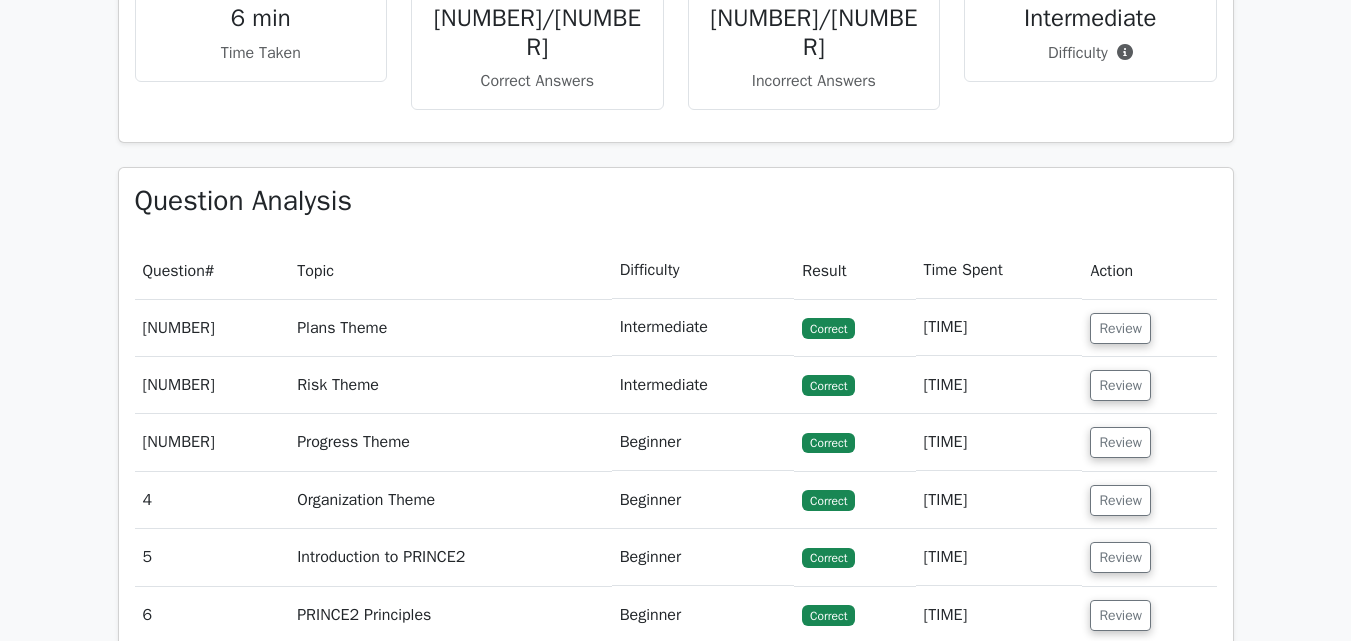 type 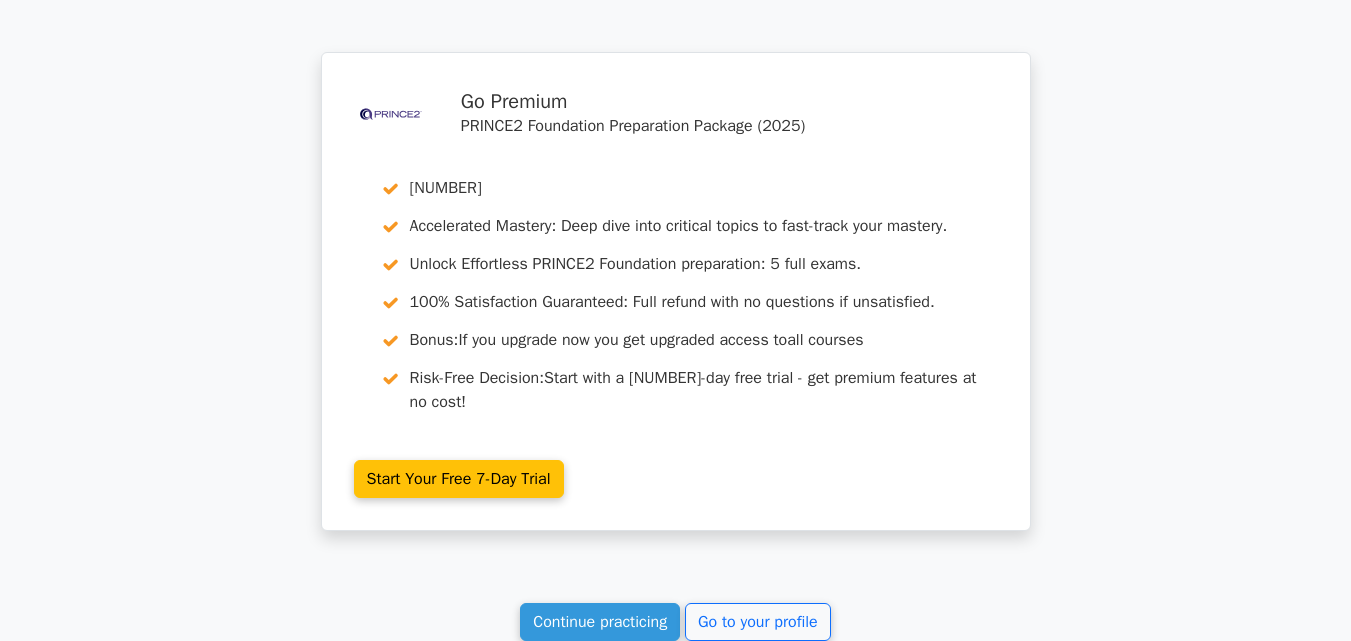 scroll, scrollTop: 2120, scrollLeft: 0, axis: vertical 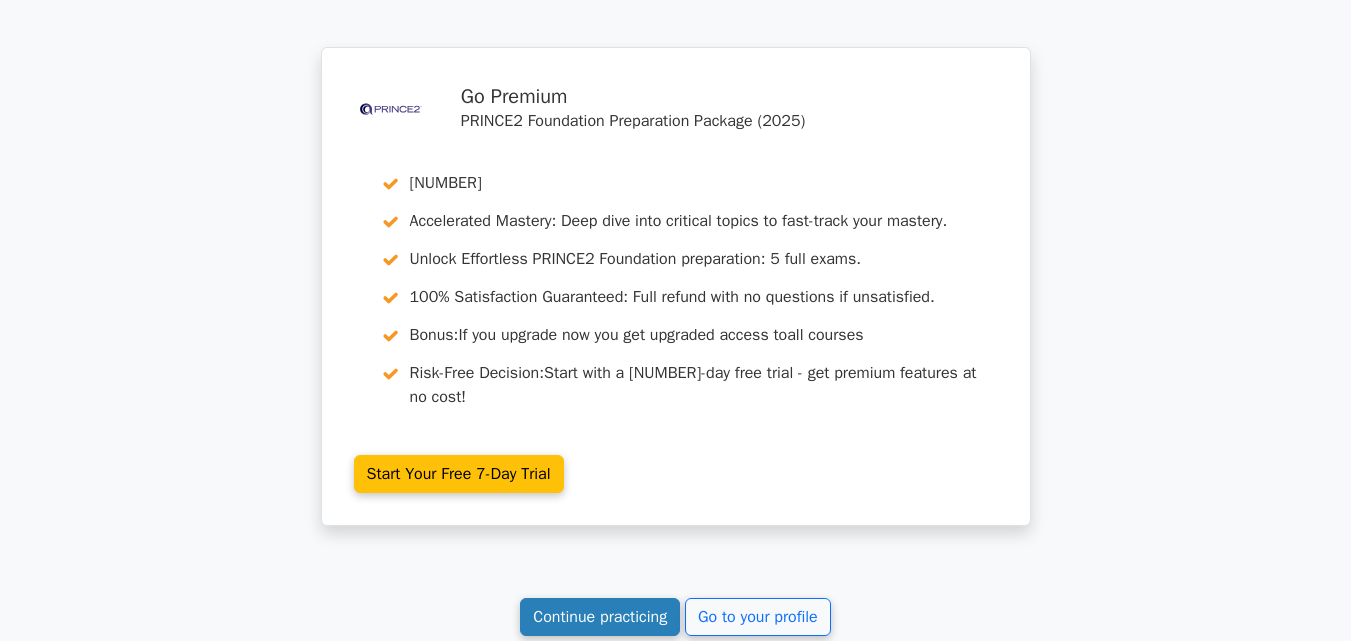 click on "Continue practicing" at bounding box center (600, 617) 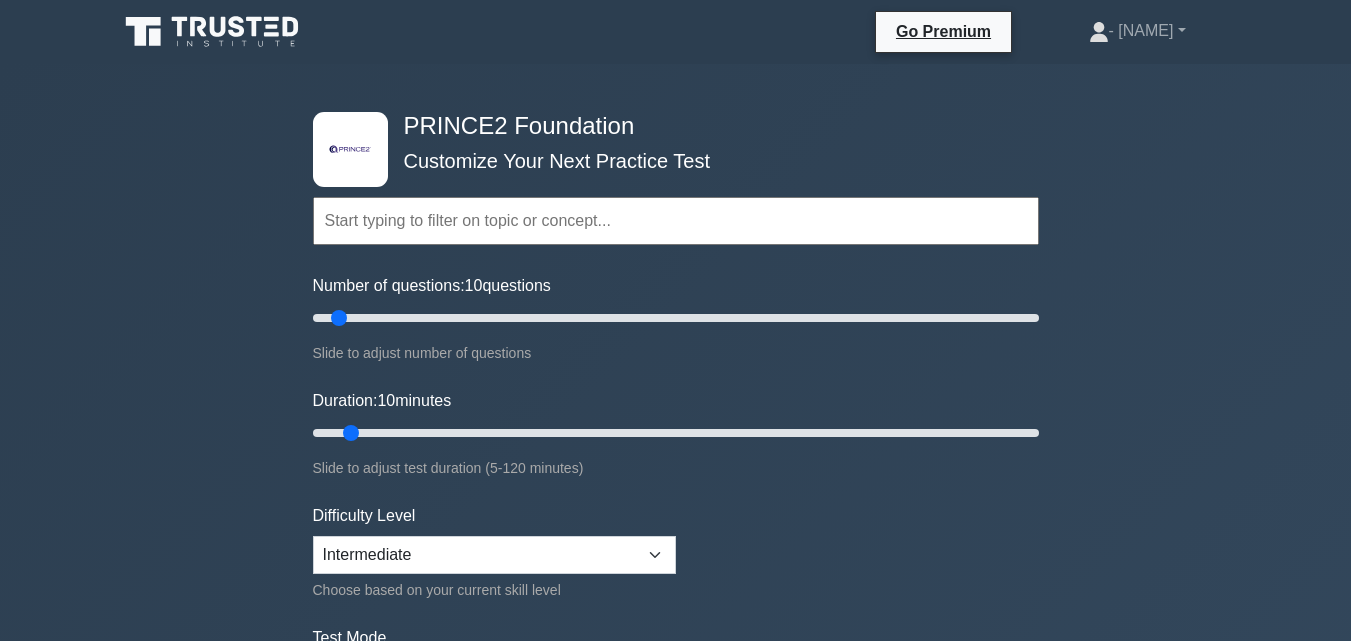 scroll, scrollTop: 0, scrollLeft: 0, axis: both 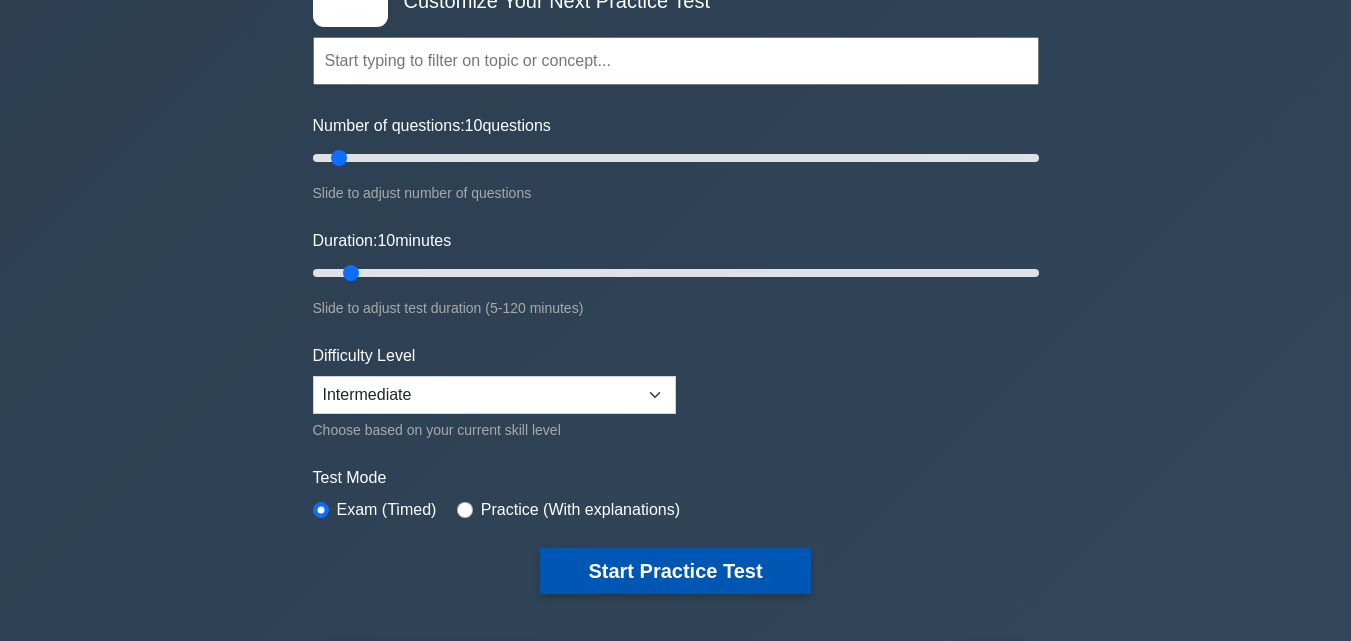 click on "Start Practice Test" at bounding box center [675, 571] 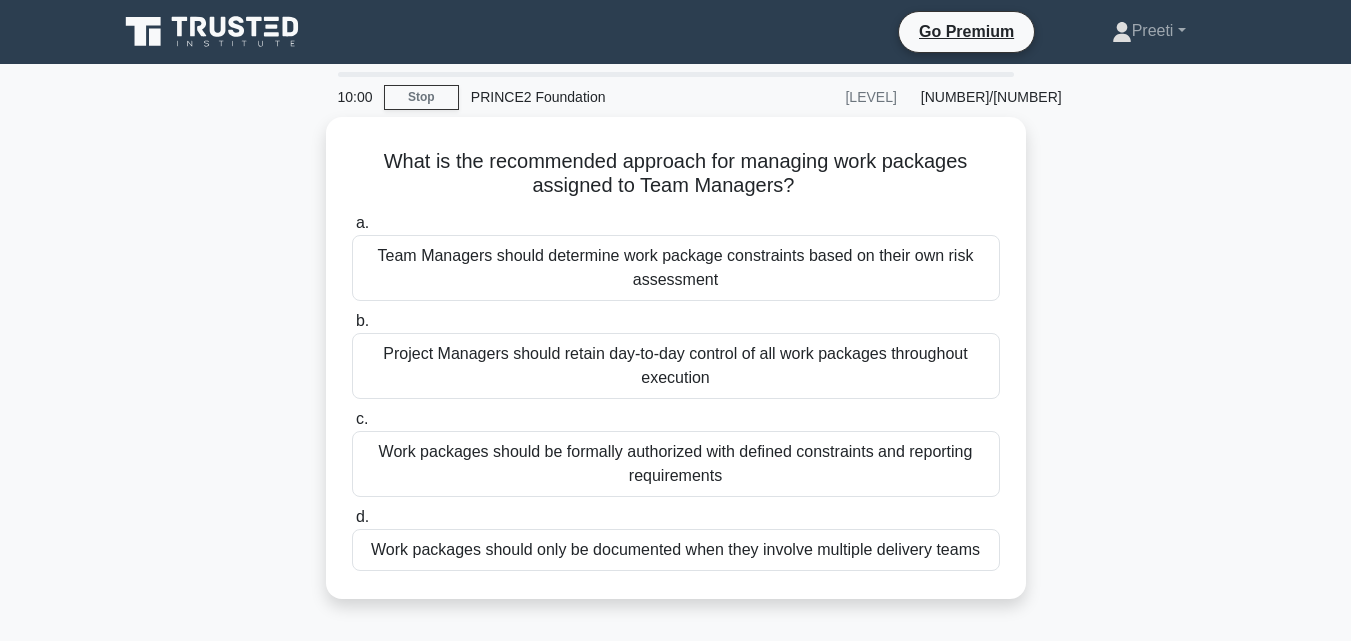 scroll, scrollTop: 0, scrollLeft: 0, axis: both 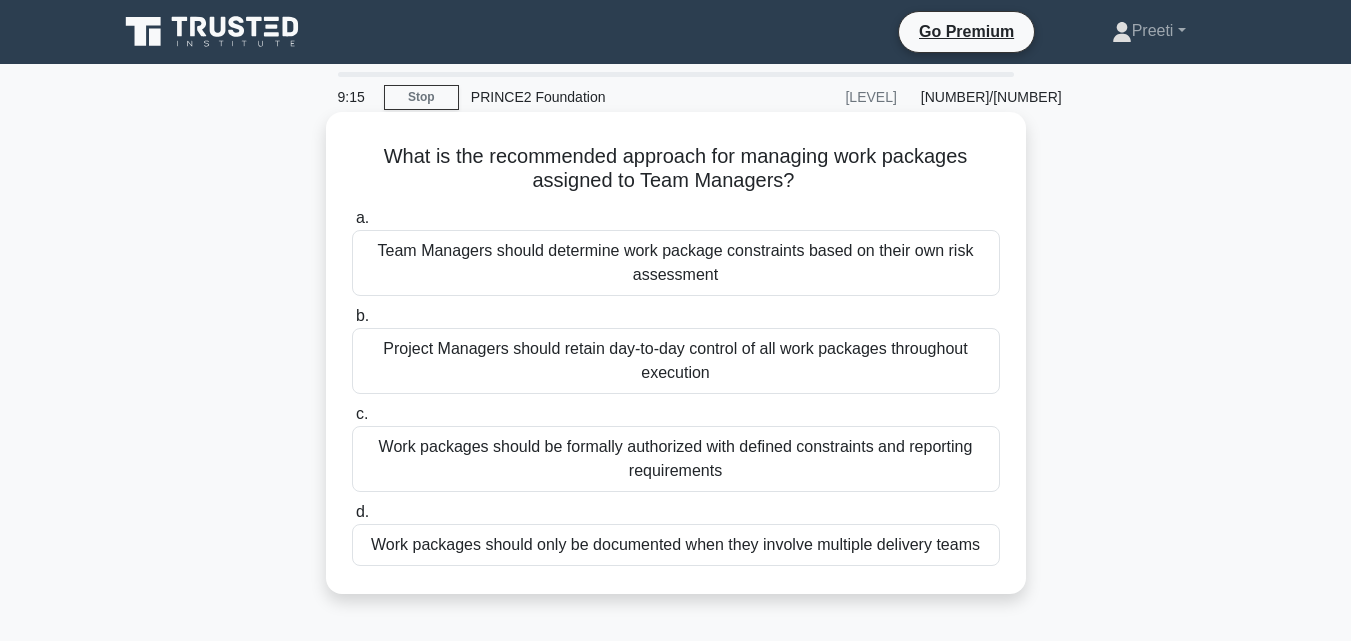 click on "Team Managers should determine work package constraints based on their own risk assessment" at bounding box center (676, 263) 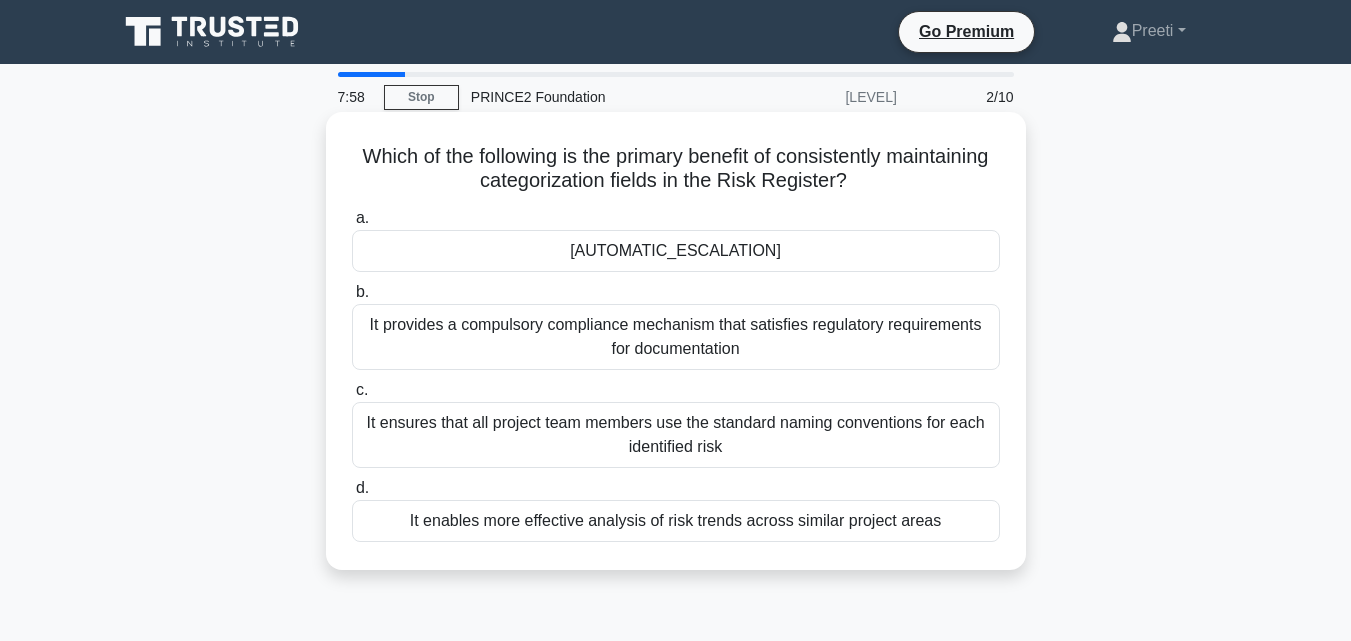 click on "It enables more effective analysis of risk trends across similar project areas" at bounding box center (676, 521) 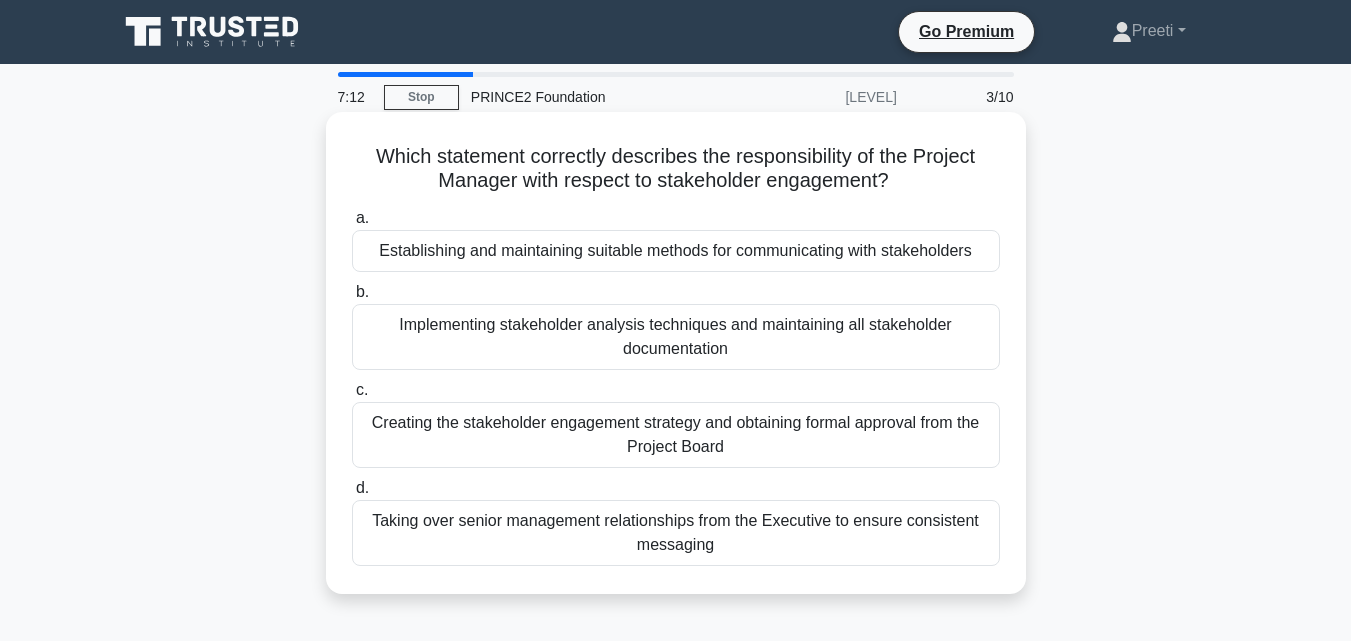 click on "Establishing and maintaining suitable methods for communicating with stakeholders" at bounding box center (676, 251) 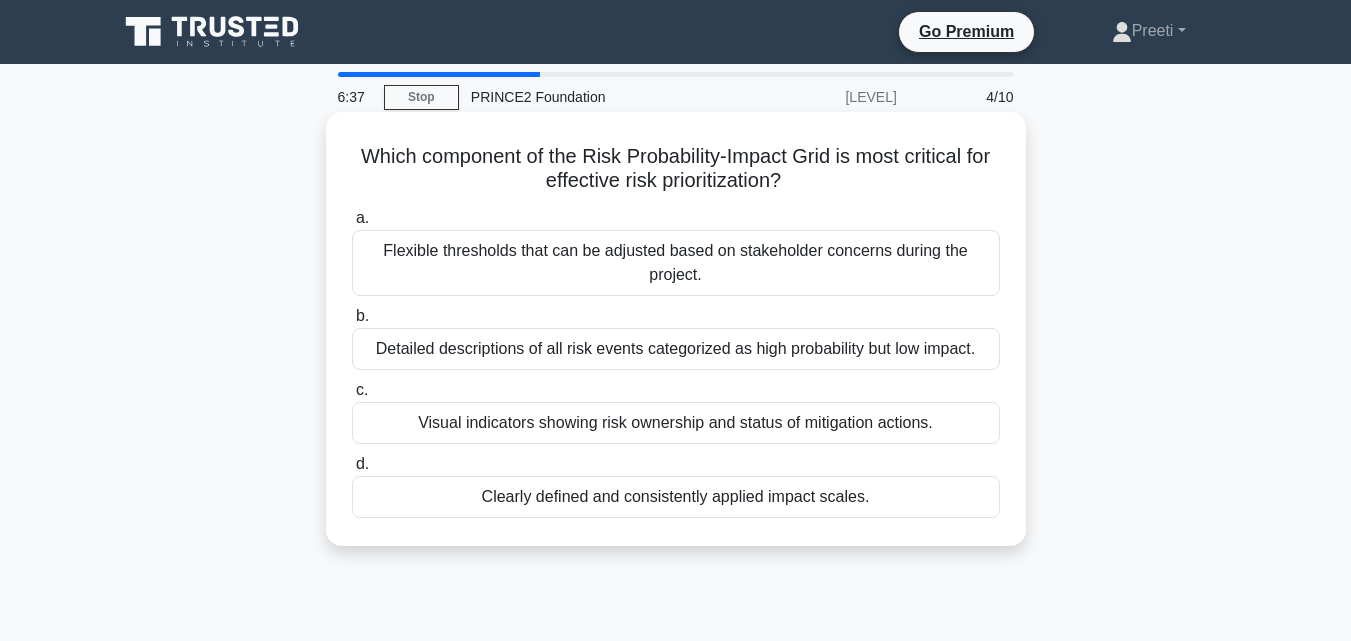 click on "Visual indicators showing risk ownership and status of mitigation actions." at bounding box center [676, 423] 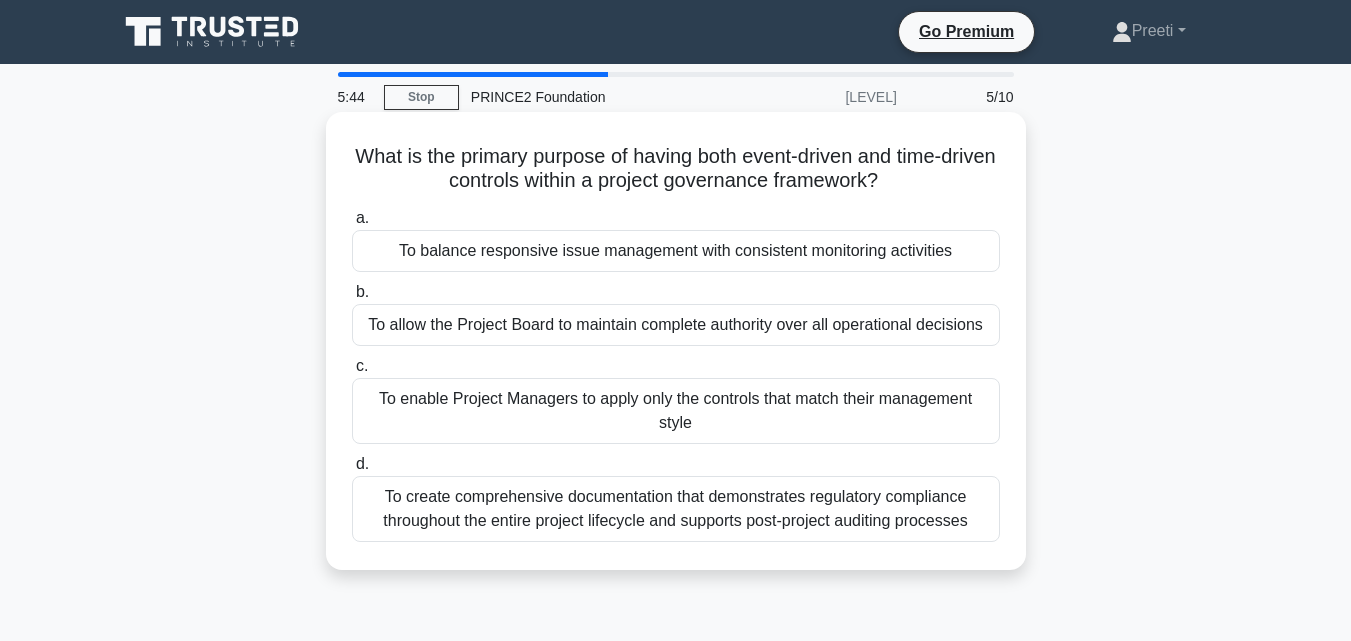 click on "To balance responsive issue management with consistent monitoring activities" at bounding box center [676, 251] 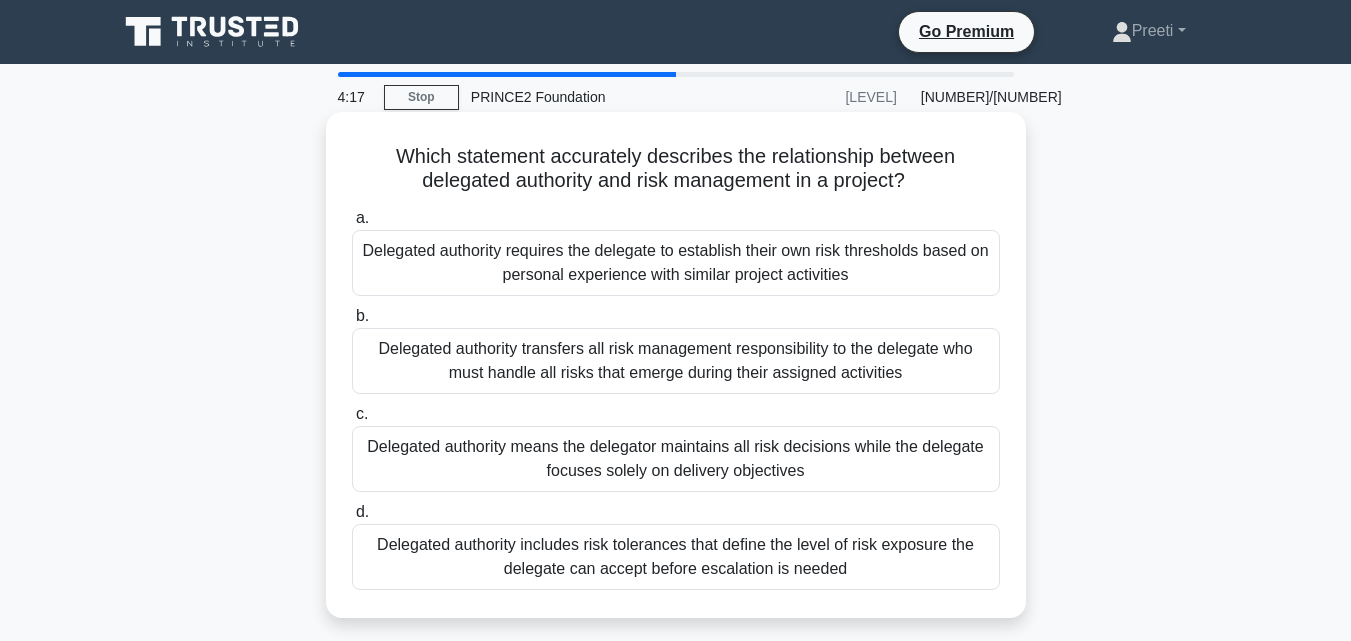 click on "Delegated authority transfers all risk management responsibility to the delegate who must handle all risks that emerge during their assigned activities" at bounding box center [676, 361] 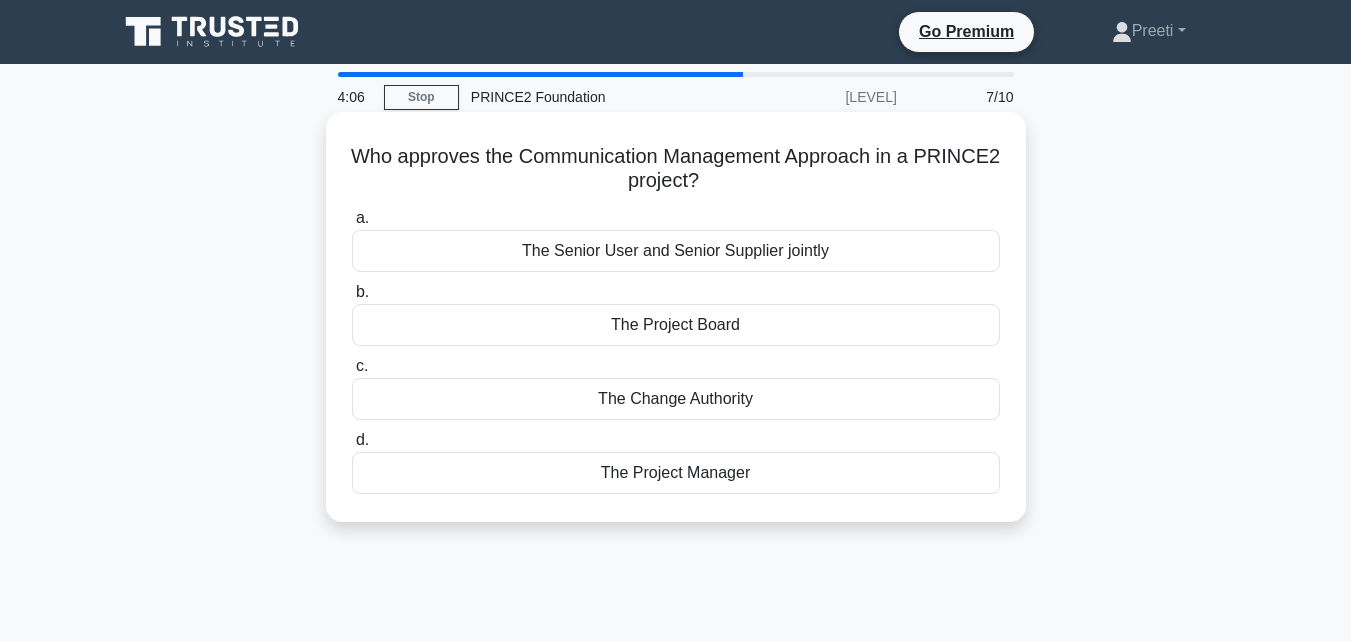 click on "The Project Board" at bounding box center [676, 325] 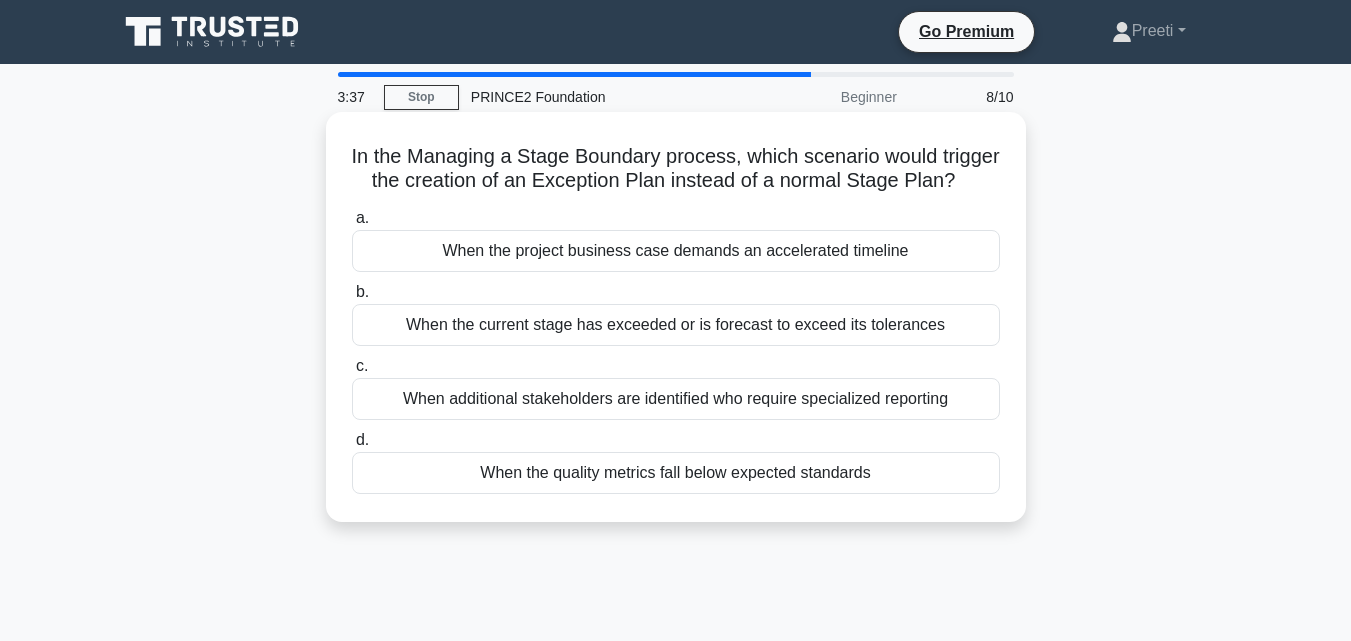 click on "When the current stage has exceeded or is forecast to exceed its tolerances" at bounding box center [676, 325] 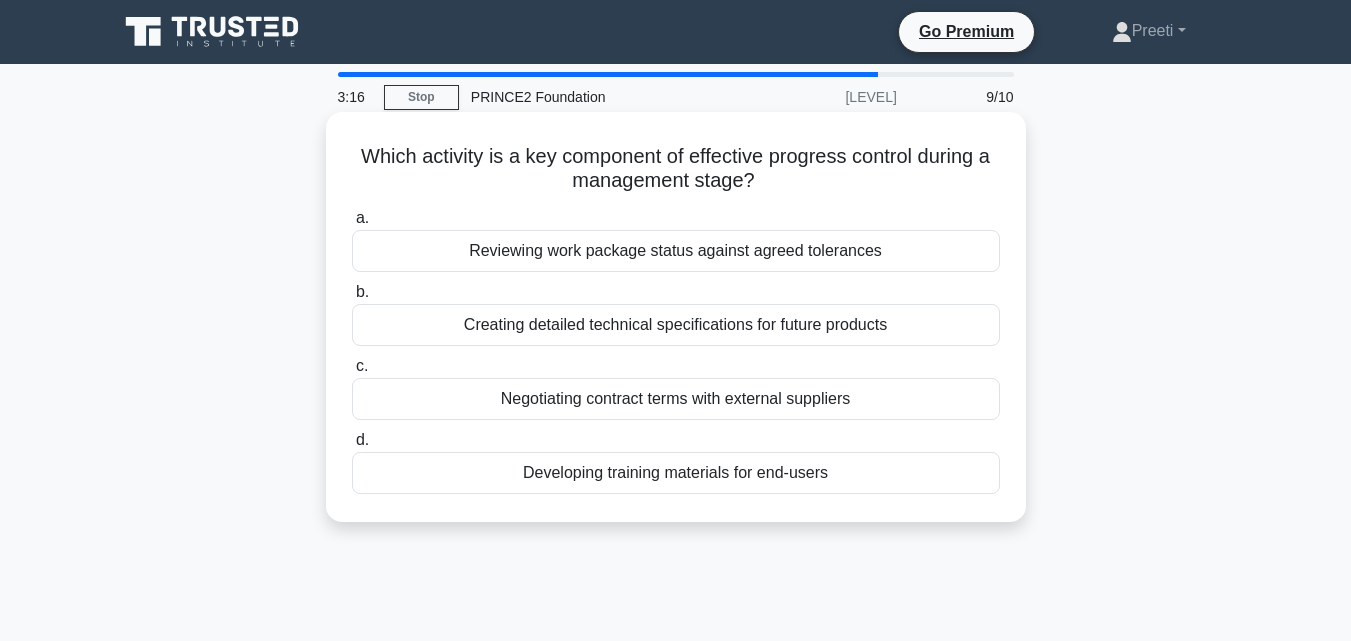 click on "Reviewing work package status against agreed tolerances" at bounding box center [676, 251] 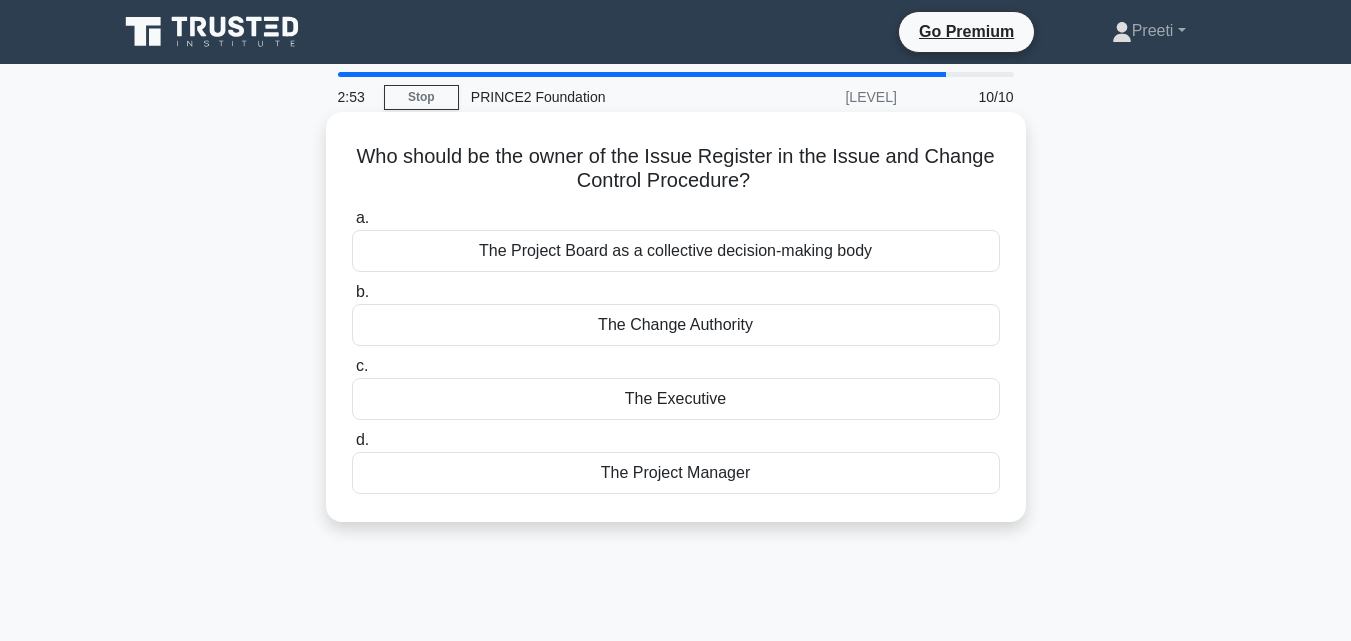 click on "The Change Authority" at bounding box center [676, 325] 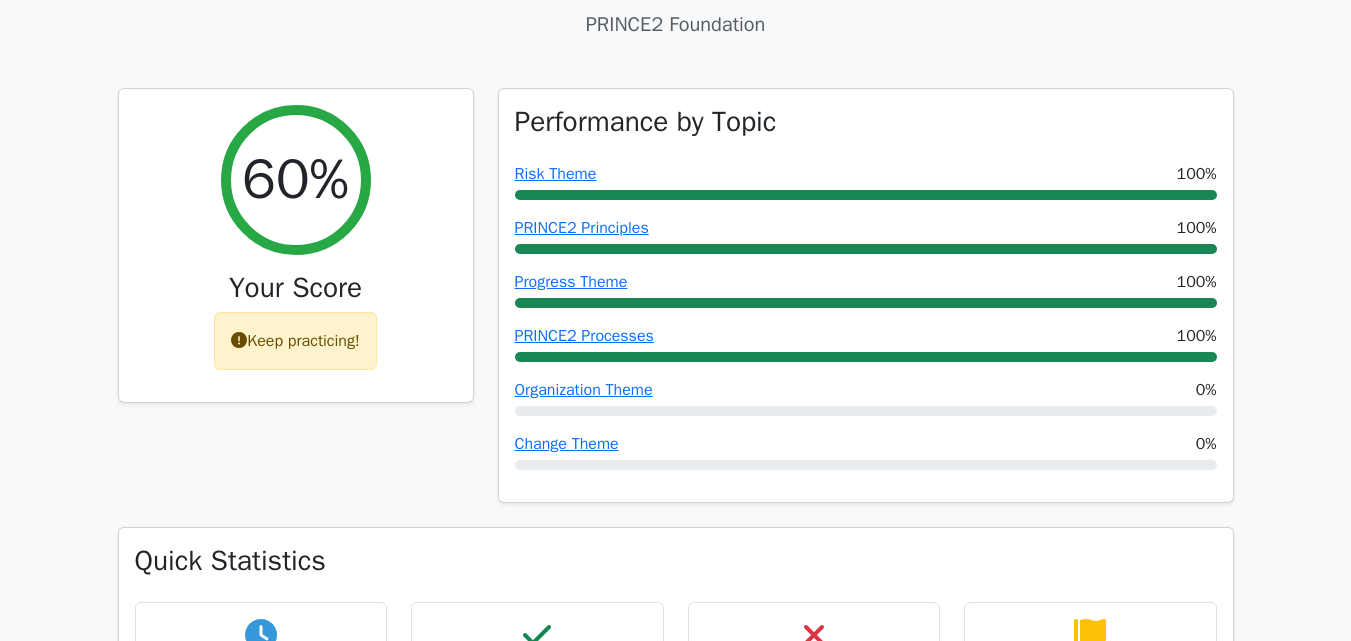 scroll, scrollTop: 745, scrollLeft: 0, axis: vertical 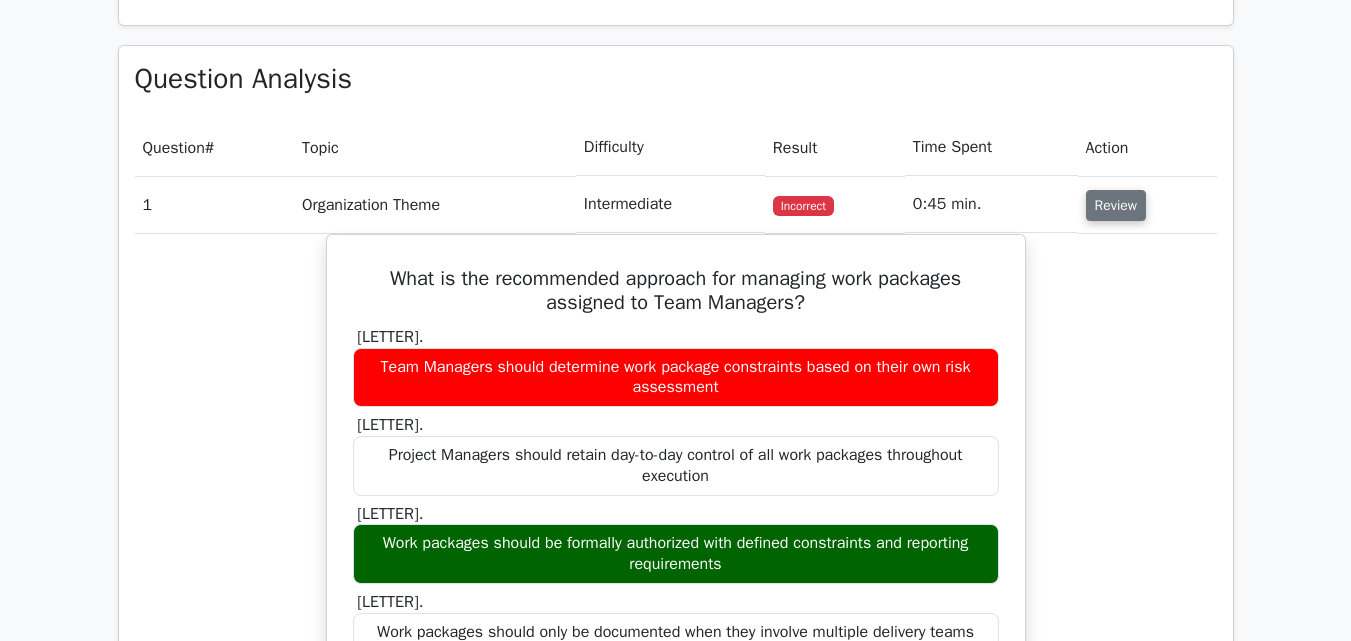 click on "Review" at bounding box center [1116, 205] 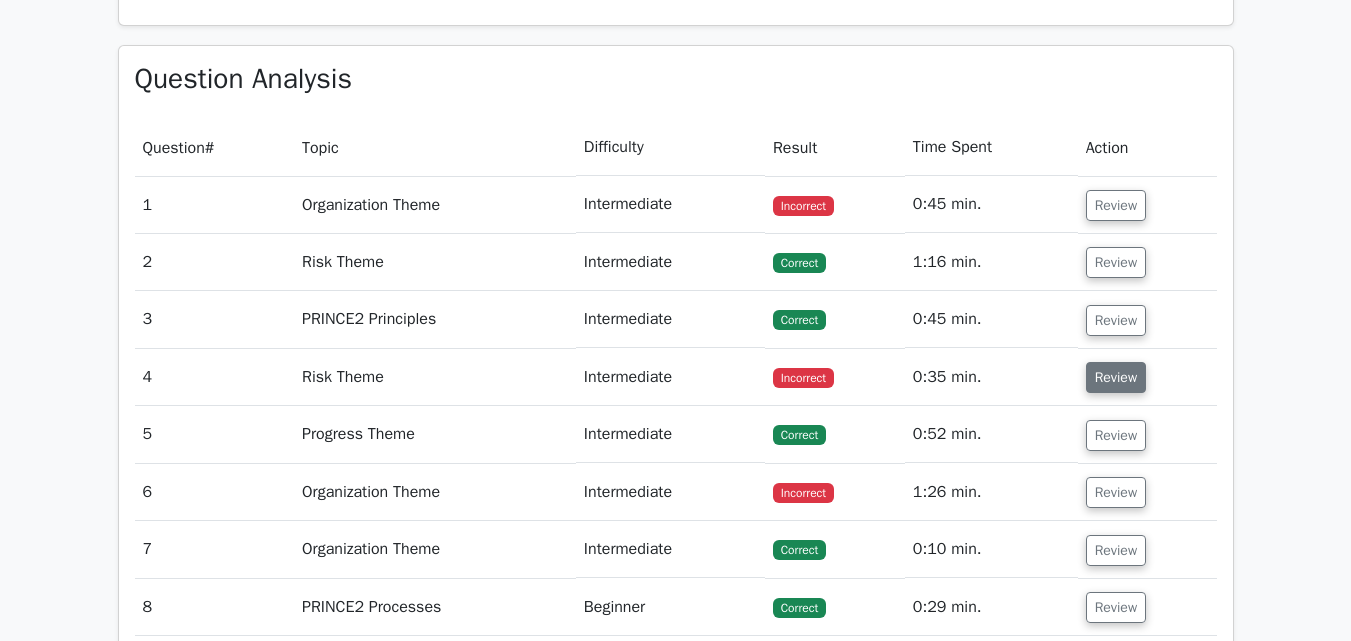 click on "Review" at bounding box center (1116, 377) 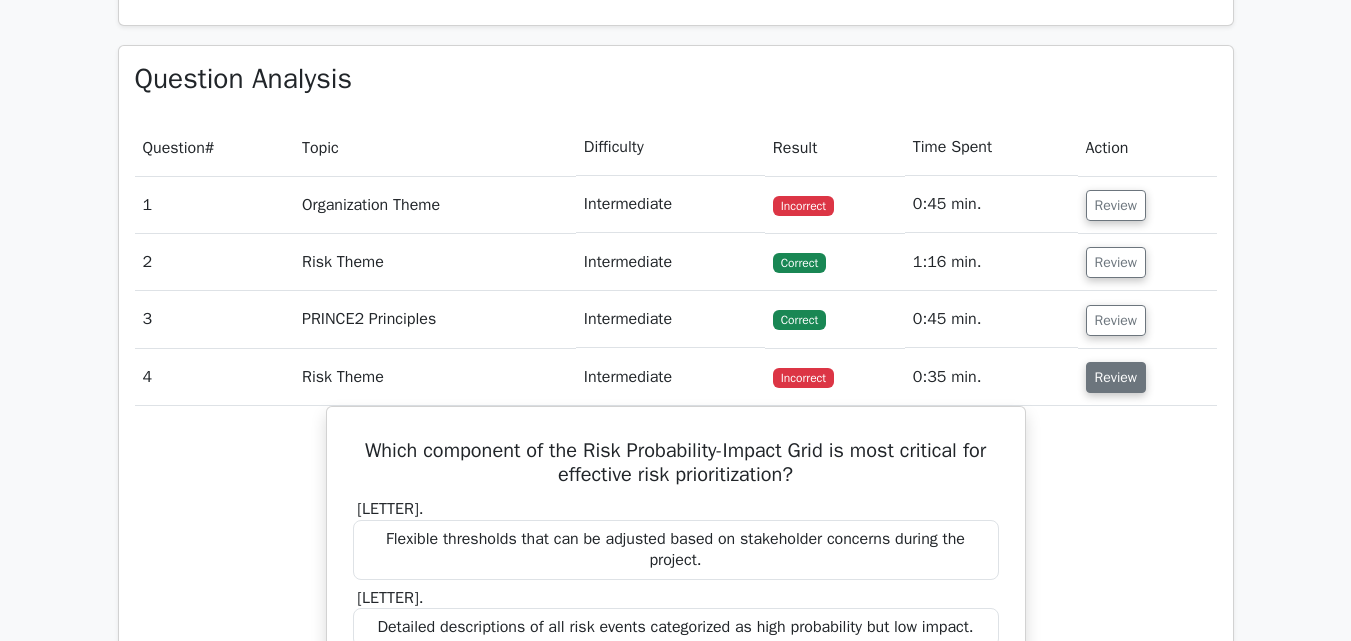 type 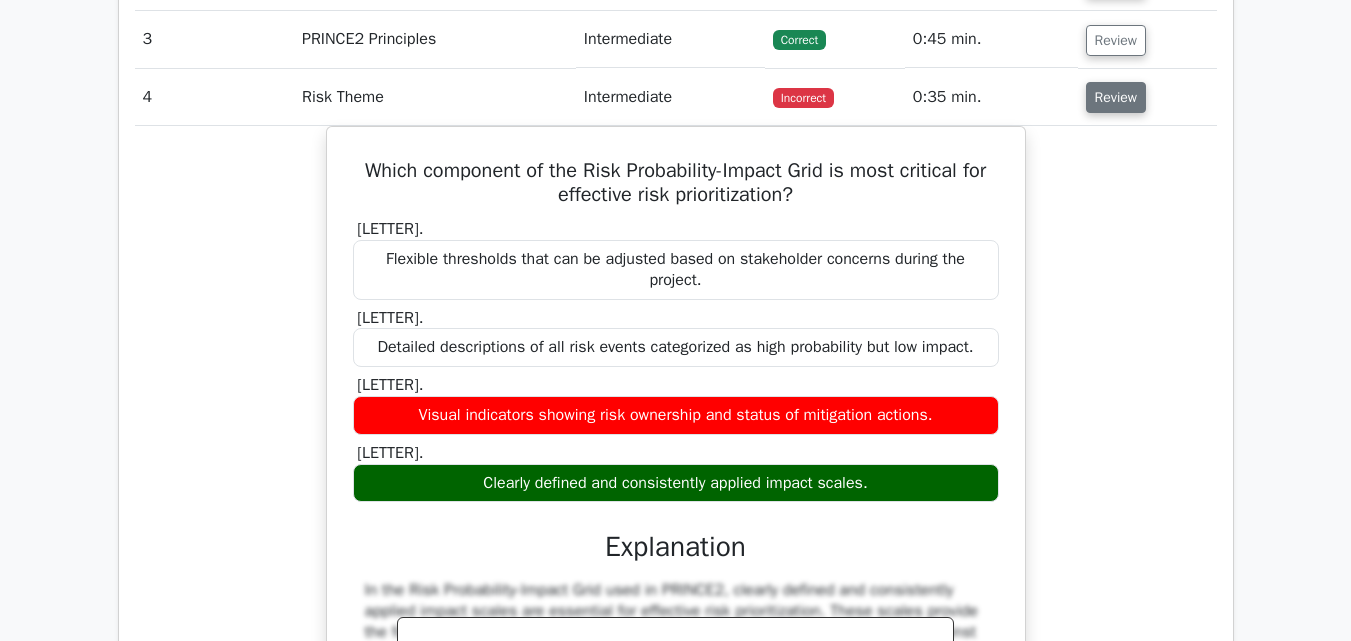 scroll, scrollTop: 1745, scrollLeft: 0, axis: vertical 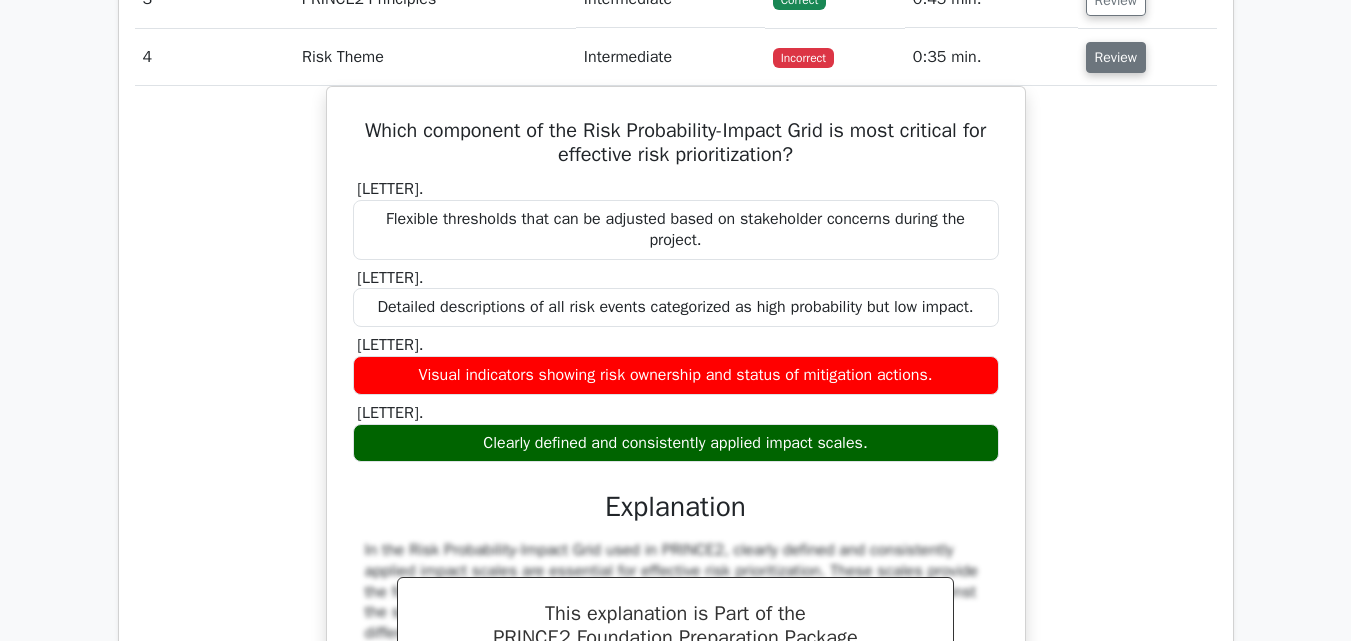 click on "Review" at bounding box center [1116, 57] 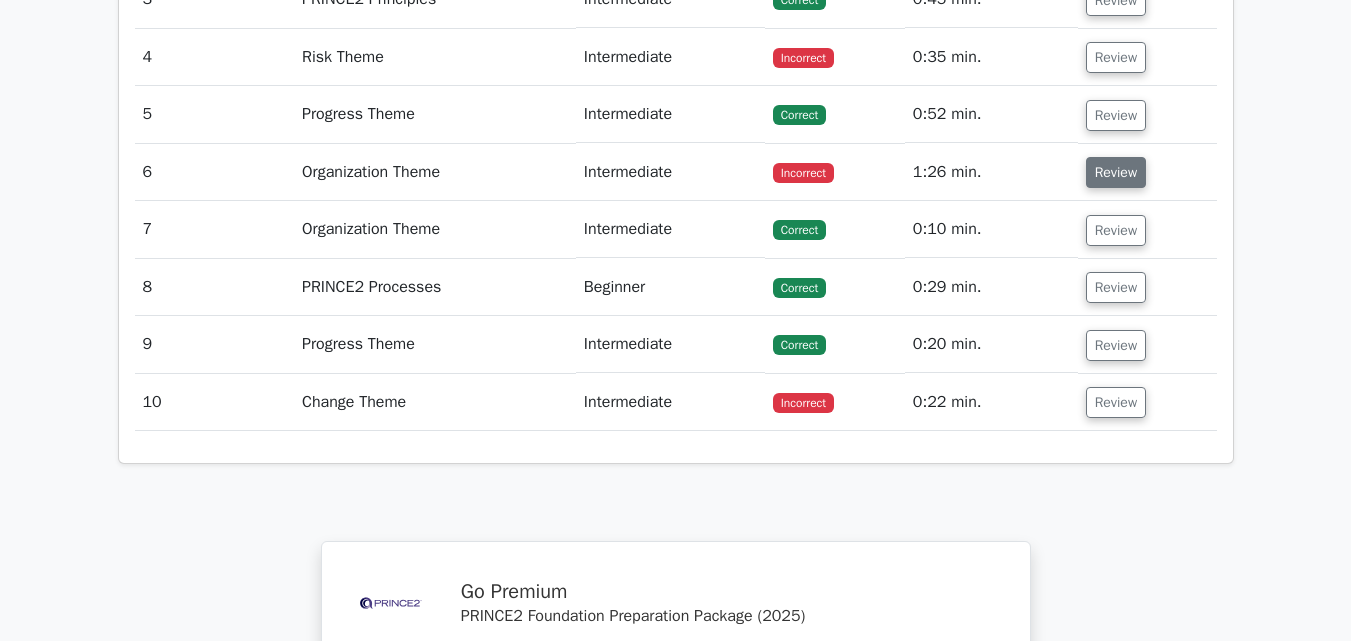 click on "Review" at bounding box center [1116, 172] 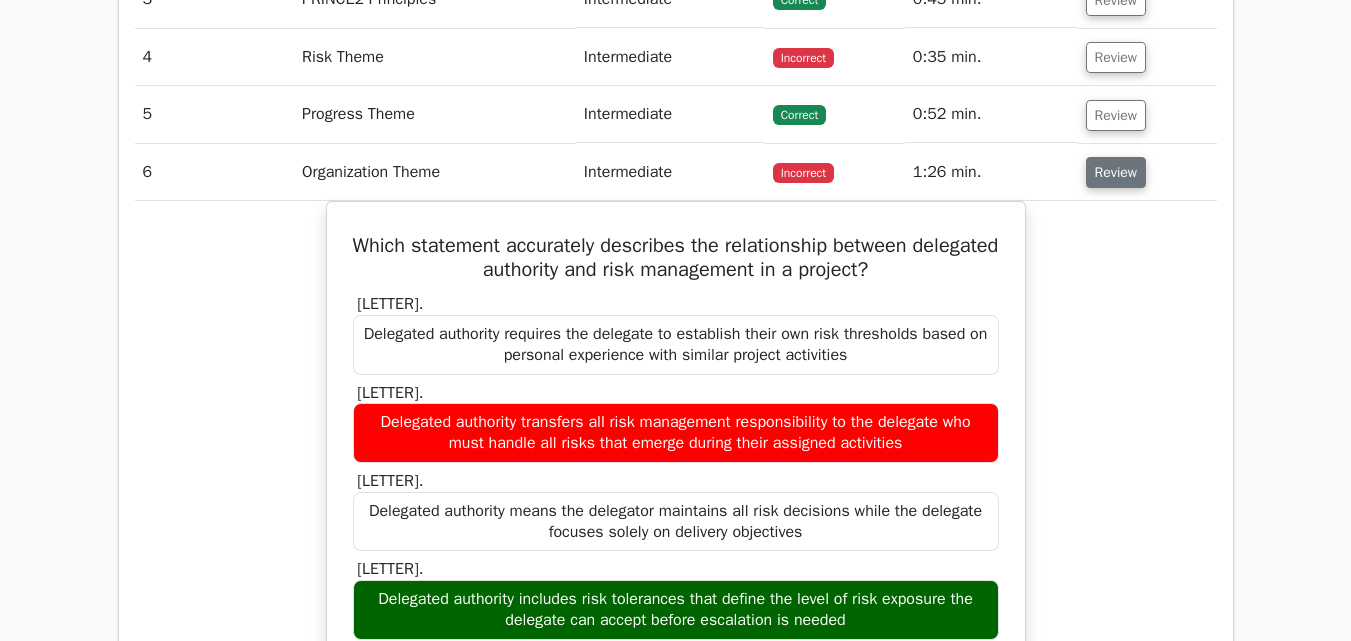 type 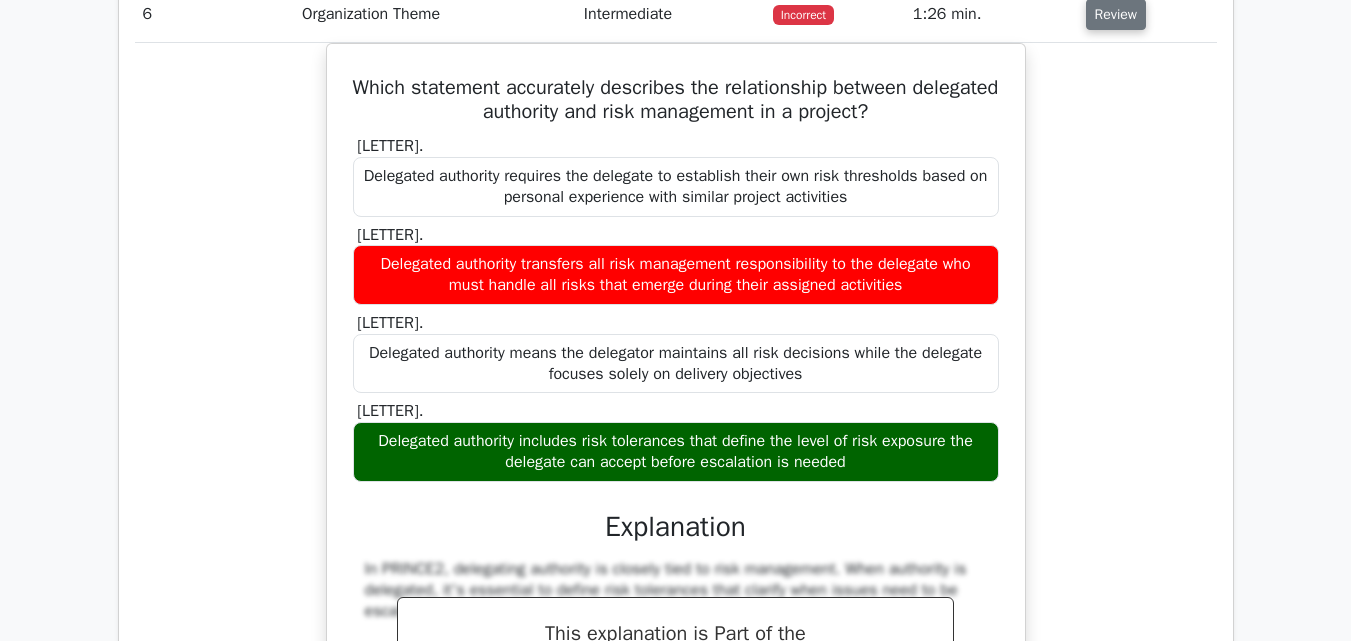 scroll, scrollTop: 1905, scrollLeft: 0, axis: vertical 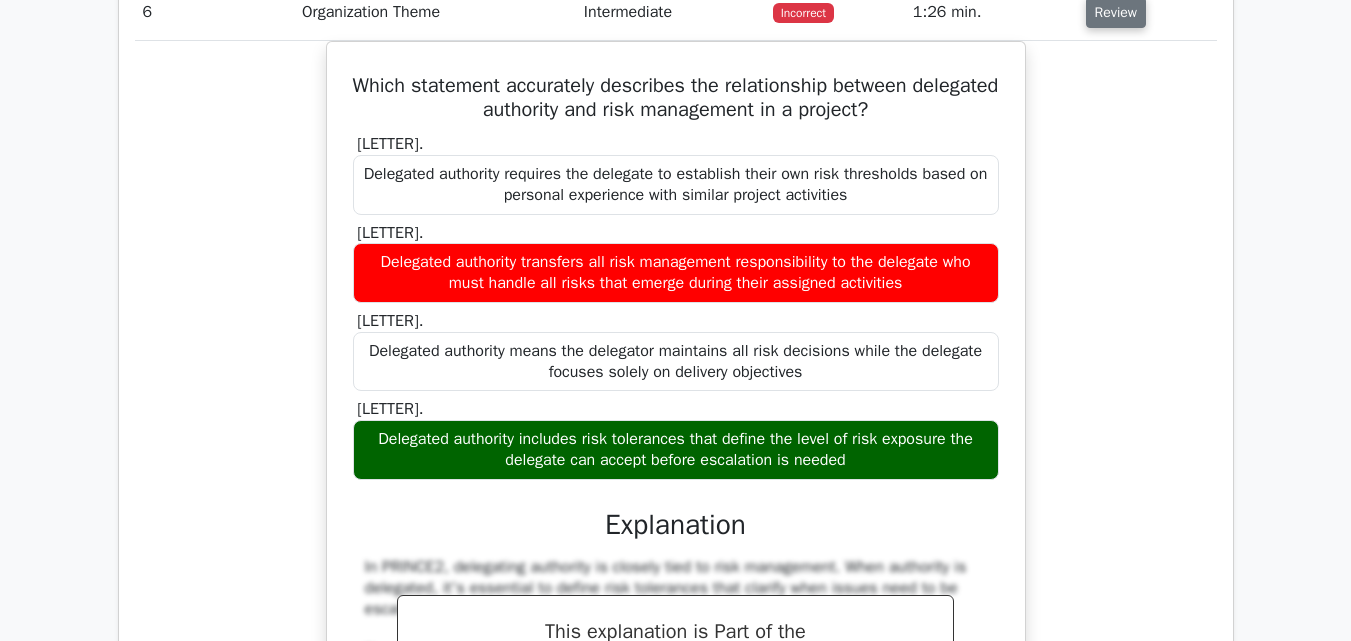 click on "Review" at bounding box center (1116, 12) 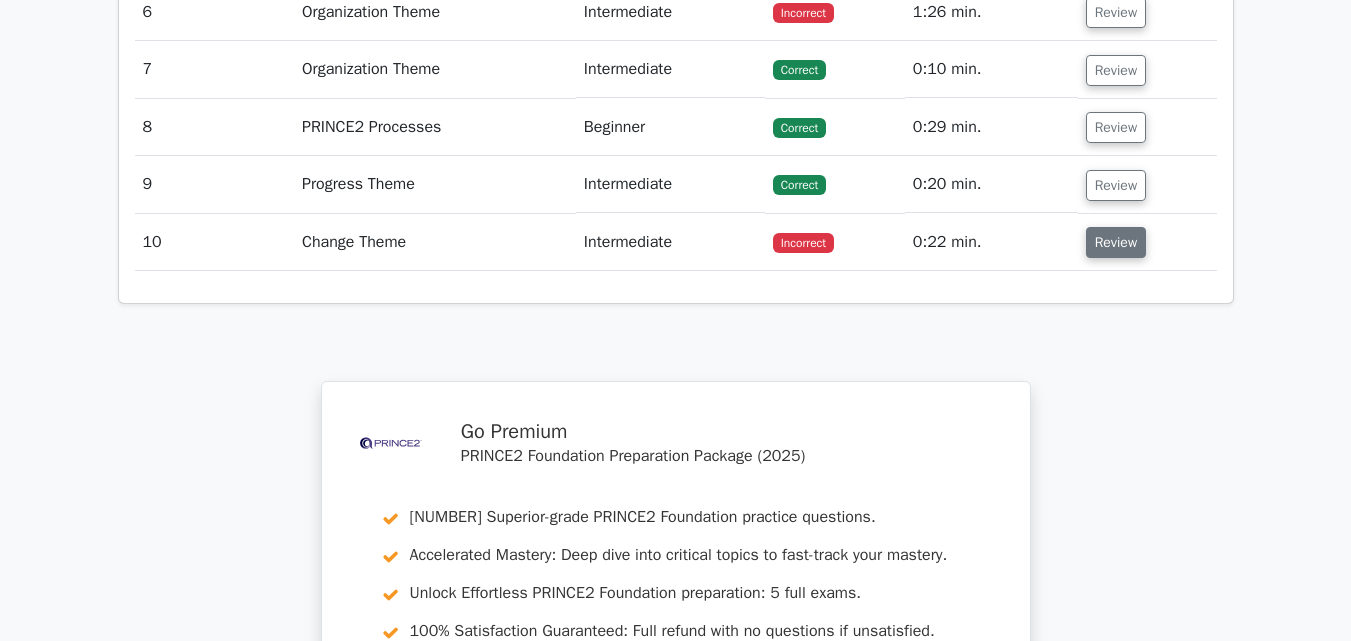 click on "Review" at bounding box center [1116, 242] 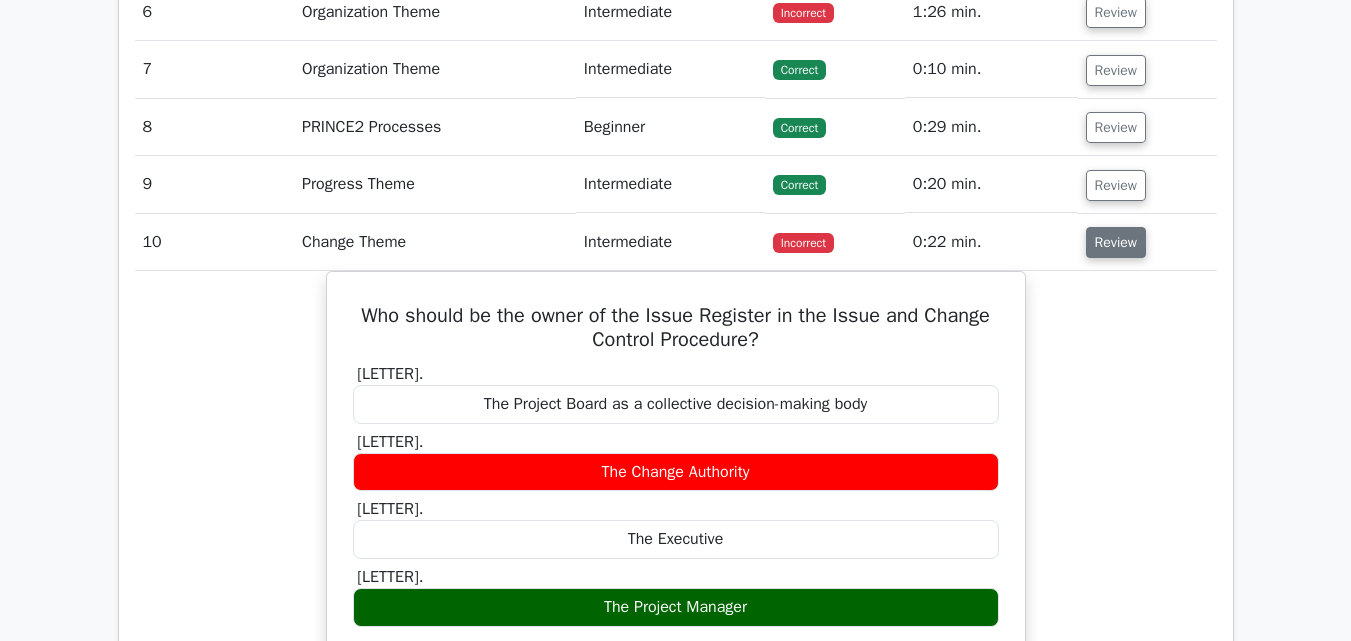 type 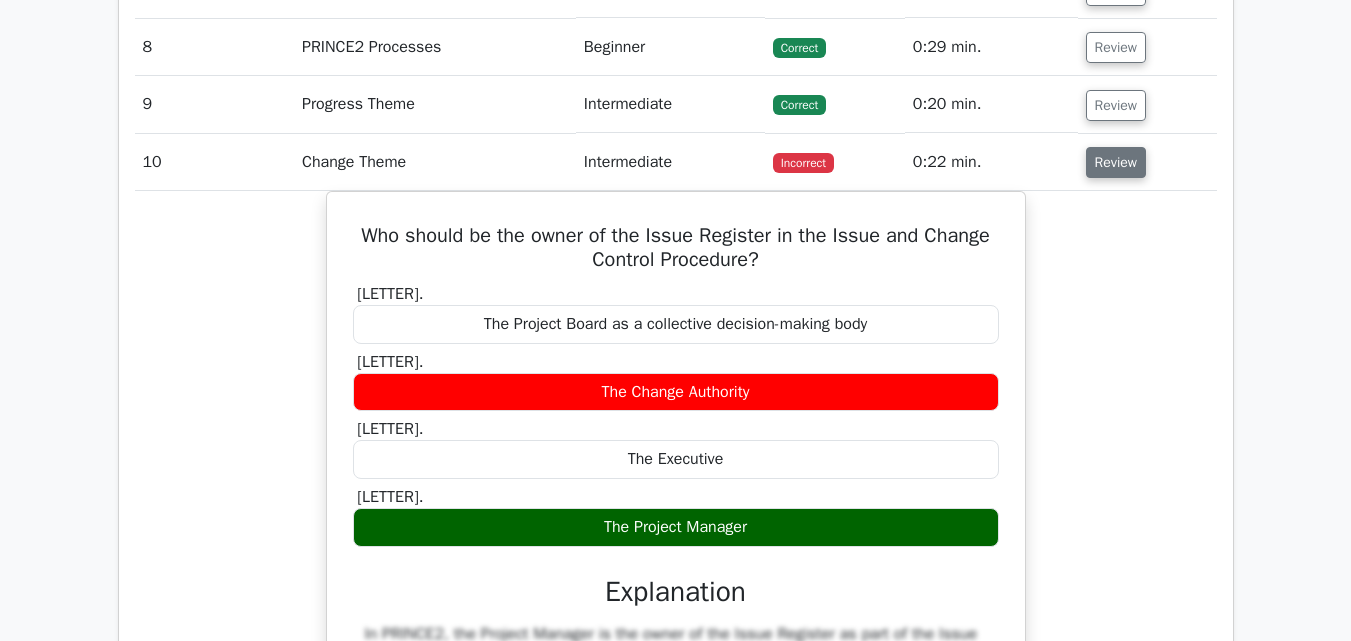 scroll, scrollTop: 2025, scrollLeft: 0, axis: vertical 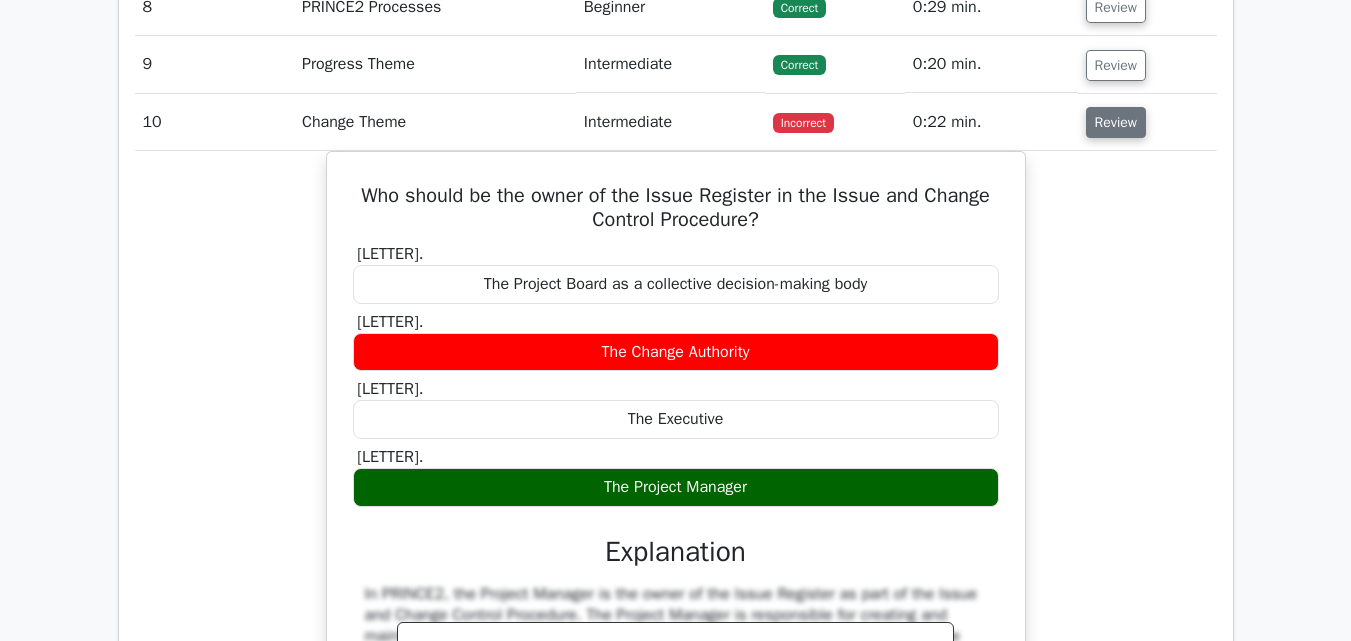 click on "Review" at bounding box center [1116, 122] 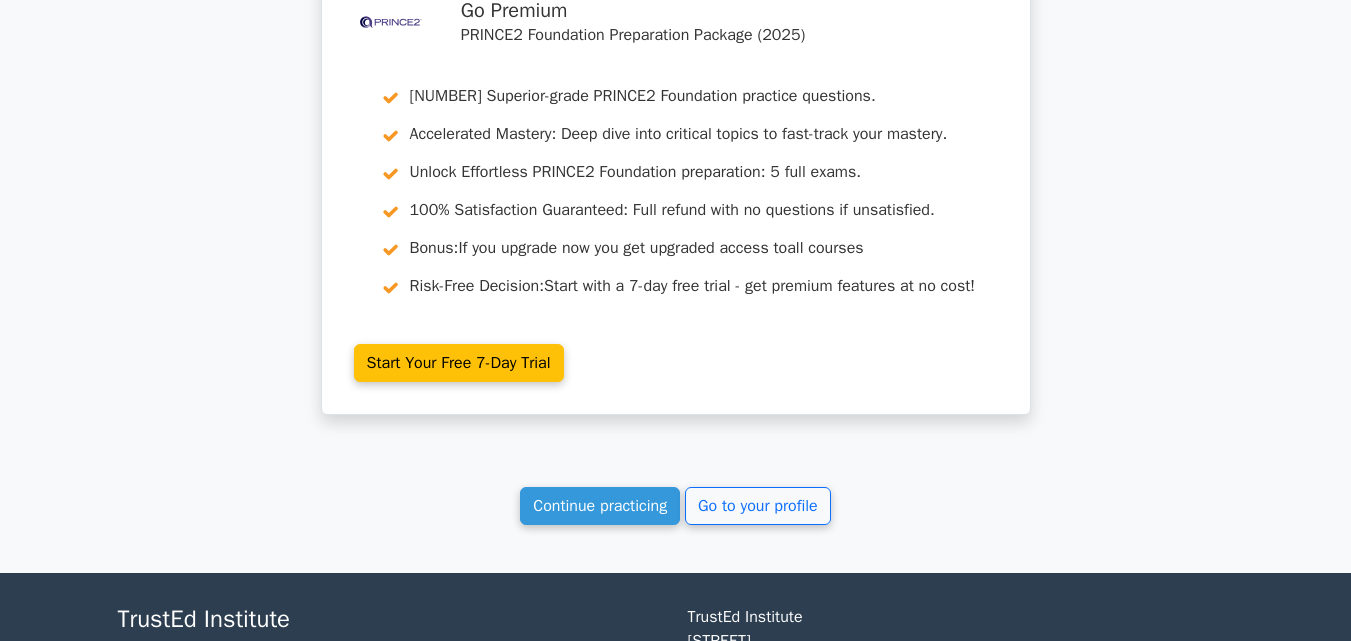scroll, scrollTop: 2495, scrollLeft: 0, axis: vertical 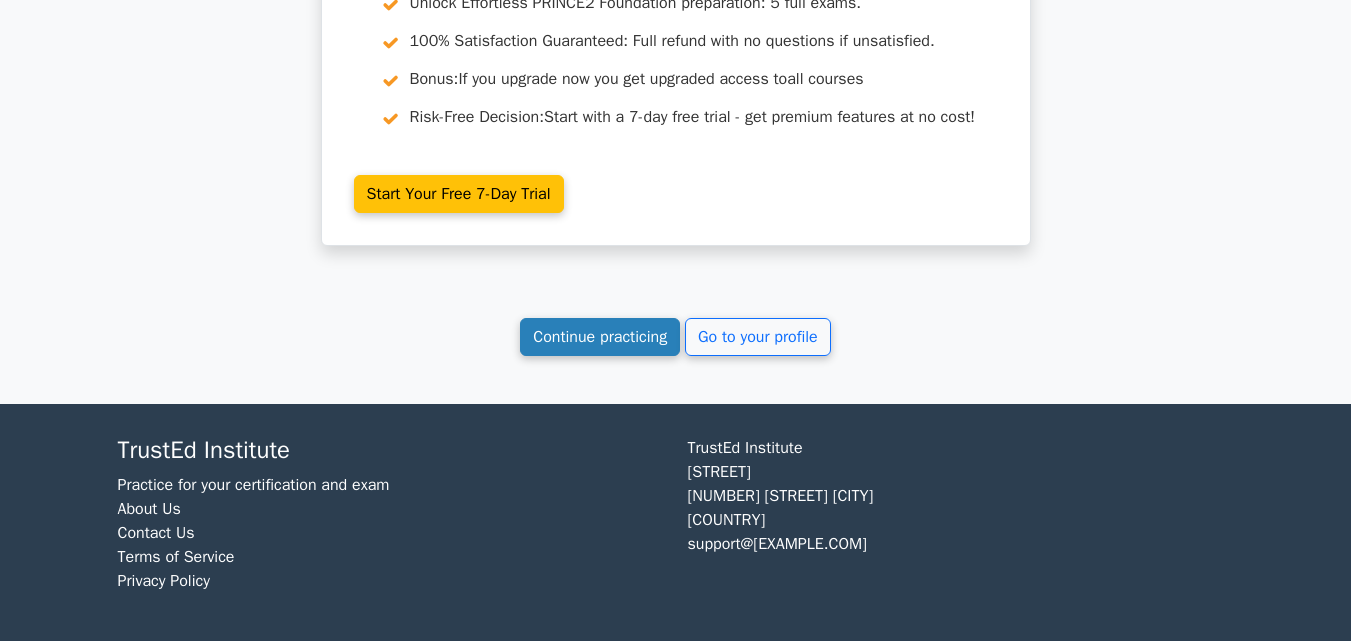 click on "Continue practicing" at bounding box center [600, 337] 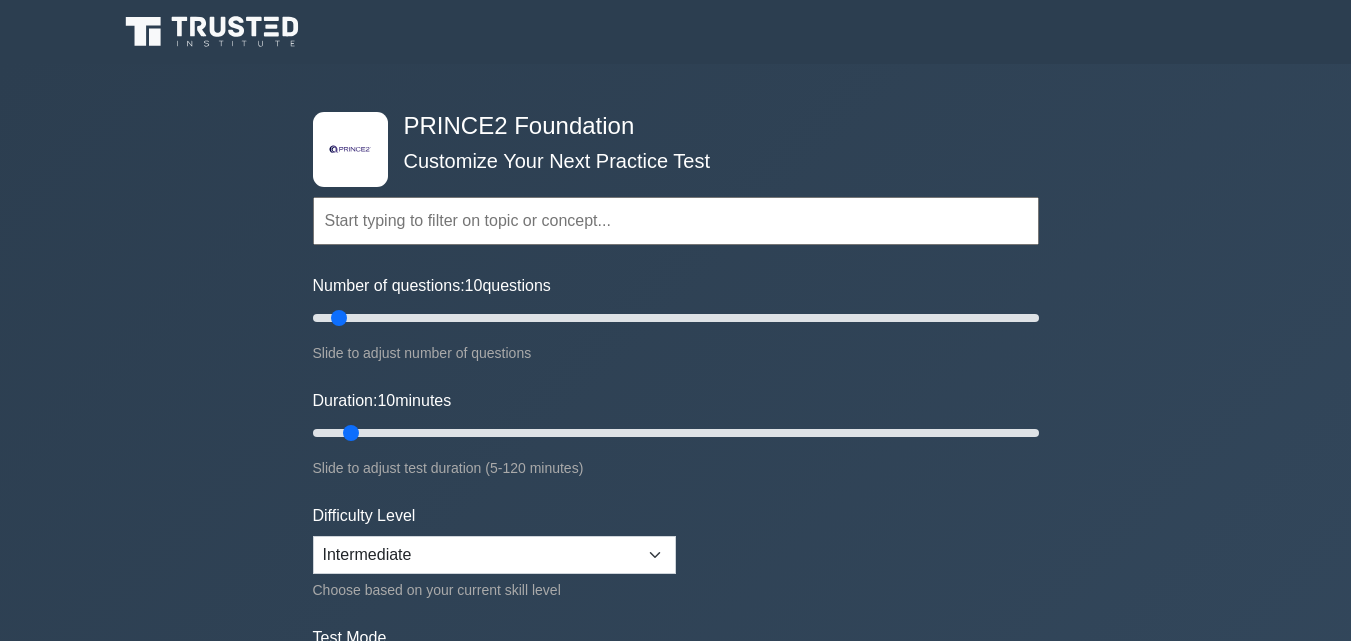 scroll, scrollTop: 0, scrollLeft: 0, axis: both 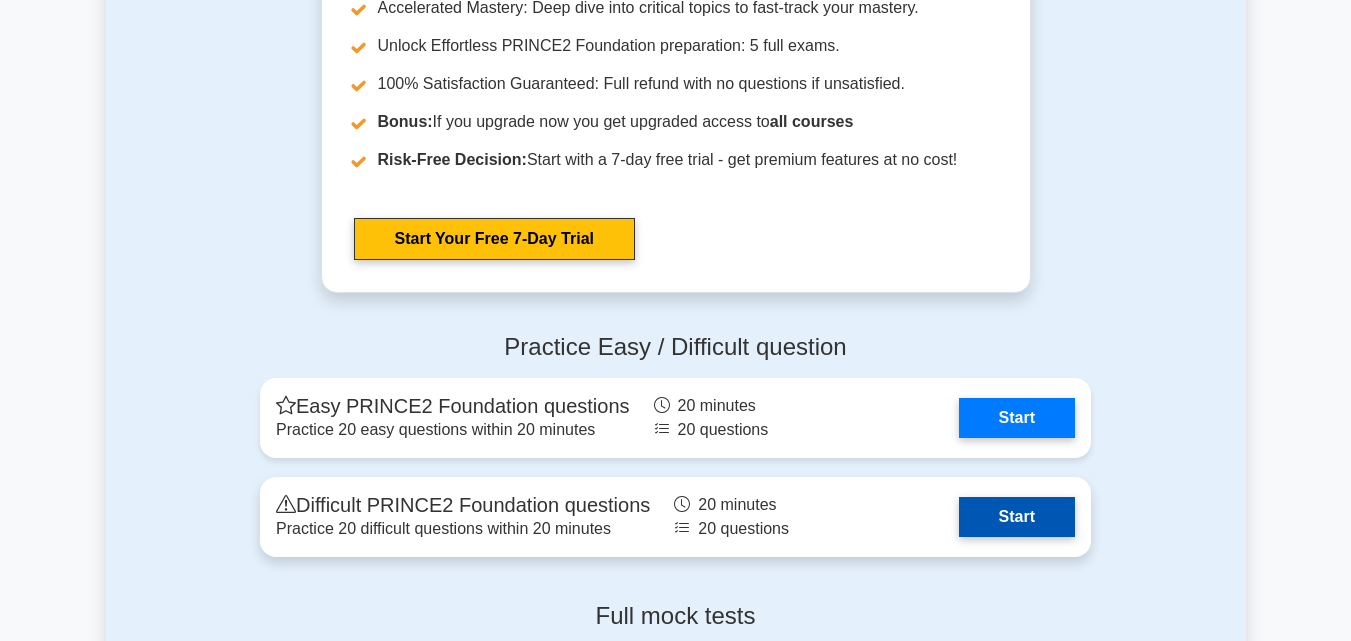 click on "Start" at bounding box center (1017, 517) 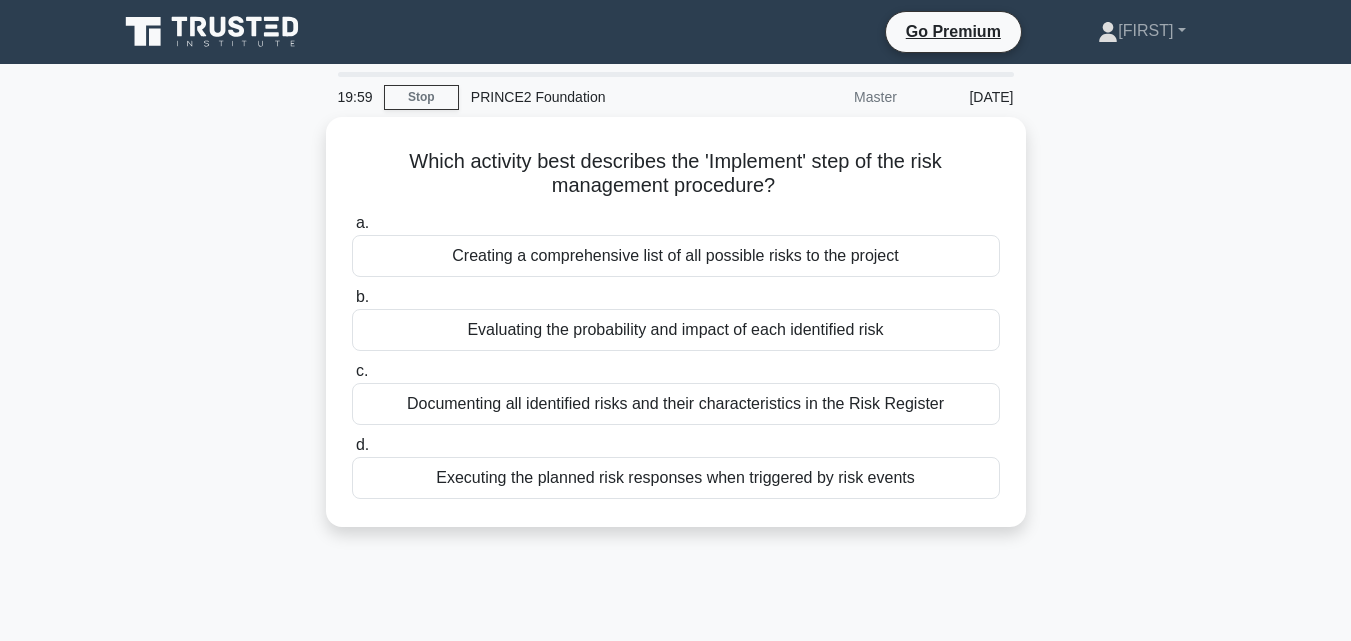 scroll, scrollTop: 0, scrollLeft: 0, axis: both 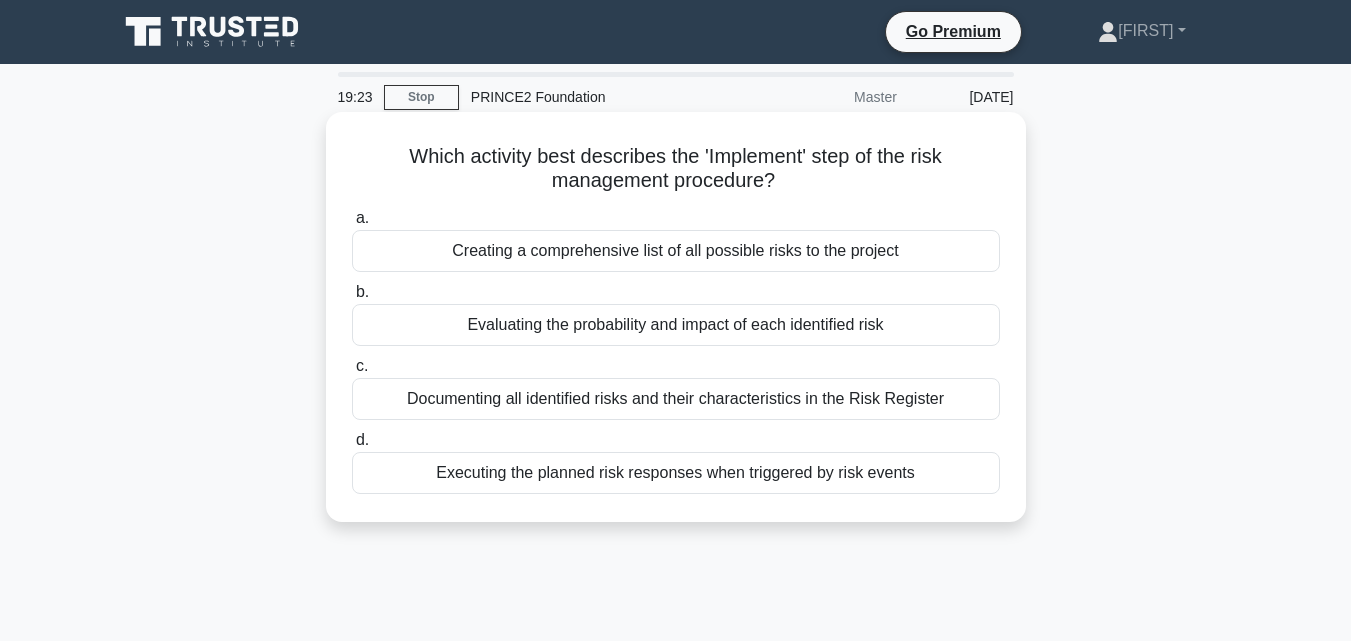click on "Executing the planned risk responses when triggered by risk events" at bounding box center [676, 473] 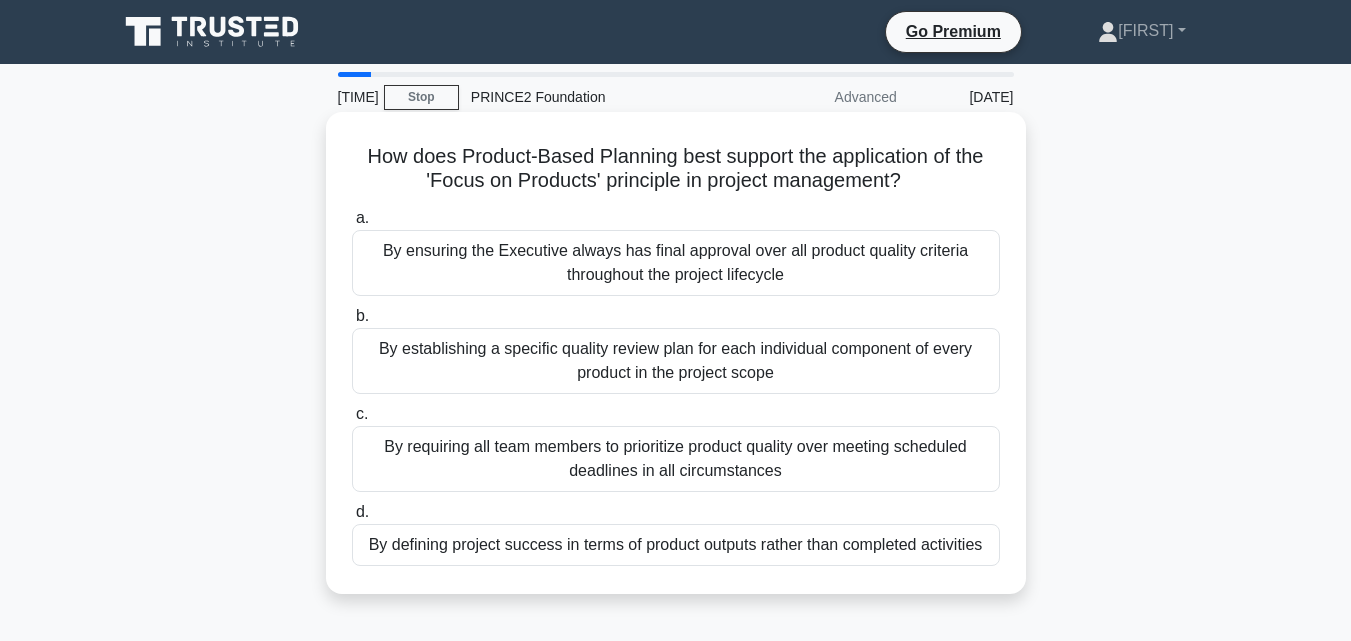 click on "By defining project success in terms of product outputs rather than completed activities" at bounding box center (676, 545) 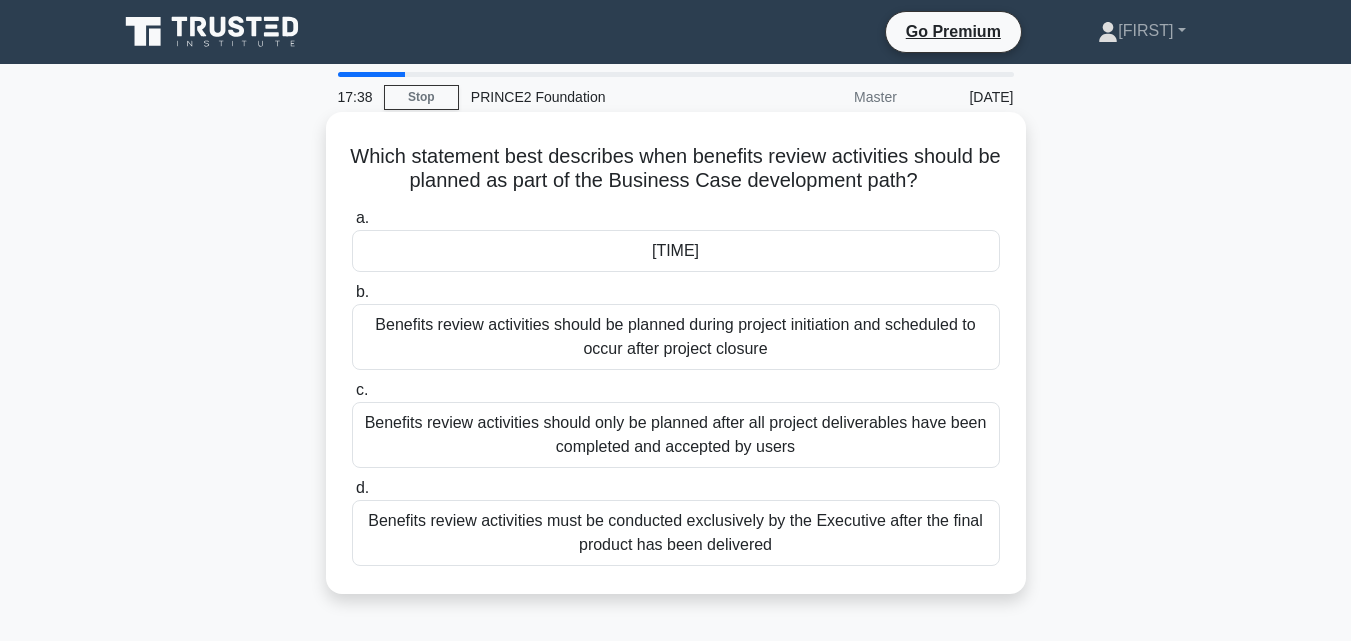 click on "Benefits review activities should be scheduled at the end of each management stage by the Project Manager to track progressive benefit realization" at bounding box center [676, 251] 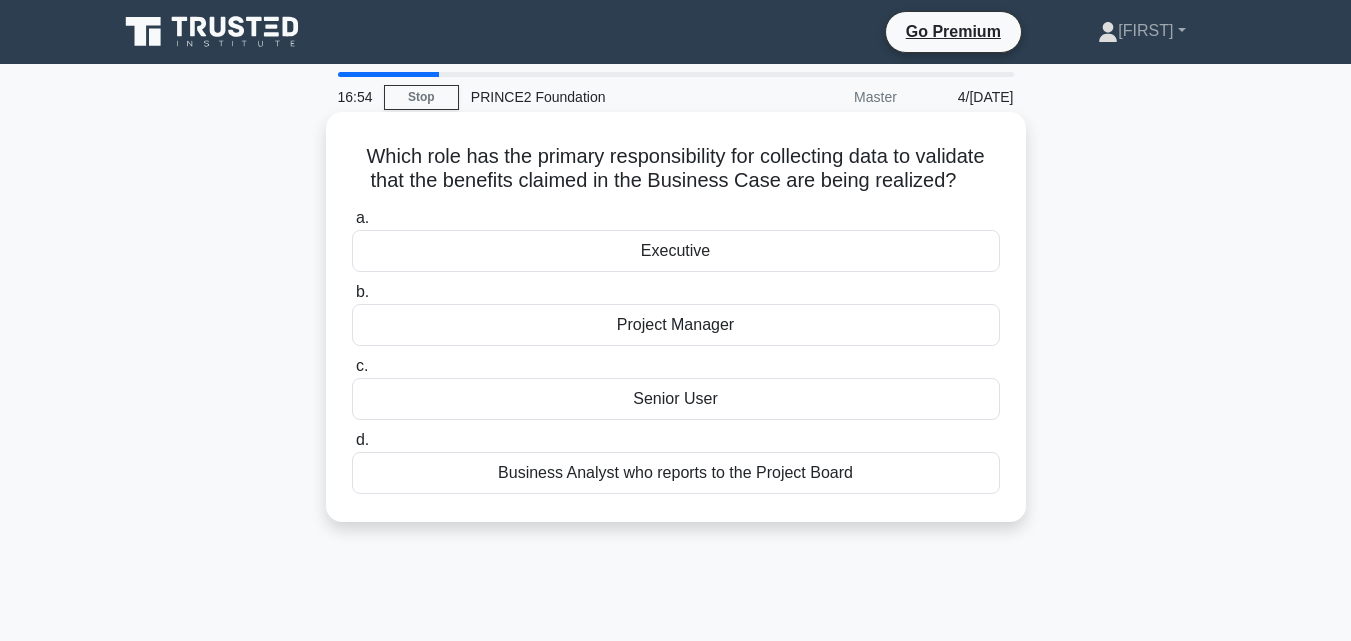 click on "Senior User" at bounding box center [676, 399] 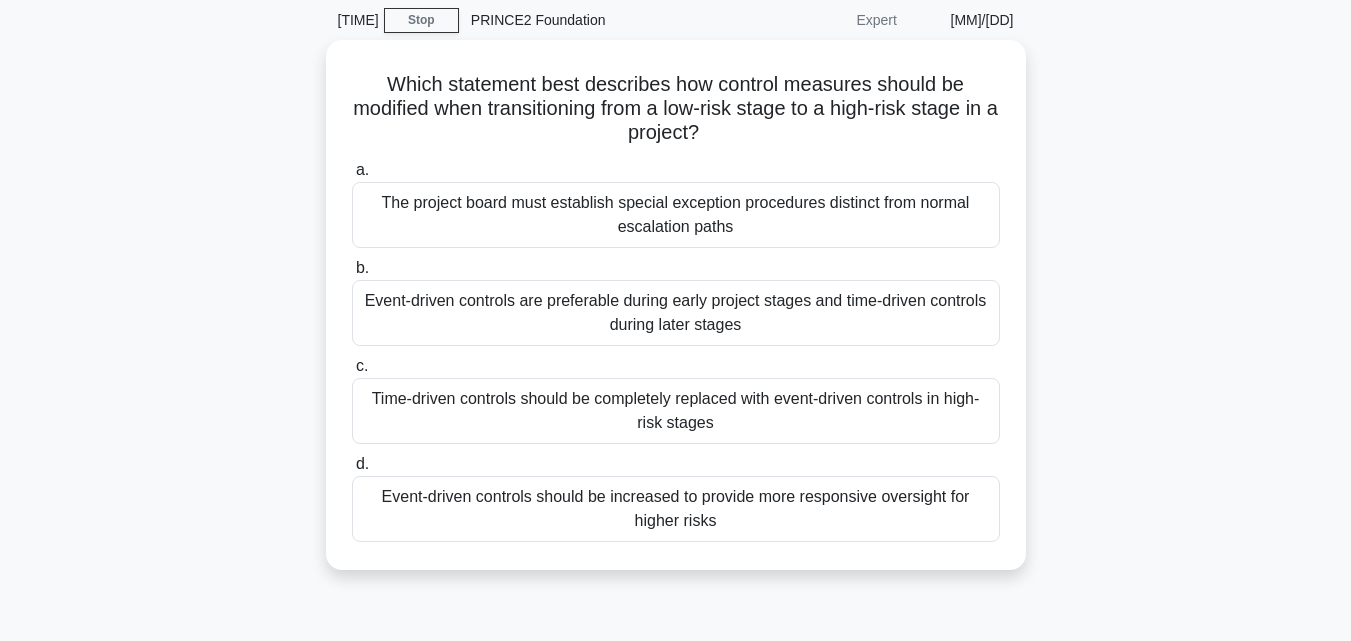 scroll, scrollTop: 80, scrollLeft: 0, axis: vertical 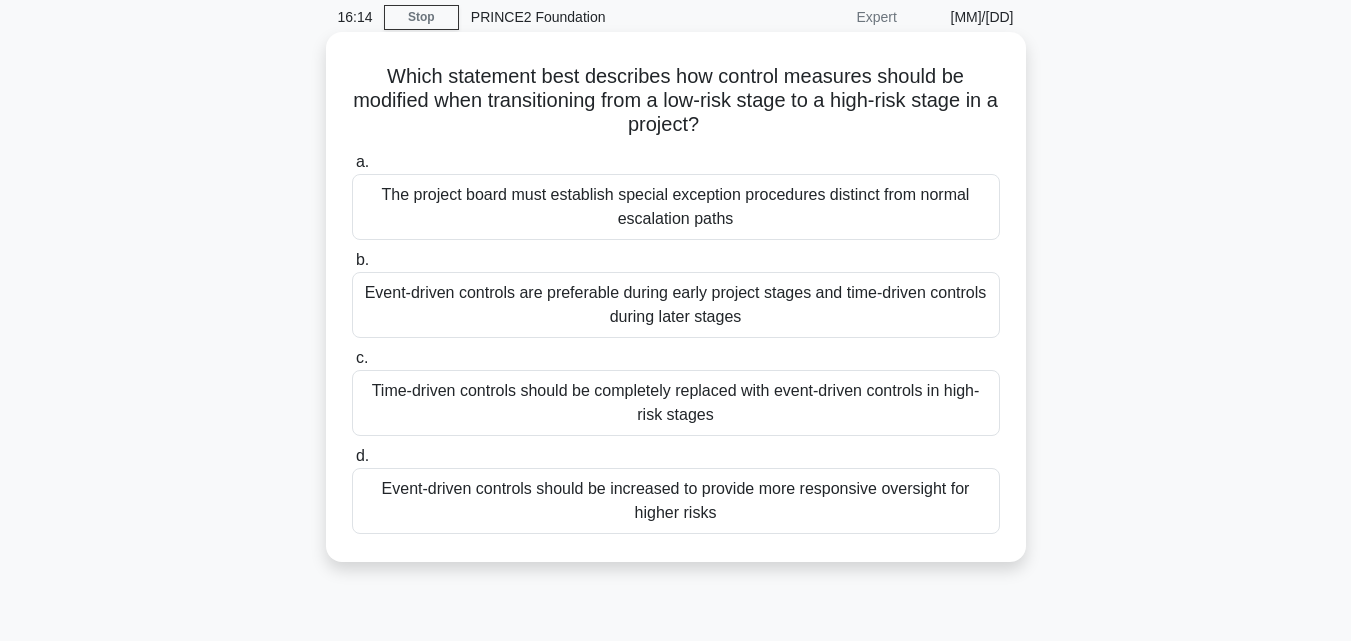 click on "Event-driven controls should be increased to provide more responsive oversight for higher risks" at bounding box center [676, 501] 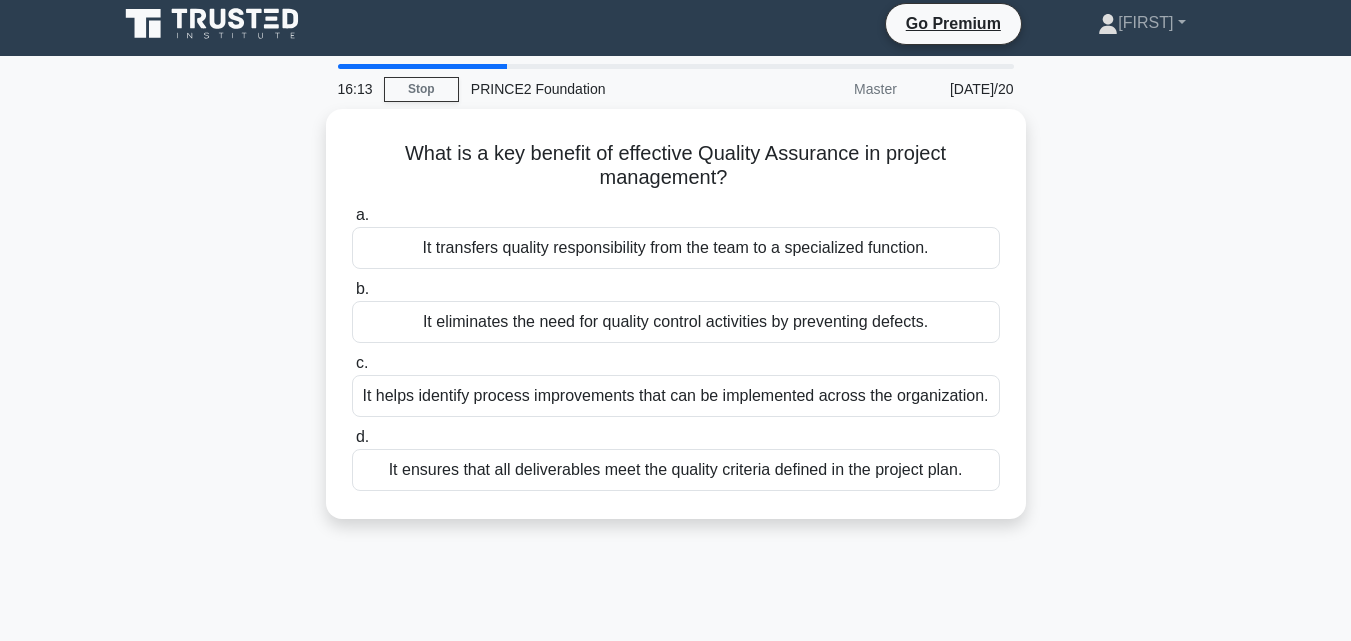 scroll, scrollTop: 0, scrollLeft: 0, axis: both 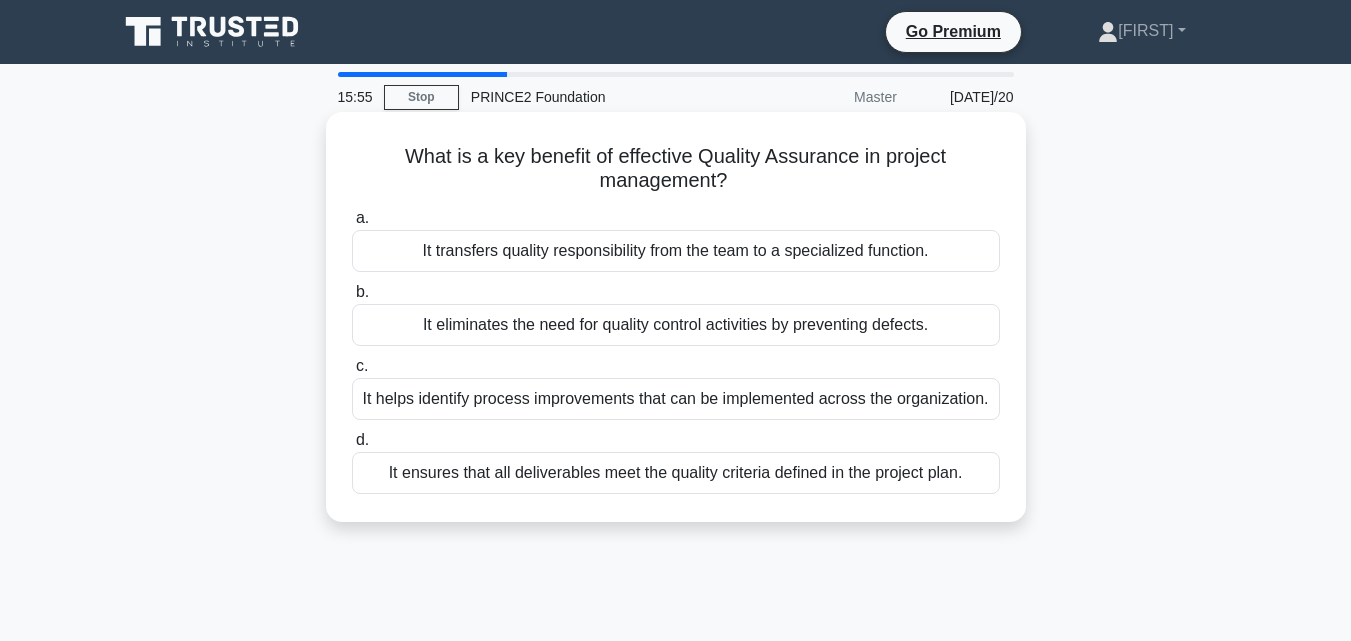 click on "It ensures that all deliverables meet the quality criteria defined in the project plan." at bounding box center [676, 473] 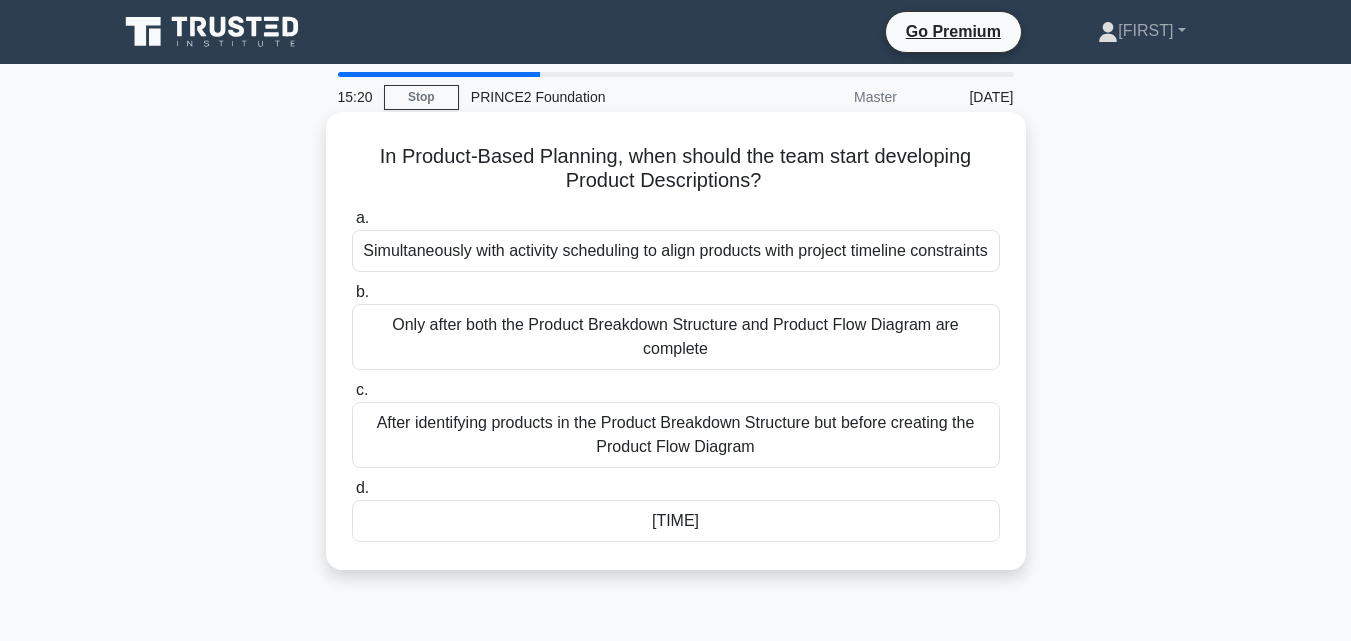 click on "Before creating the Product Breakdown Structure to establish product expectations" at bounding box center (676, 521) 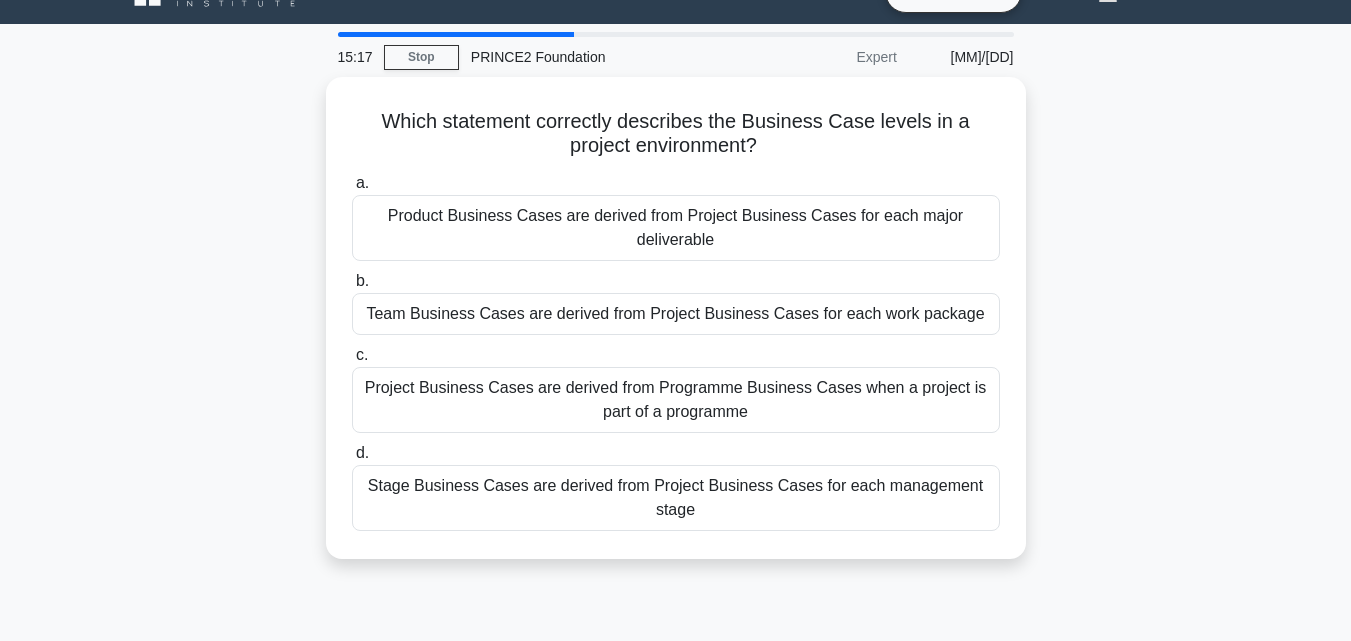 scroll, scrollTop: 80, scrollLeft: 0, axis: vertical 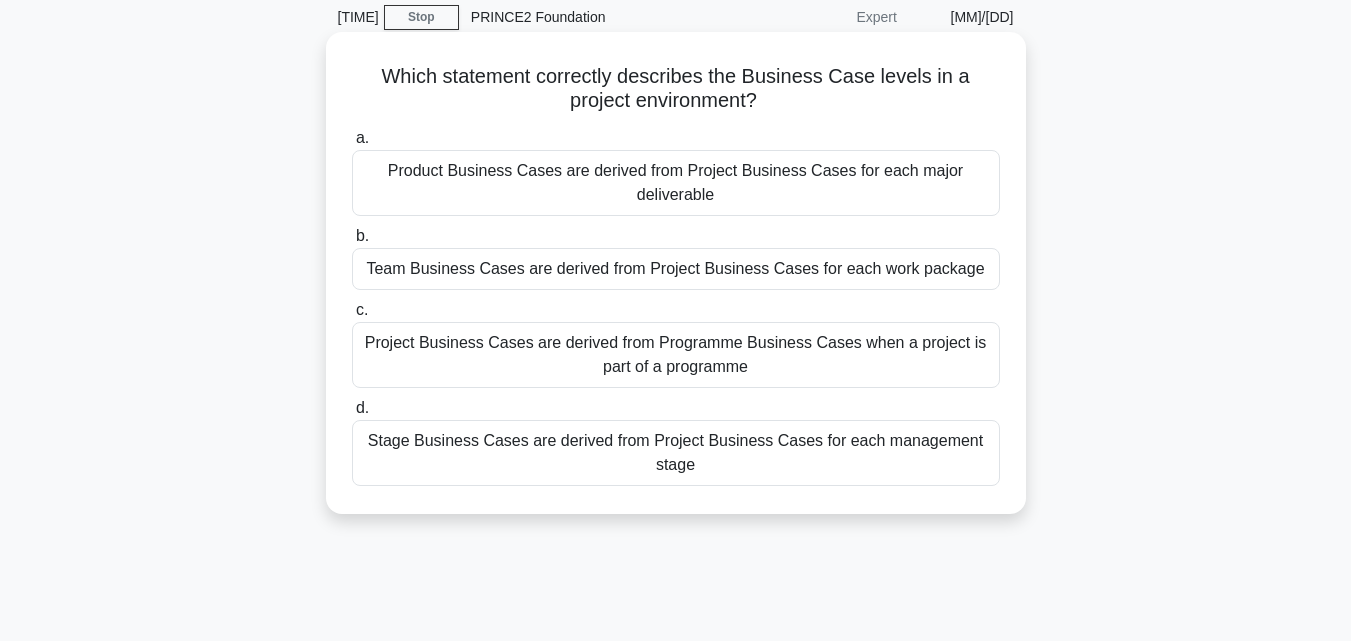 click on "Stage Business Cases are derived from Project Business Cases for each management stage" at bounding box center (676, 453) 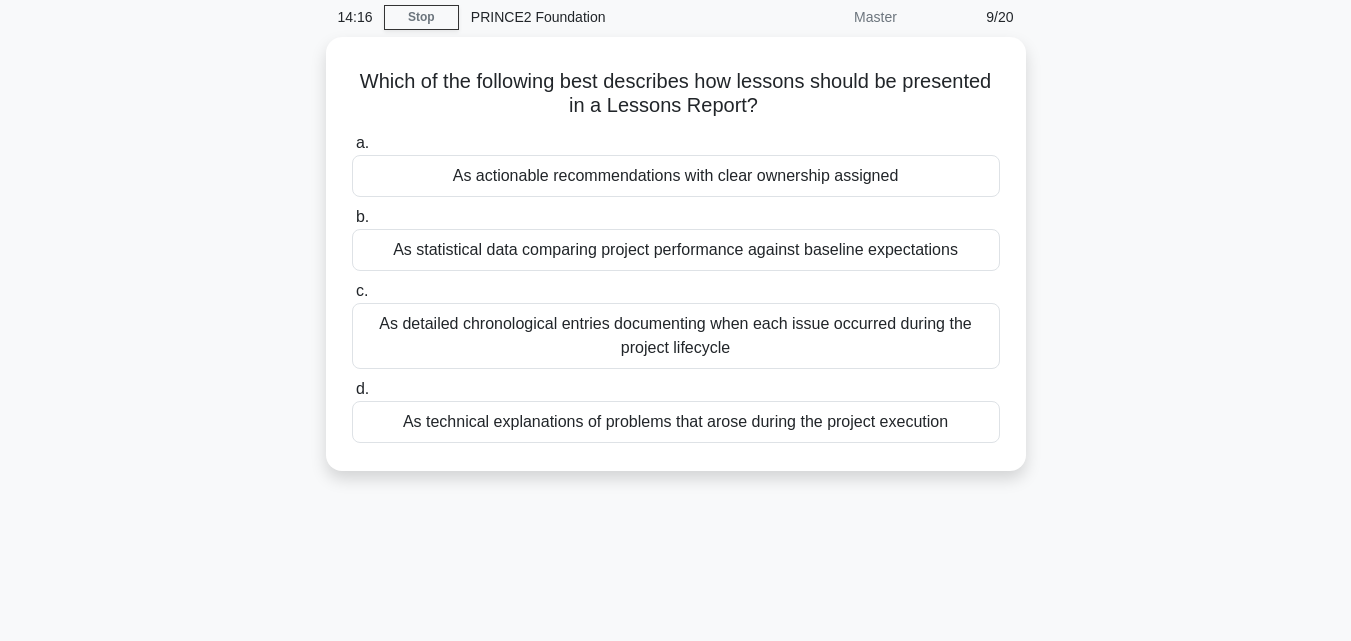 scroll, scrollTop: 0, scrollLeft: 0, axis: both 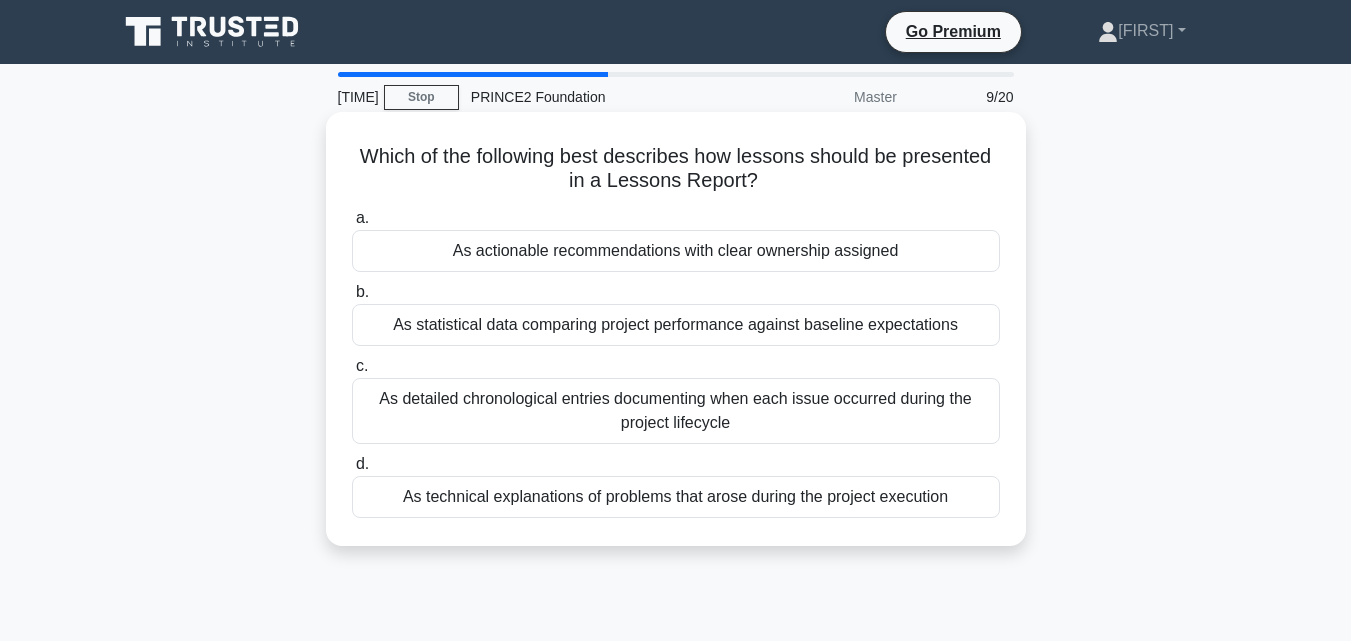 click on "As detailed chronological entries documenting when each issue occurred during the project lifecycle" at bounding box center [676, 411] 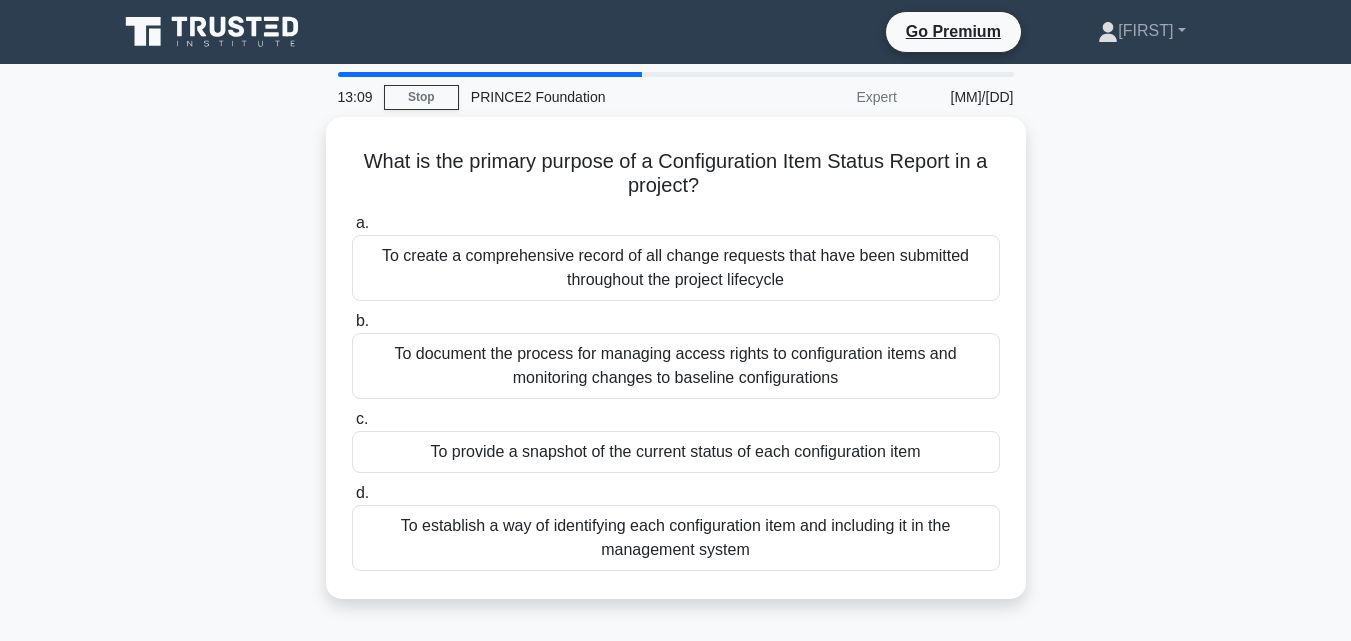 scroll, scrollTop: 40, scrollLeft: 0, axis: vertical 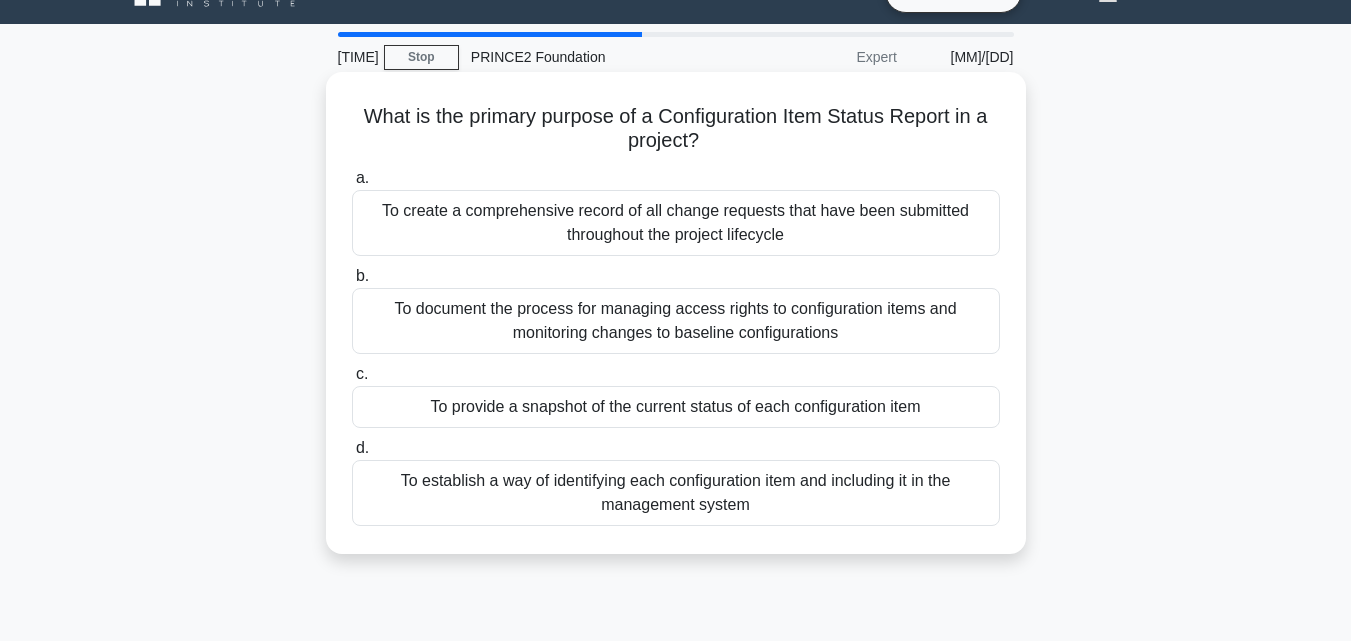 click on "To provide a snapshot of the current status of each configuration item" at bounding box center [676, 407] 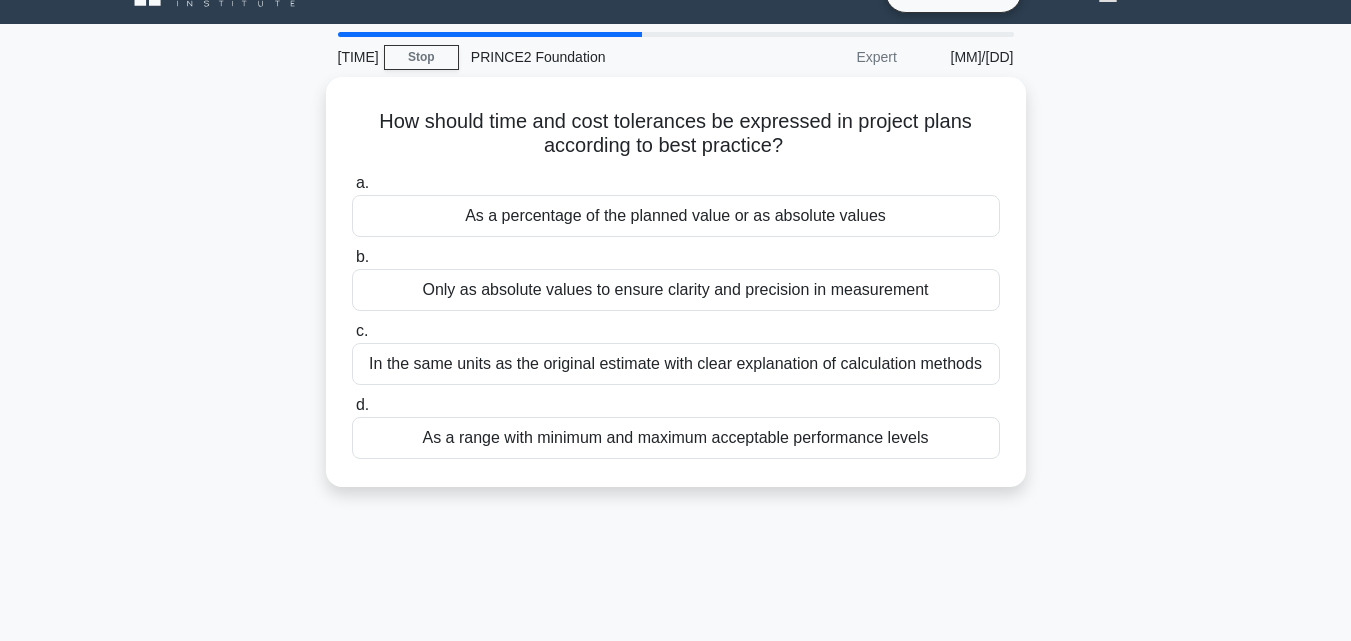 scroll, scrollTop: 0, scrollLeft: 0, axis: both 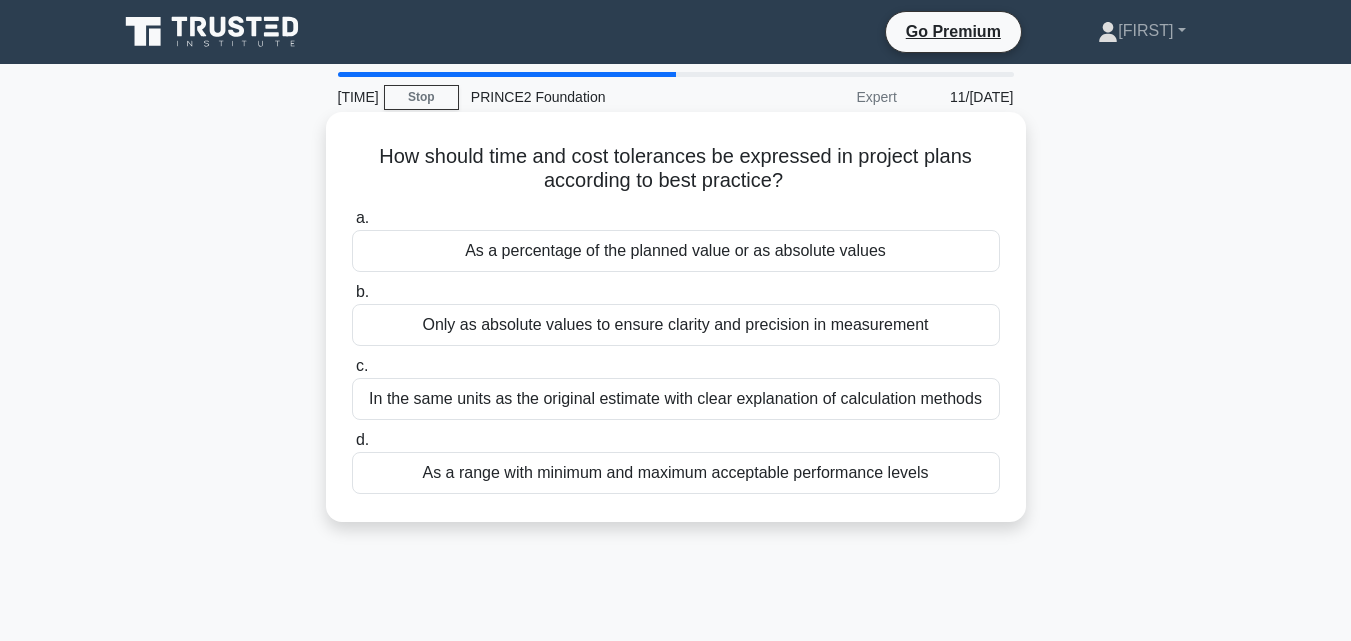 click on "As a range with minimum and maximum acceptable performance levels" at bounding box center (676, 473) 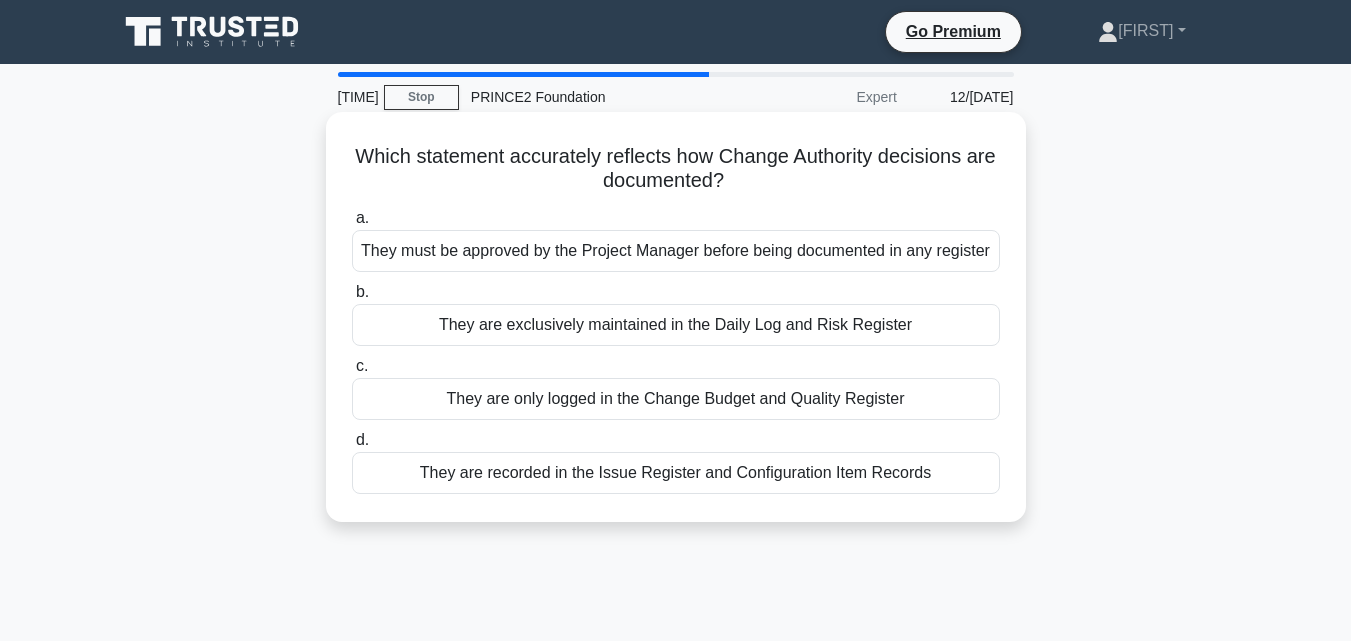 click on "They are recorded in the Issue Register and Configuration Item Records" at bounding box center [676, 473] 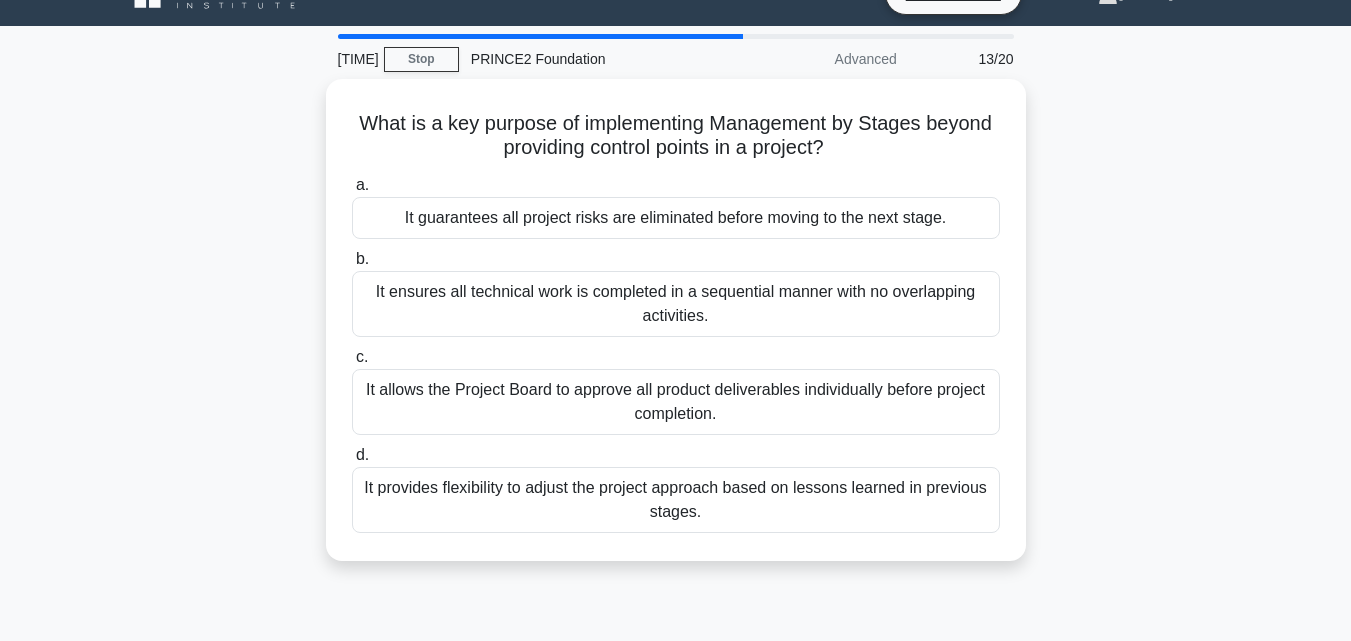 scroll, scrollTop: 40, scrollLeft: 0, axis: vertical 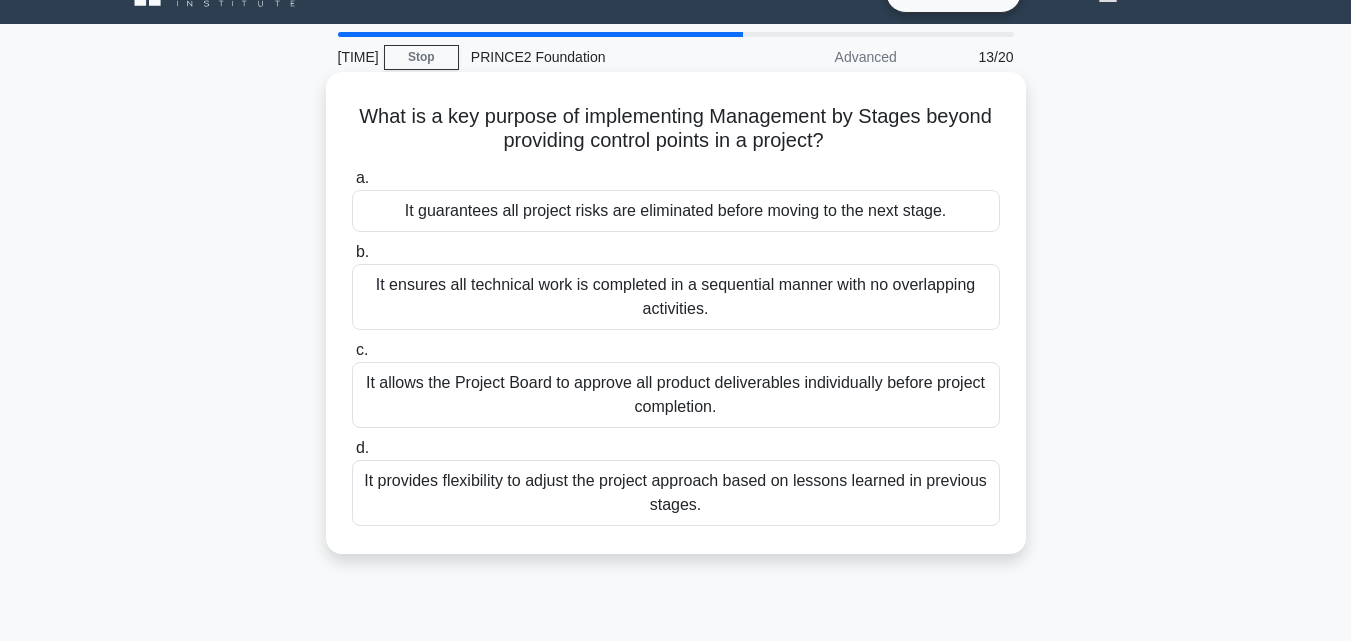 click on "It ensures all technical work is completed in a sequential manner with no overlapping activities." at bounding box center [676, 297] 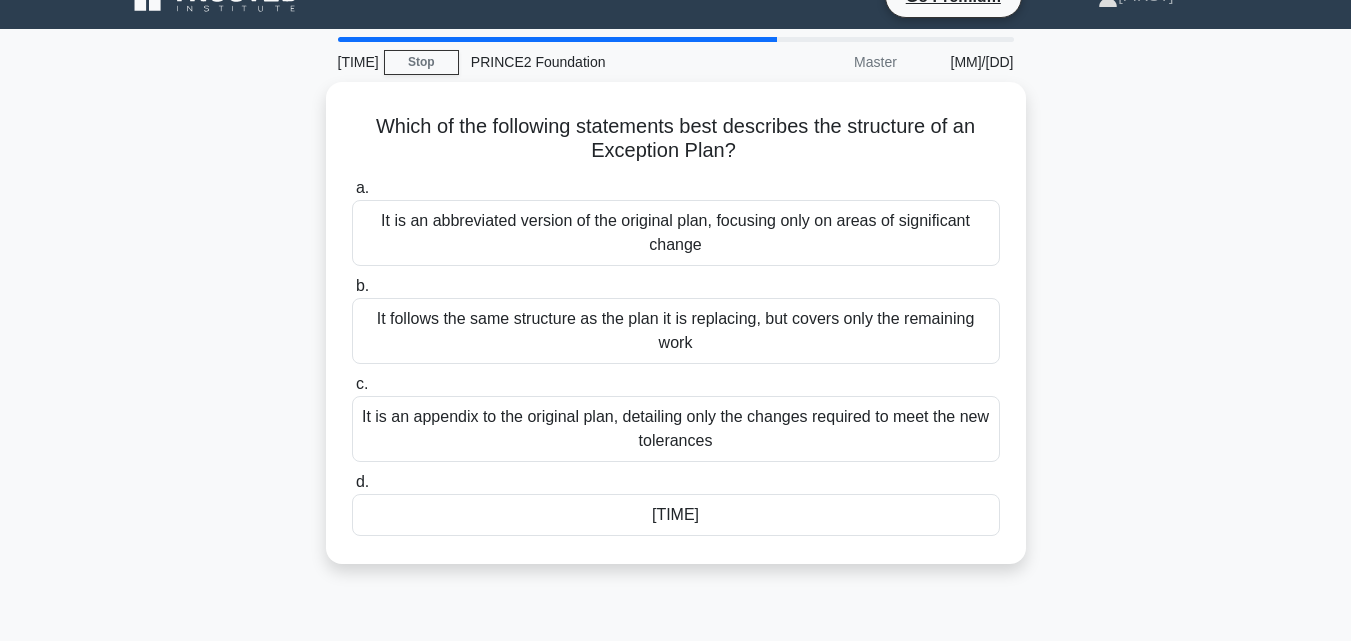 scroll, scrollTop: 40, scrollLeft: 0, axis: vertical 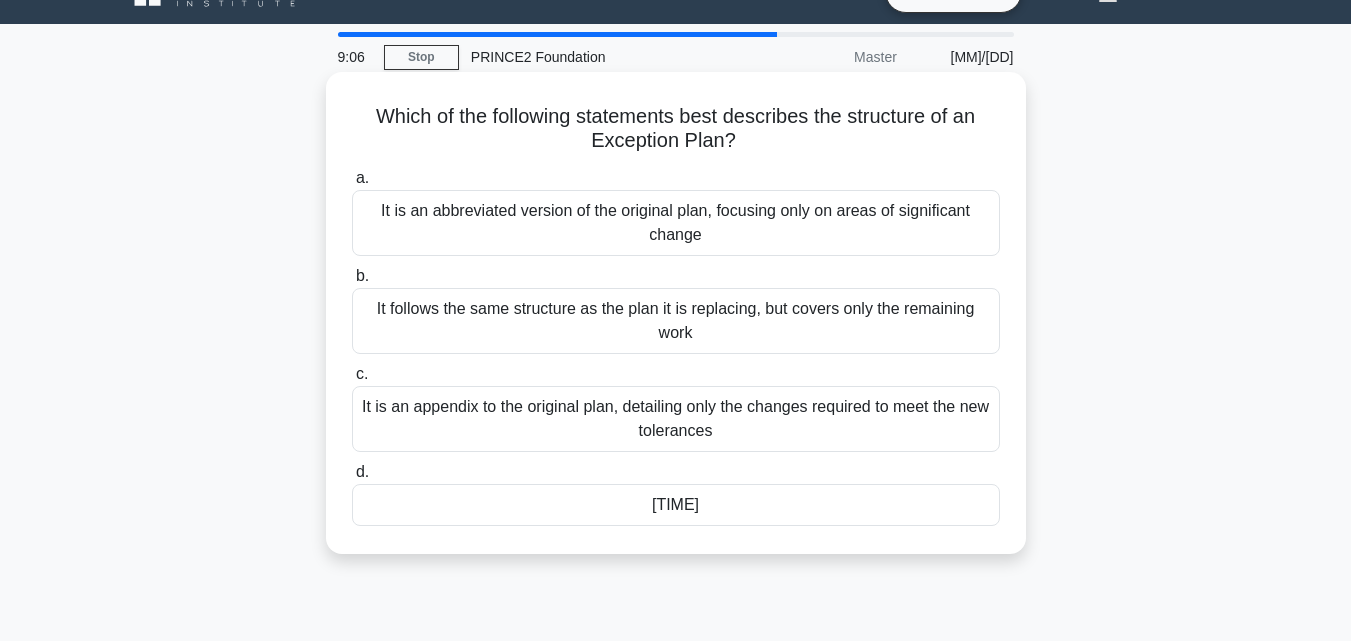 click on "It follows the same structure as the plan it is replacing, but covers only the remaining work" at bounding box center [676, 321] 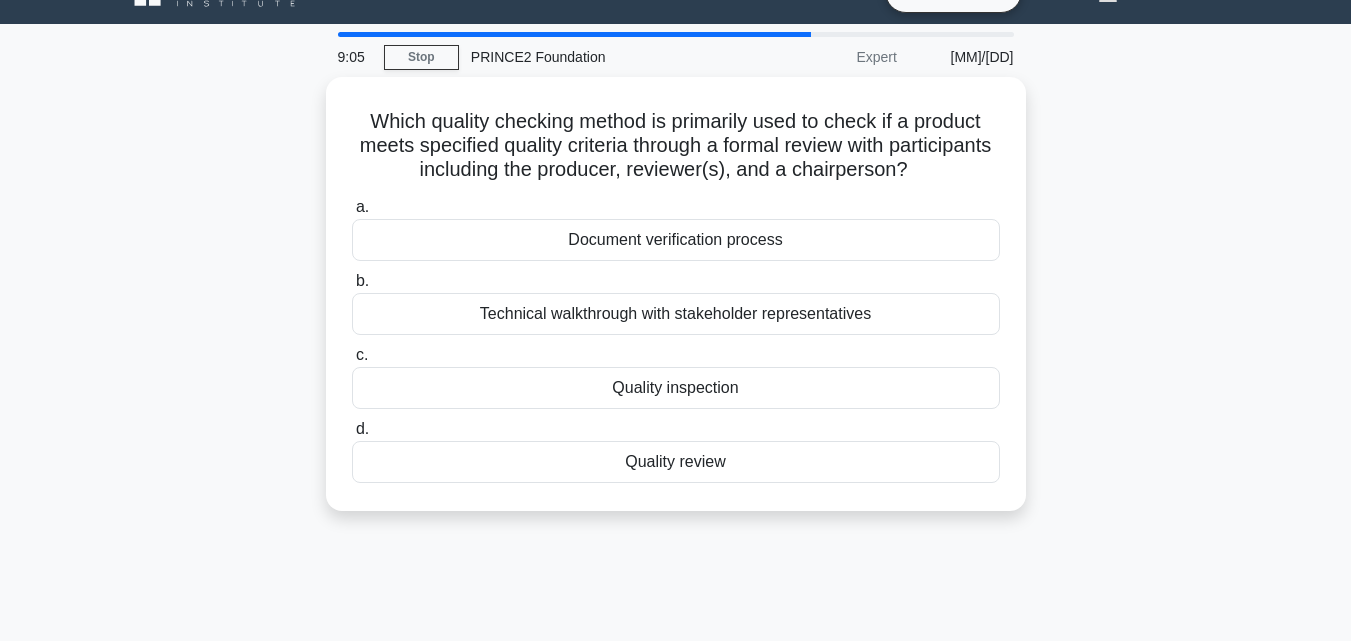 scroll, scrollTop: 0, scrollLeft: 0, axis: both 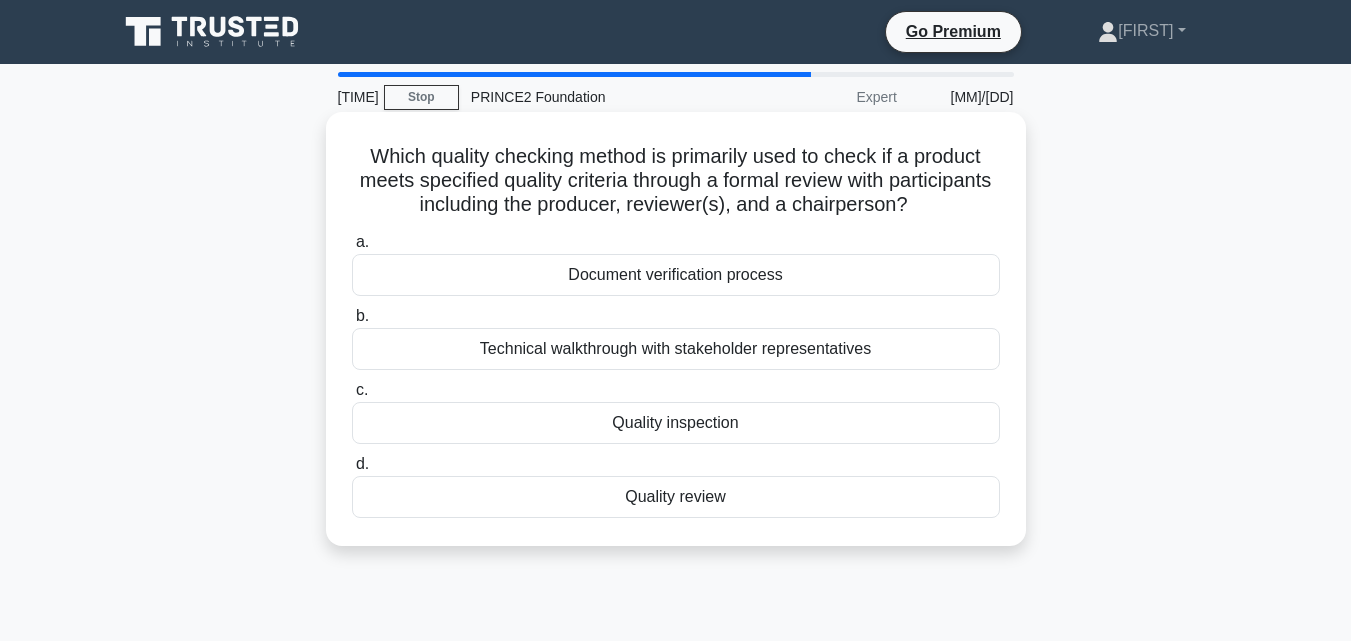 click on "Quality review" at bounding box center [676, 497] 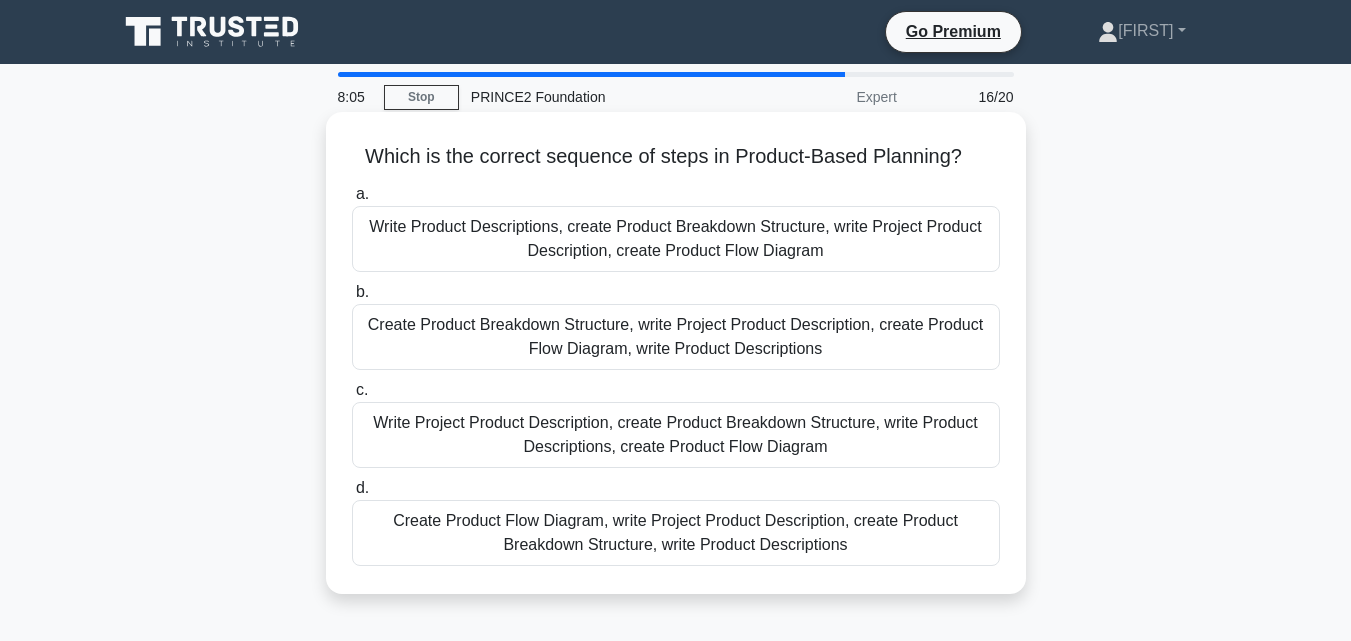 click on "Write Project Product Description, create Product Breakdown Structure, write Product Descriptions, create Product Flow Diagram" at bounding box center [676, 435] 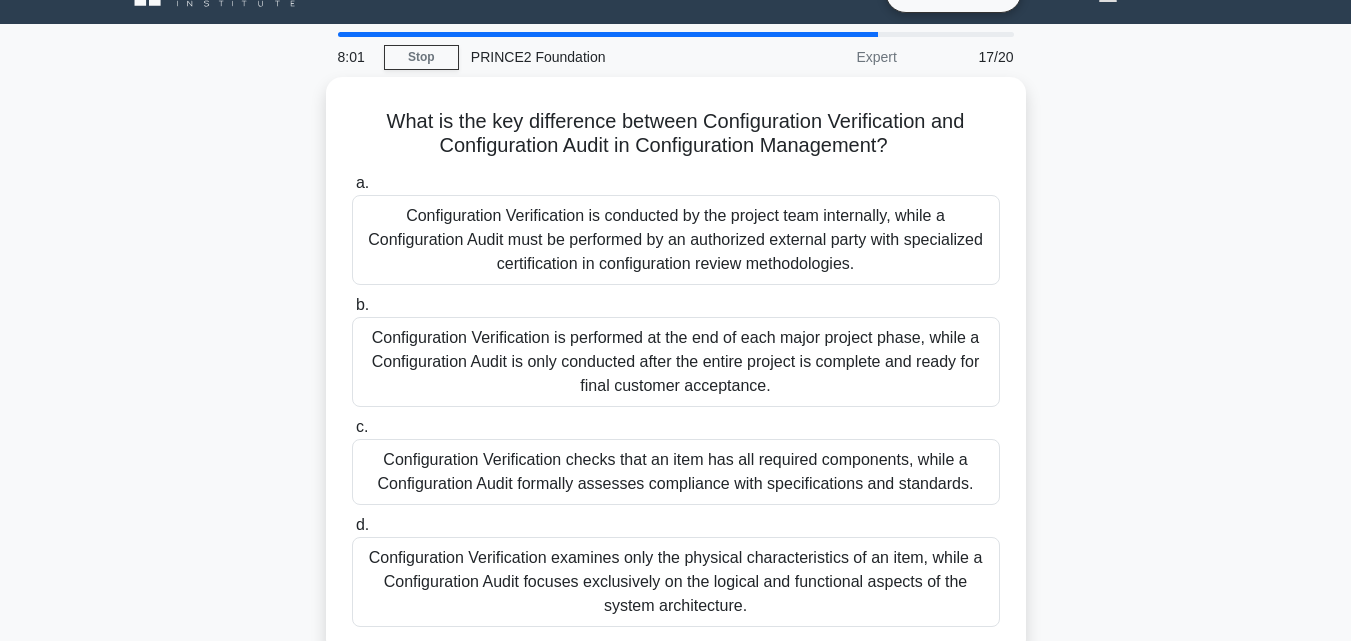 scroll, scrollTop: 80, scrollLeft: 0, axis: vertical 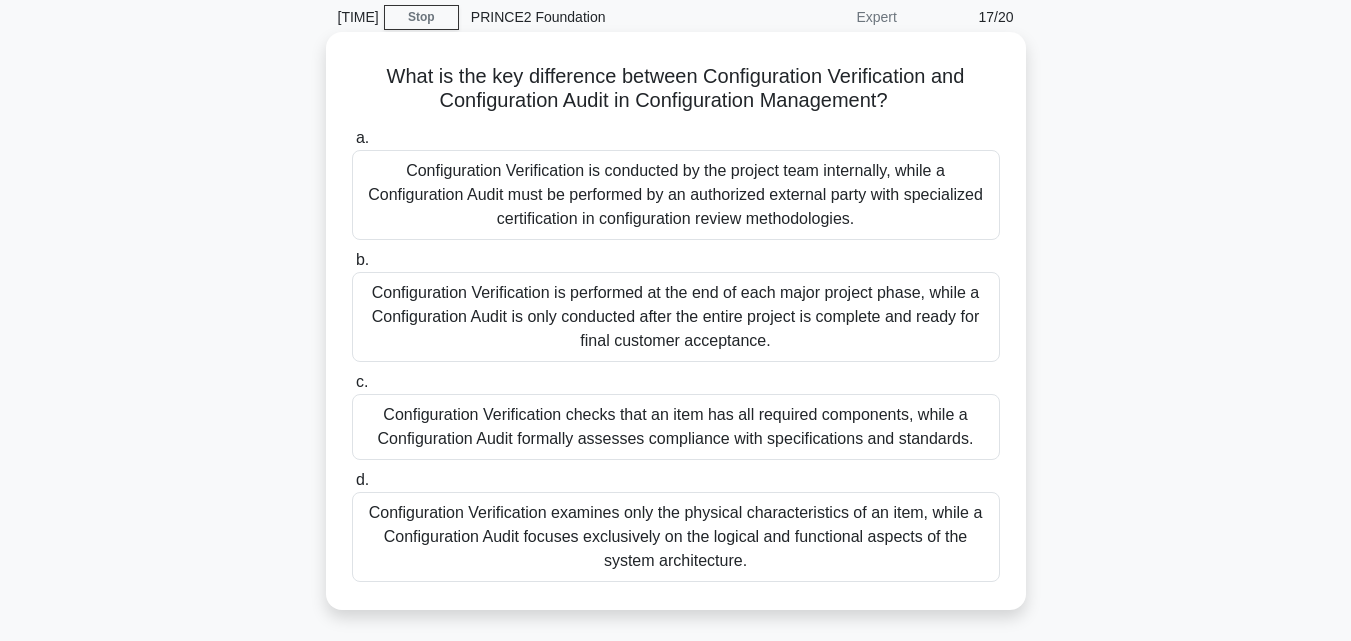 click on "Configuration Verification is performed at the end of each major project phase, while a Configuration Audit is only conducted after the entire project is complete and ready for final customer acceptance." at bounding box center [676, 317] 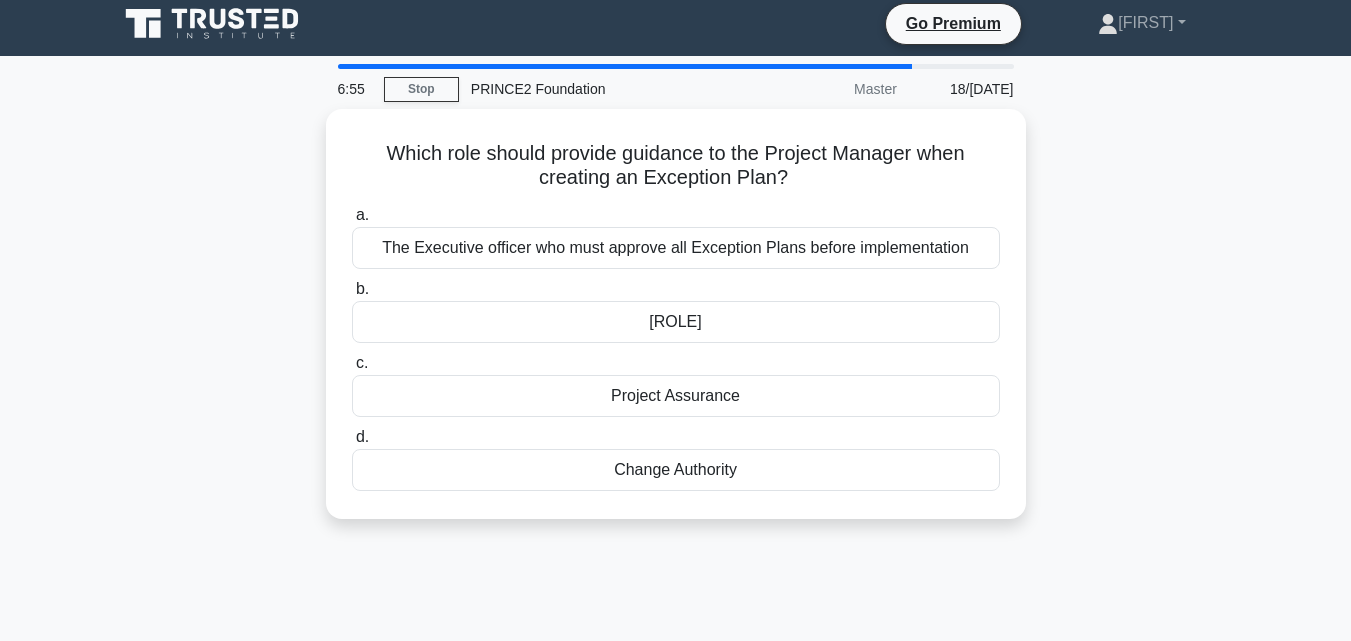 scroll, scrollTop: 0, scrollLeft: 0, axis: both 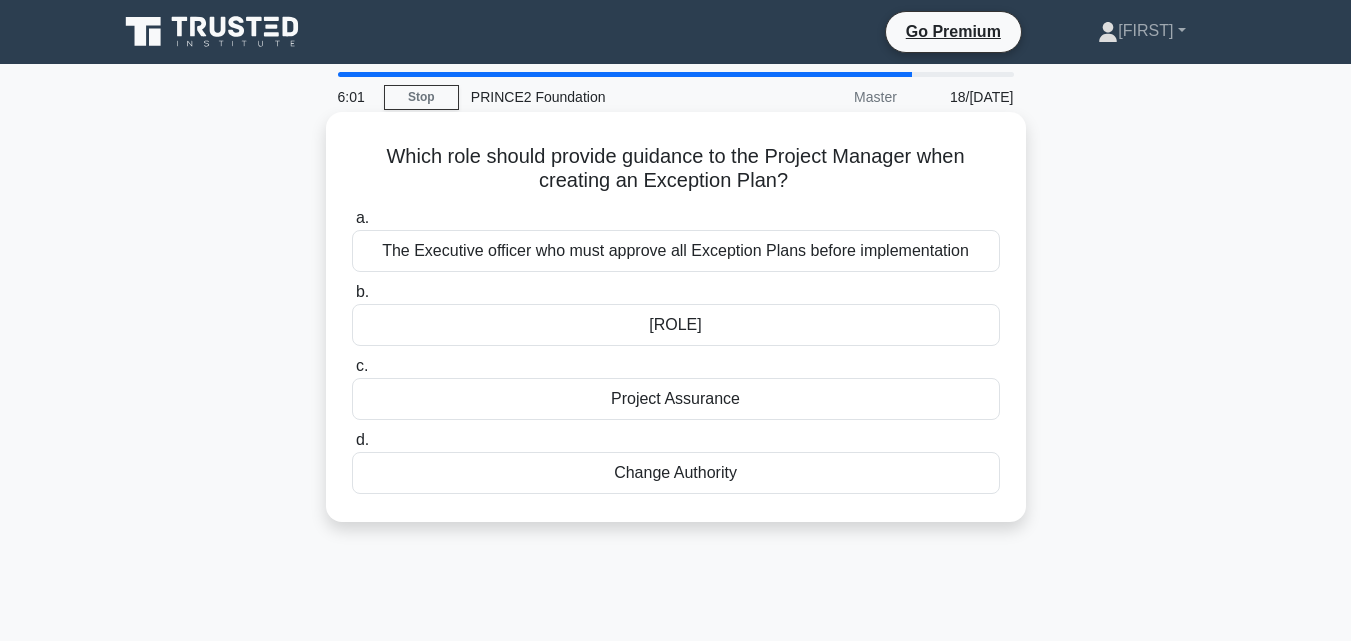 click on "Change Authority" at bounding box center [676, 473] 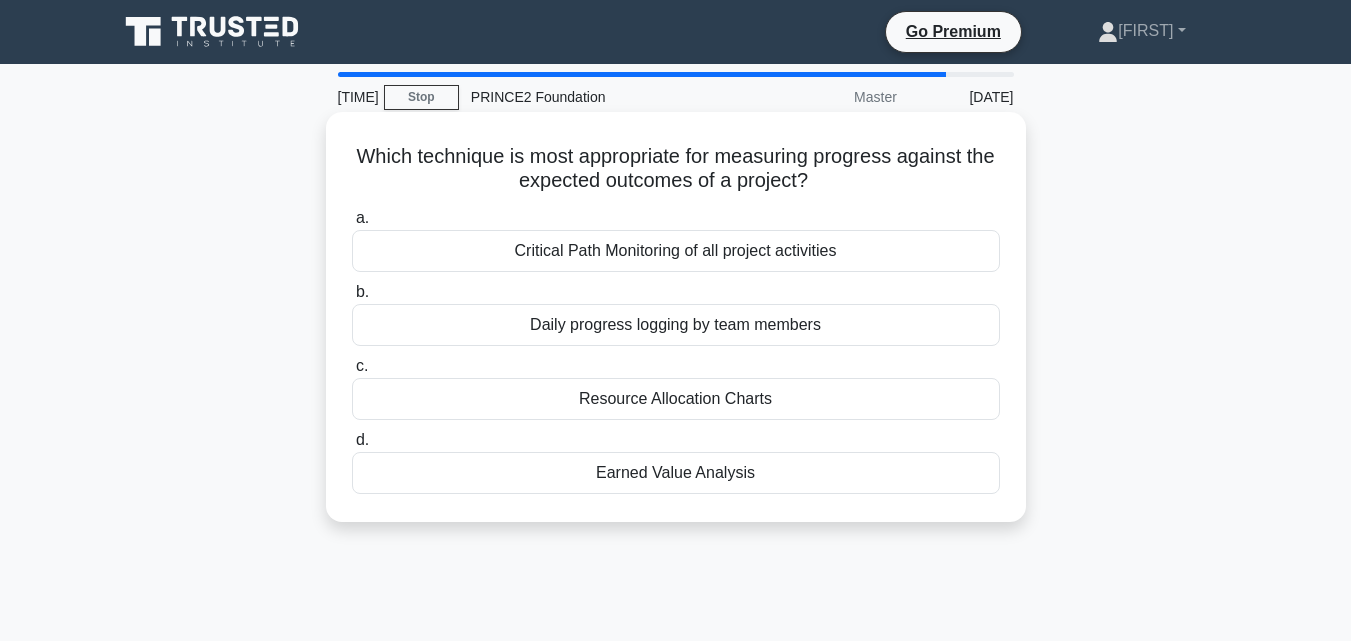click on "Daily progress logging by team members" at bounding box center [676, 325] 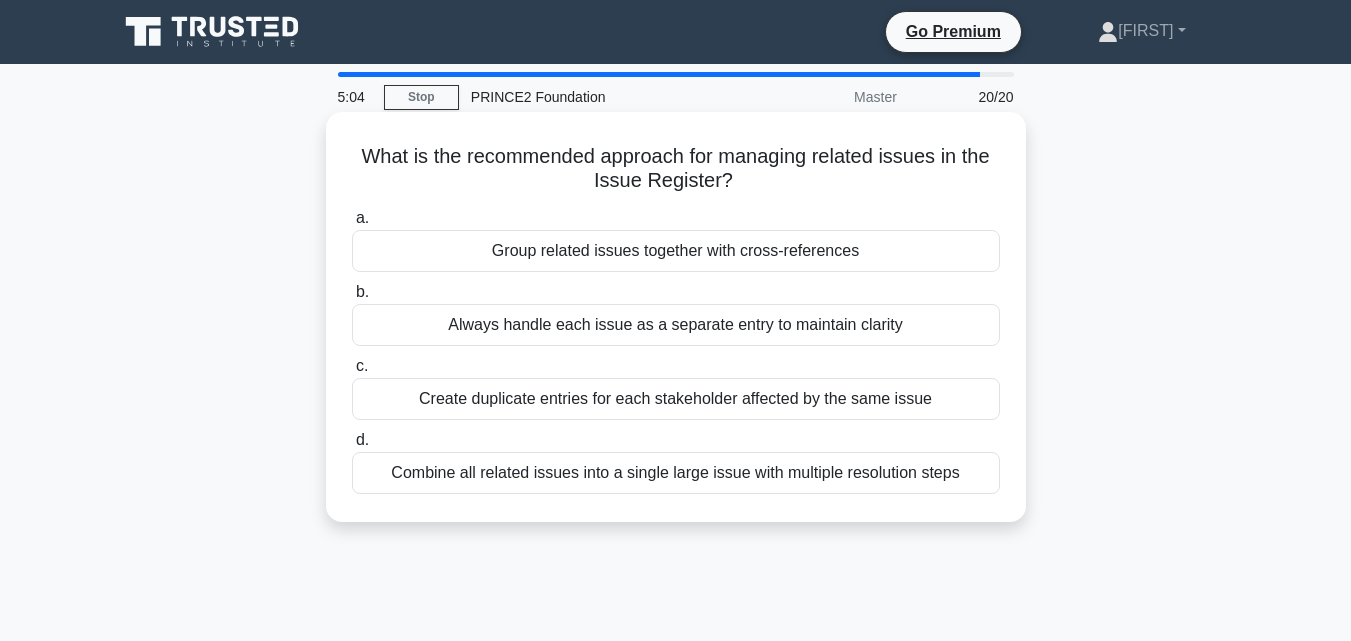 click on "Always handle each issue as a separate entry to maintain clarity" at bounding box center (676, 325) 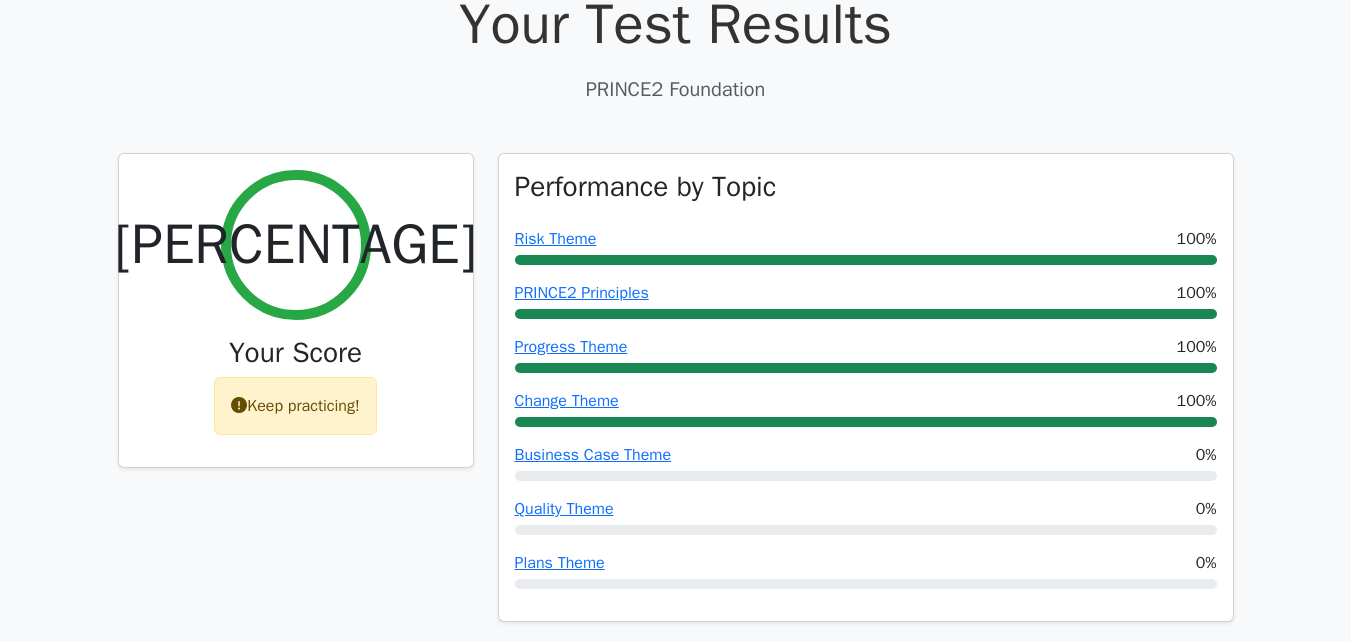 scroll, scrollTop: 640, scrollLeft: 0, axis: vertical 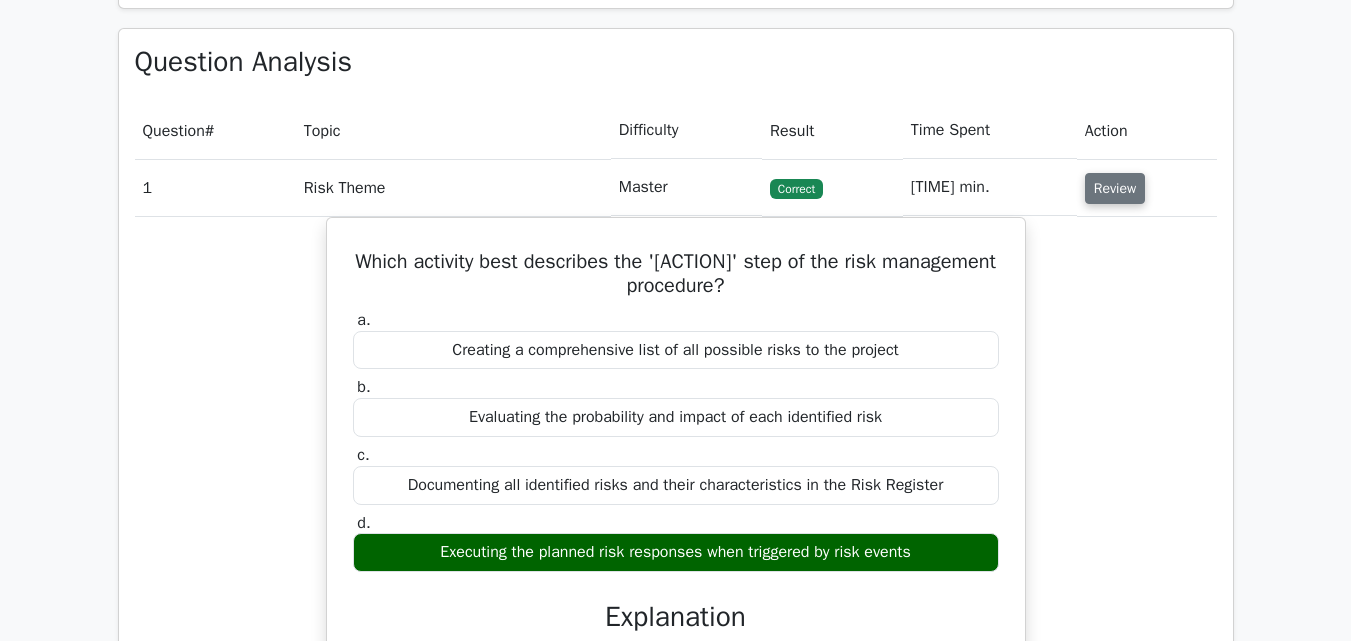click on "Review" at bounding box center [1115, 188] 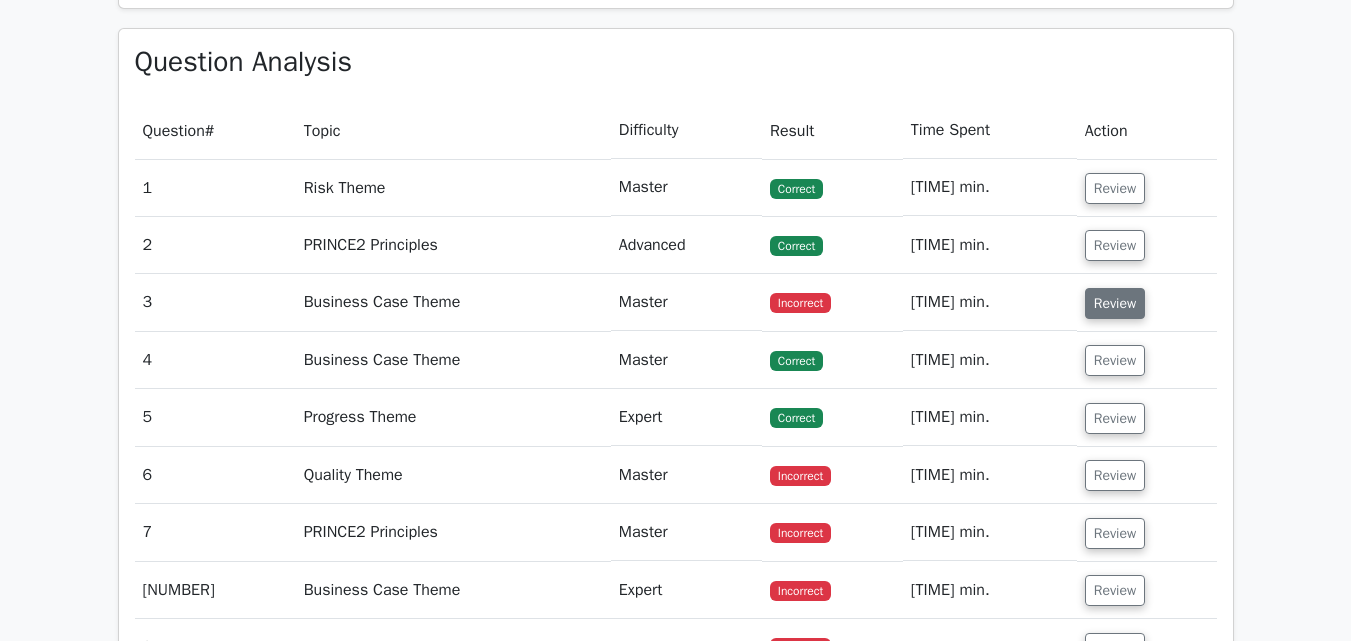 click on "Review" at bounding box center [1115, 303] 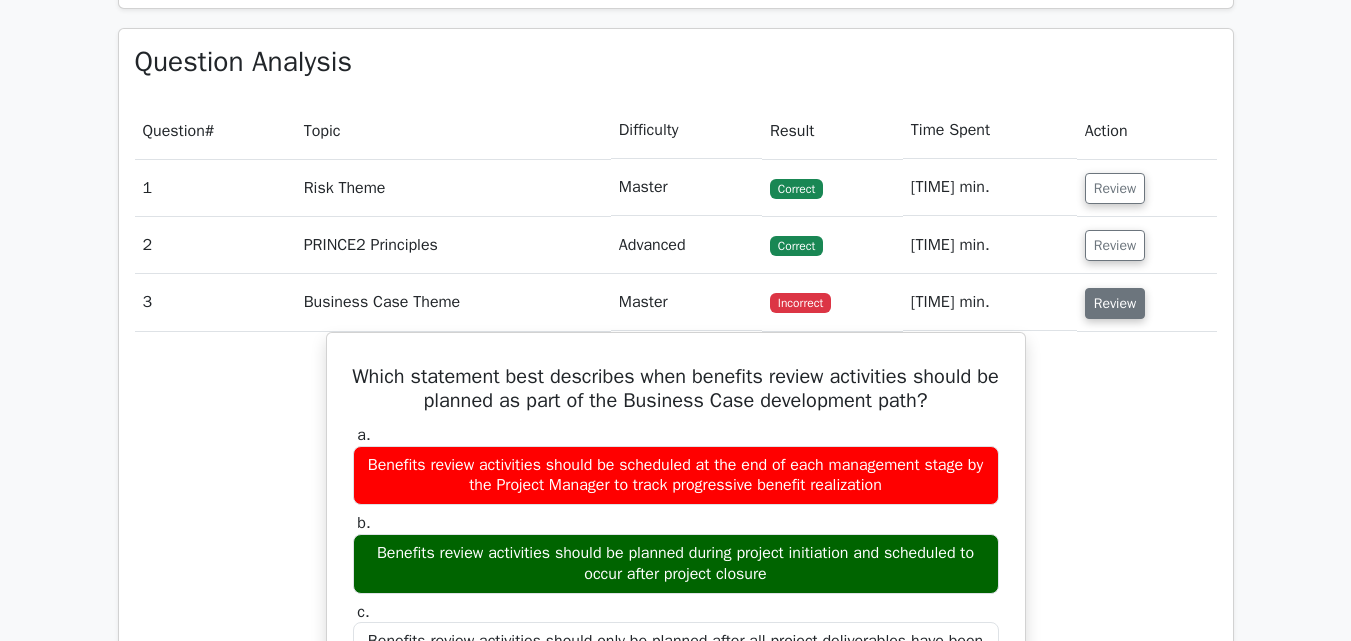click on "Review" at bounding box center [1115, 303] 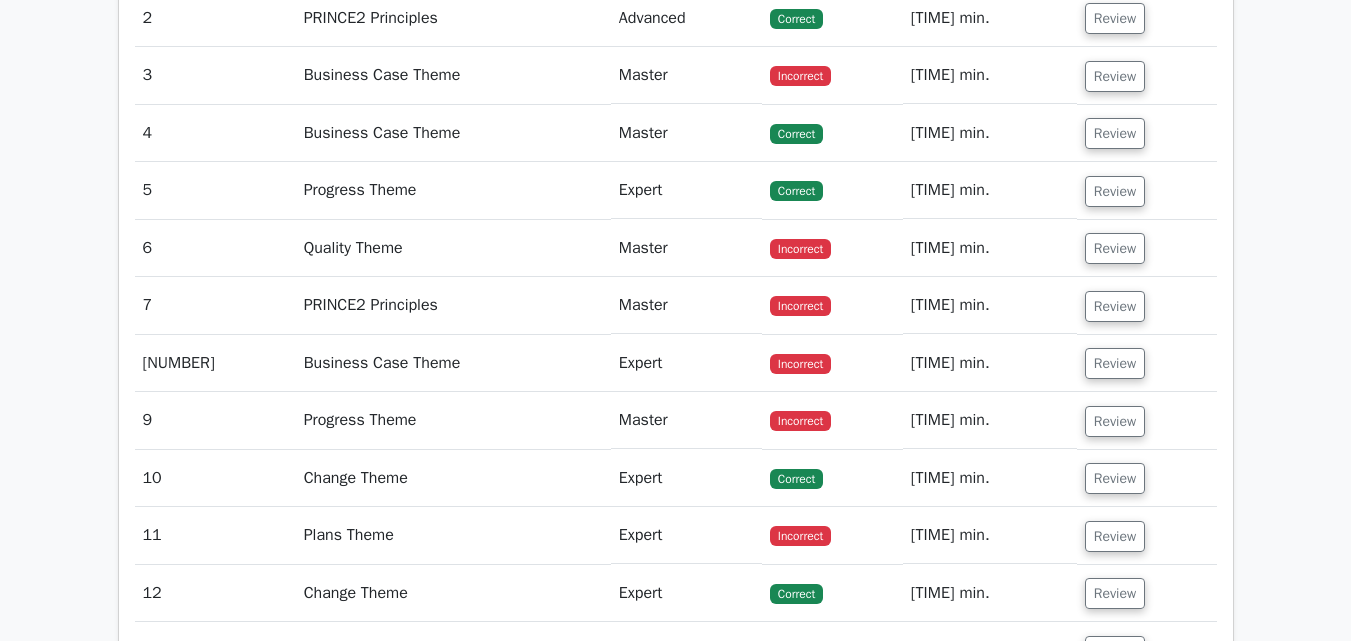 scroll, scrollTop: 1760, scrollLeft: 0, axis: vertical 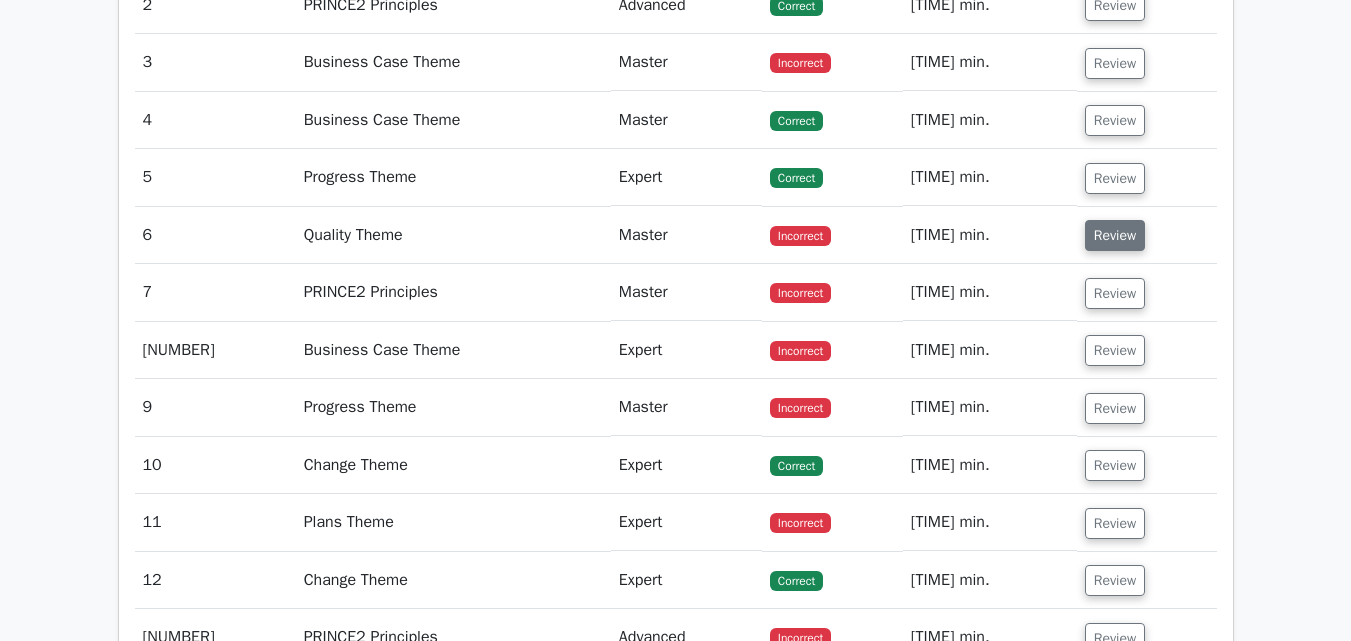 click on "Review" at bounding box center [1115, 235] 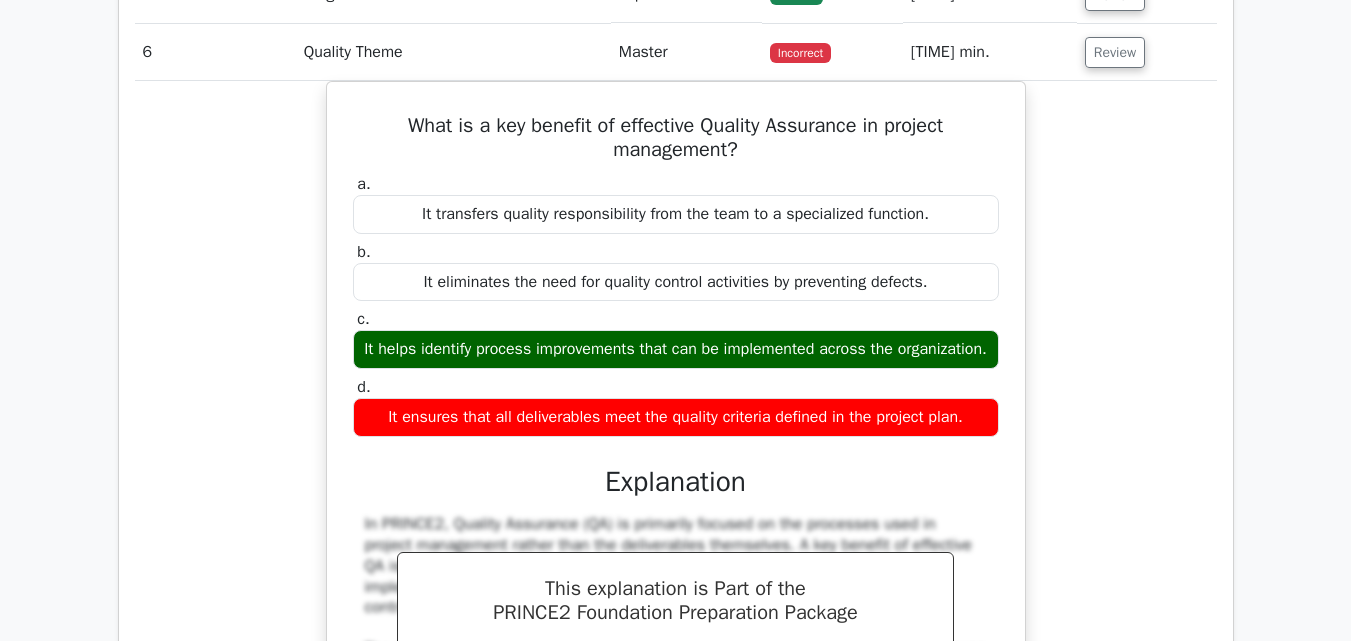 scroll, scrollTop: 1909, scrollLeft: 0, axis: vertical 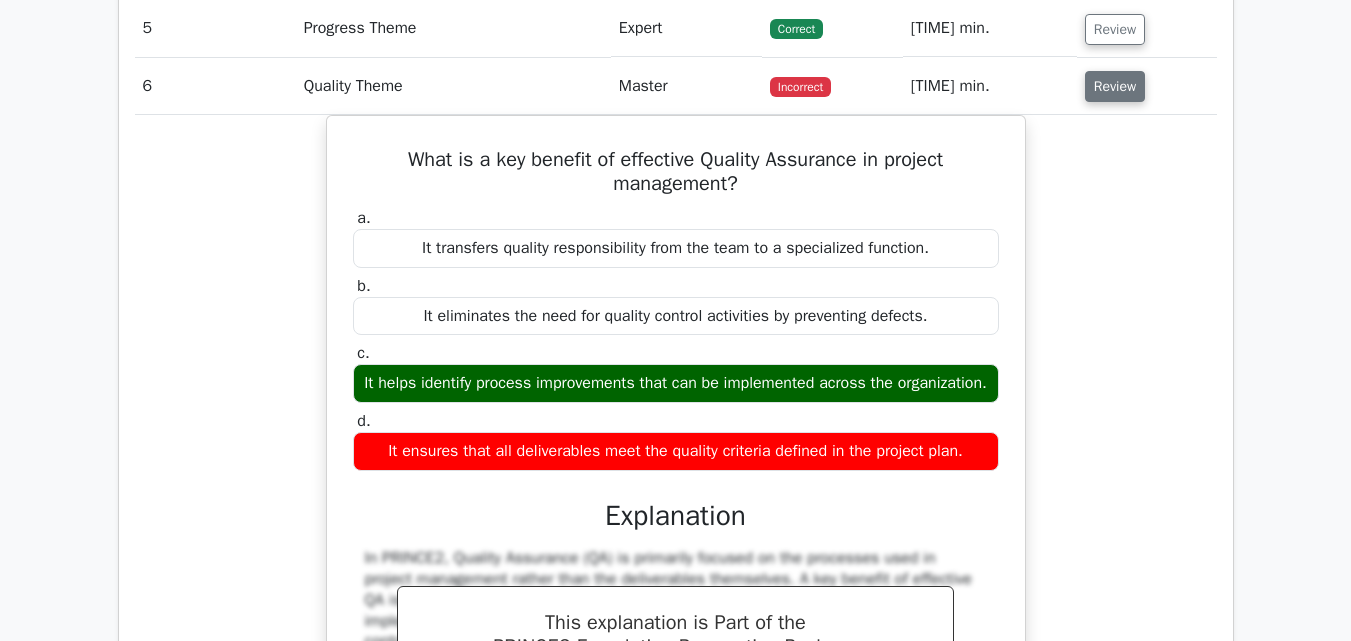 click on "Review" at bounding box center [1115, 86] 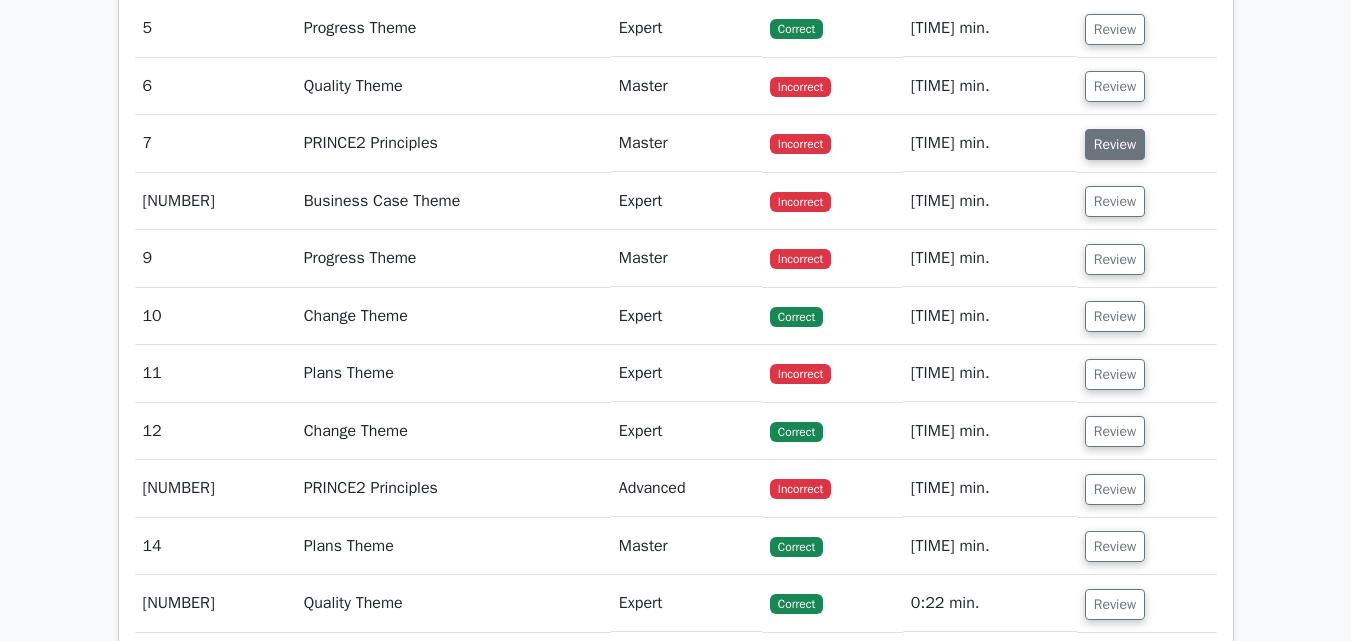 click on "Review" at bounding box center [1115, 144] 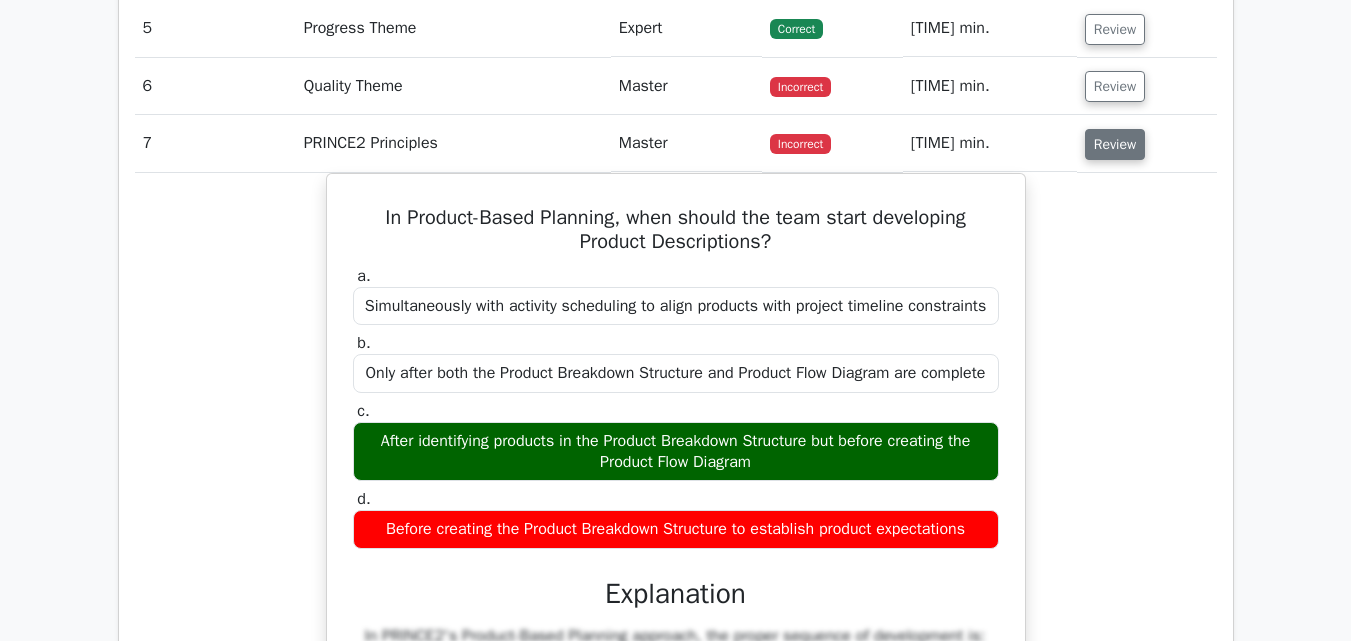click on "Review" at bounding box center (1115, 144) 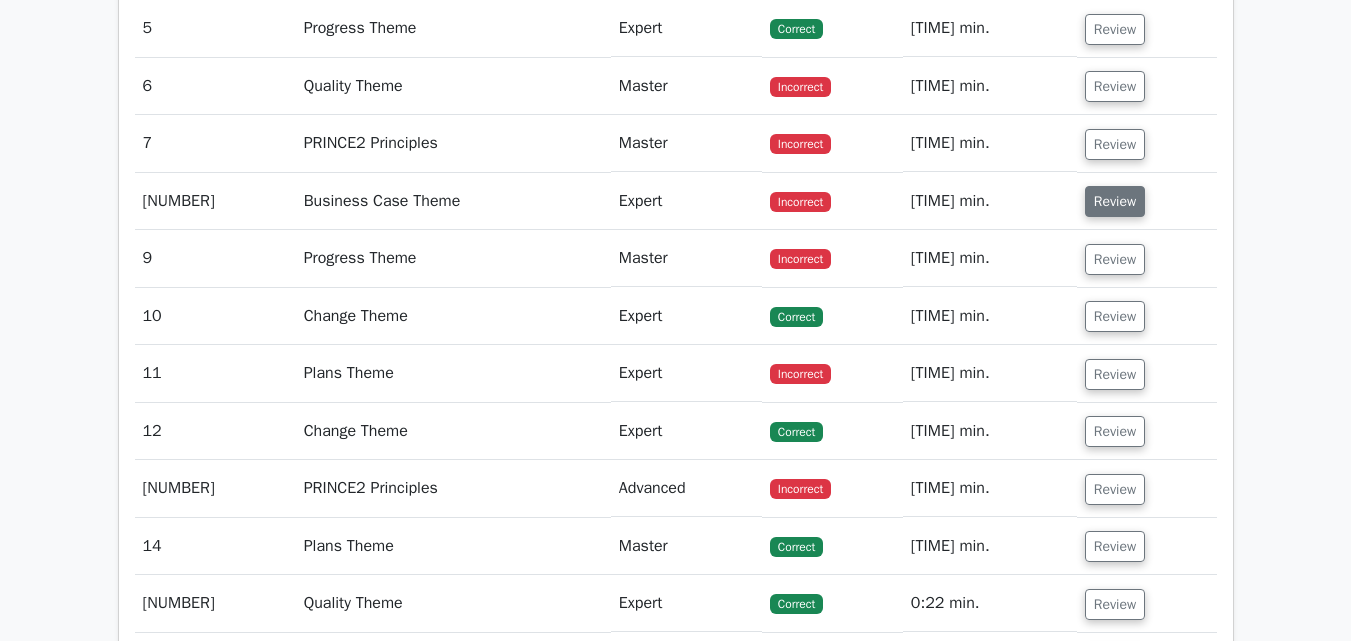 click on "Review" at bounding box center [1115, 201] 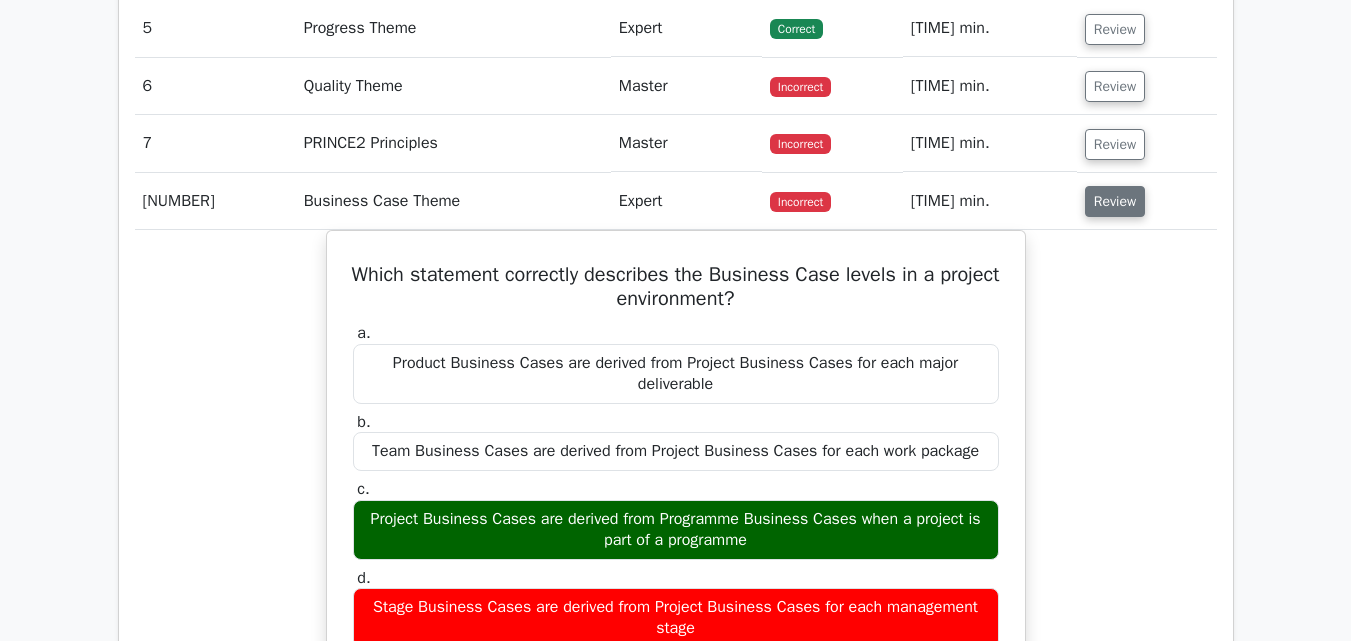 click on "Review" at bounding box center (1115, 201) 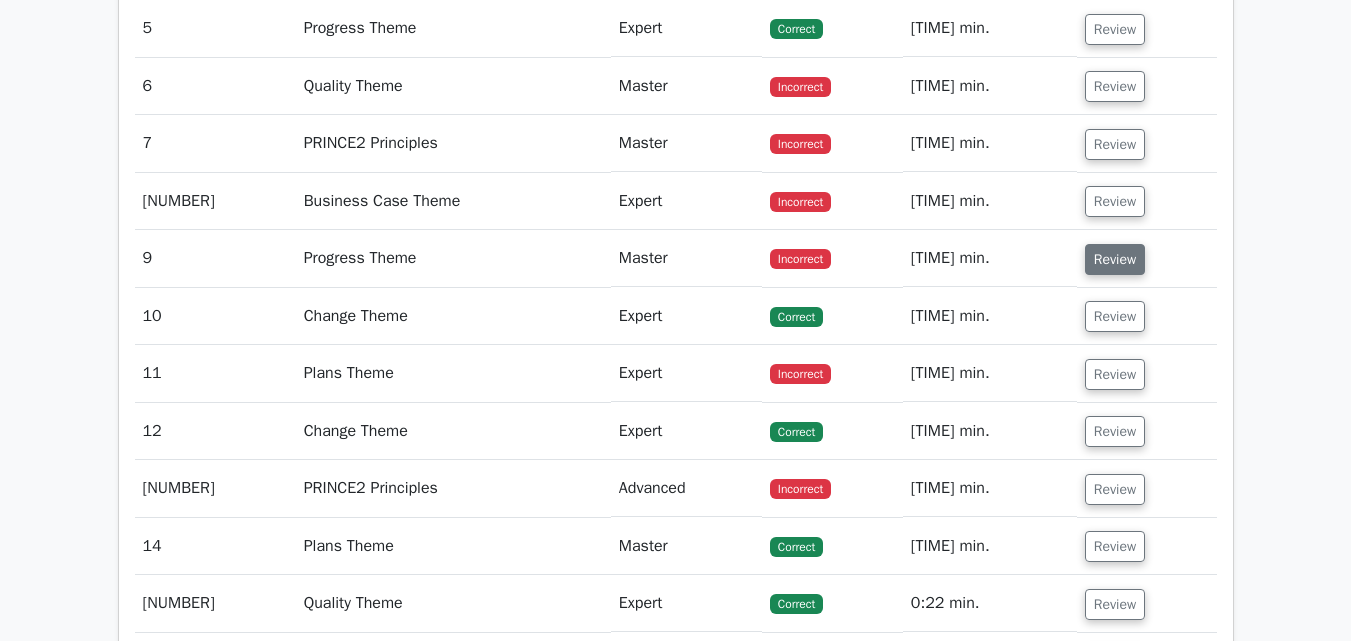 click on "Review" at bounding box center (1115, 259) 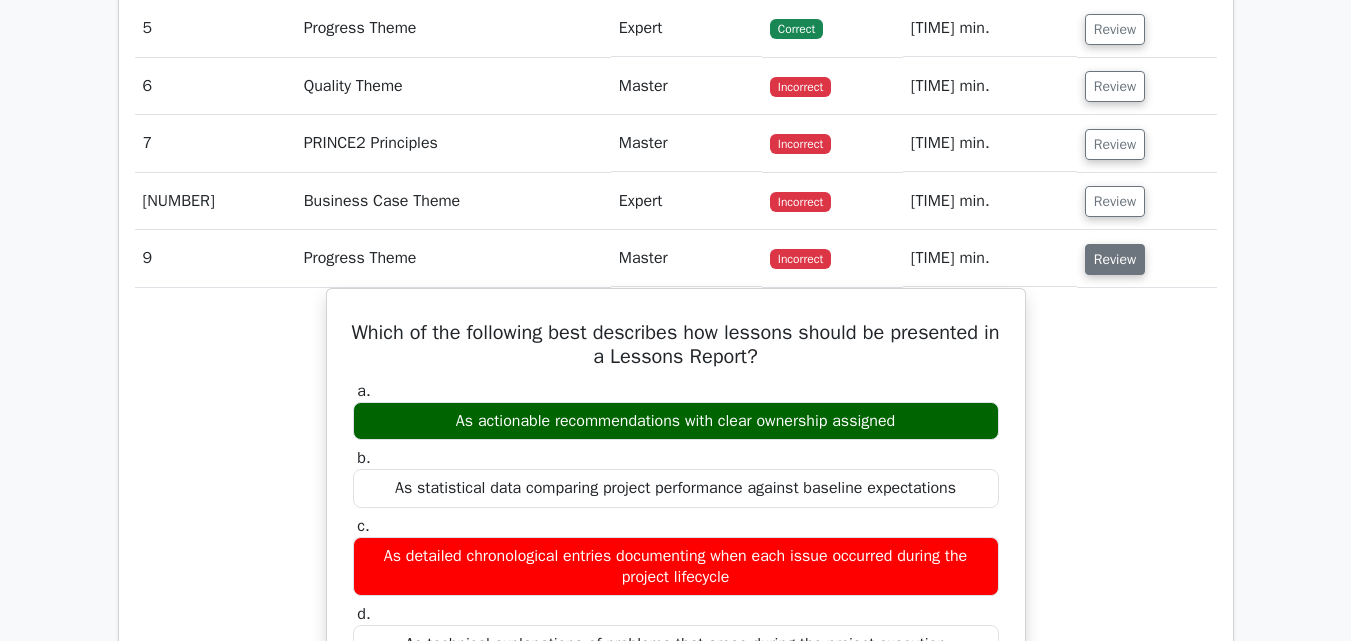 click on "Review" at bounding box center (1115, 259) 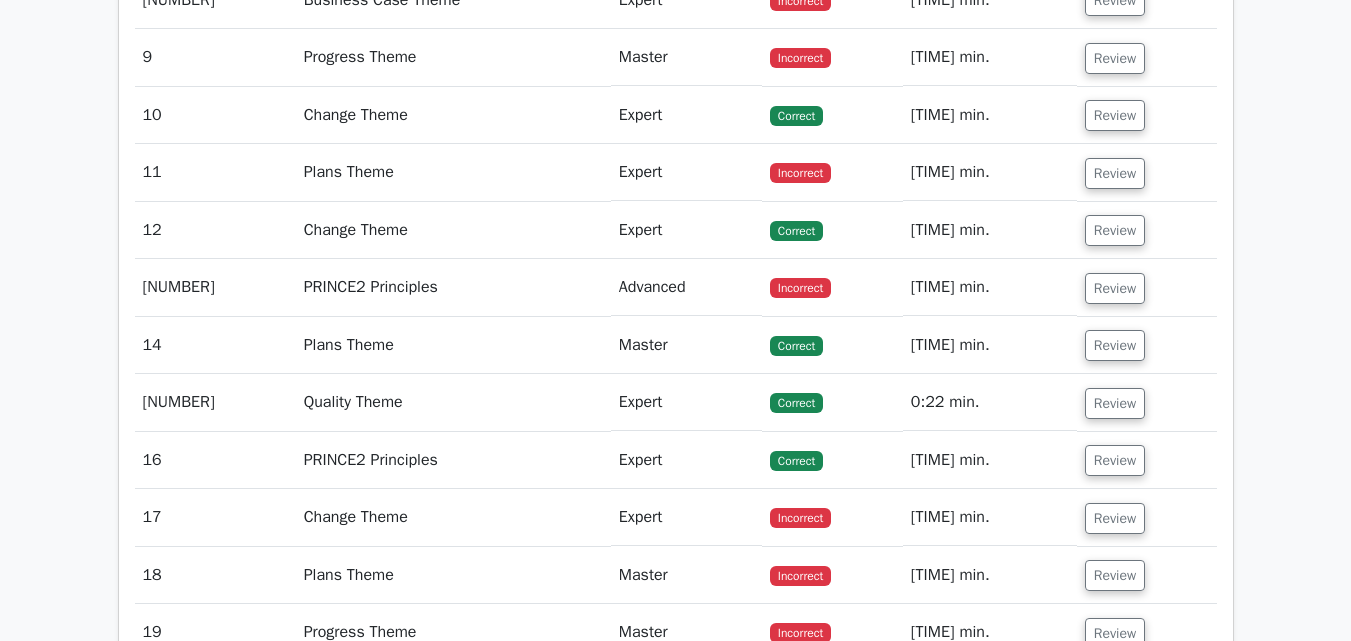 scroll, scrollTop: 2149, scrollLeft: 0, axis: vertical 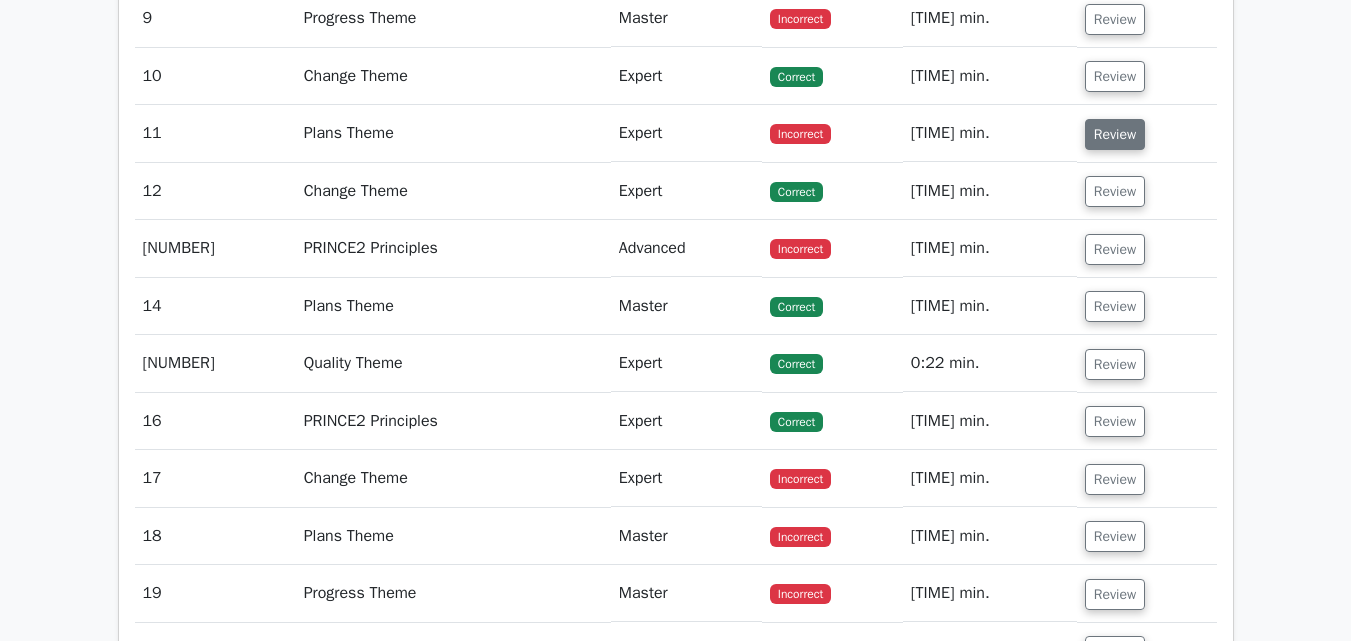 click on "Review" at bounding box center (1115, 134) 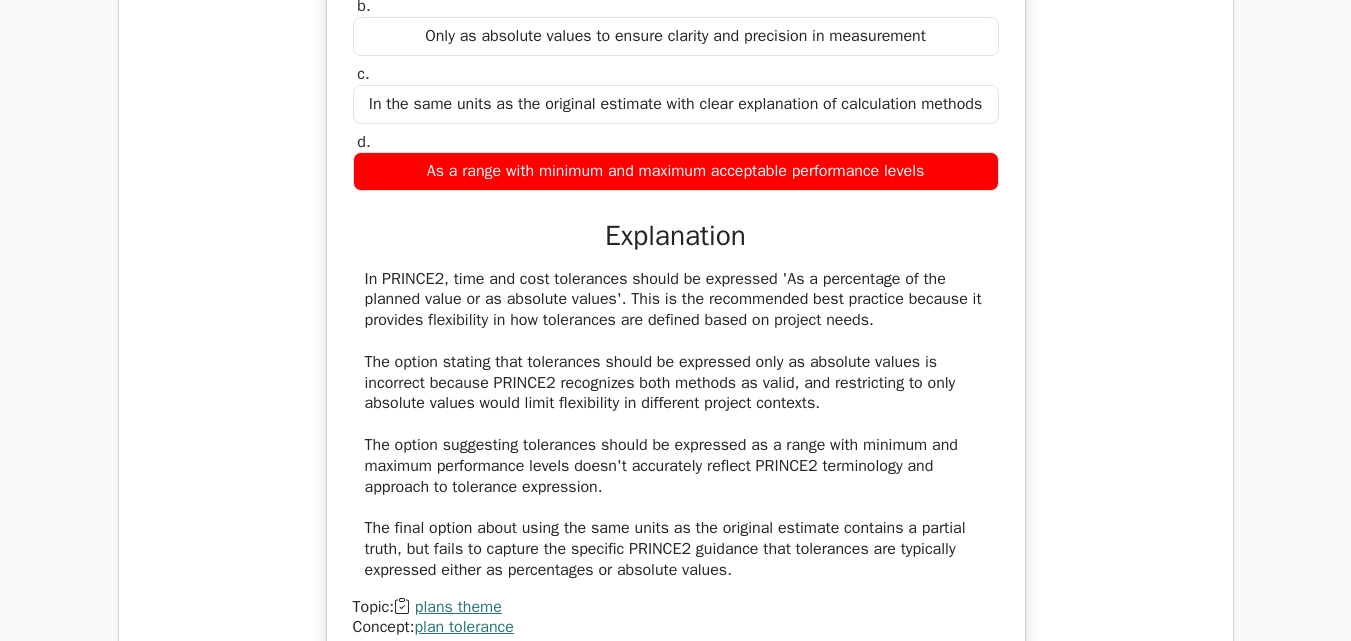 scroll, scrollTop: 2443, scrollLeft: 0, axis: vertical 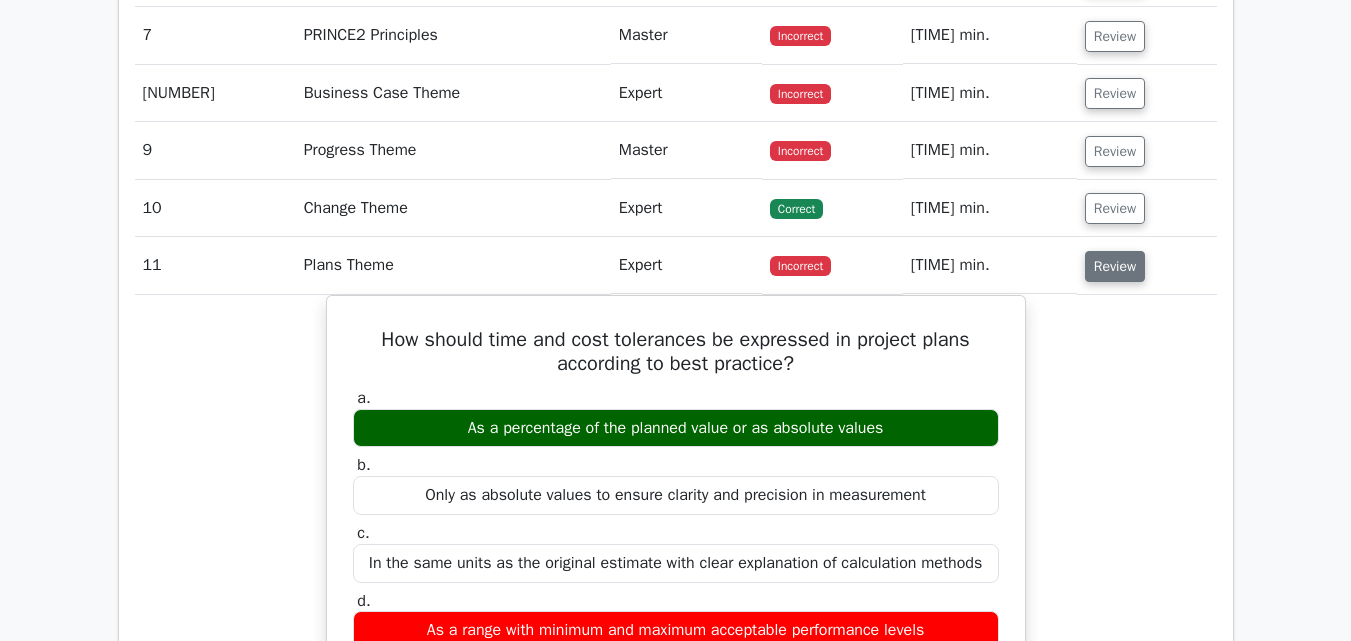 click on "Review" at bounding box center (1115, 266) 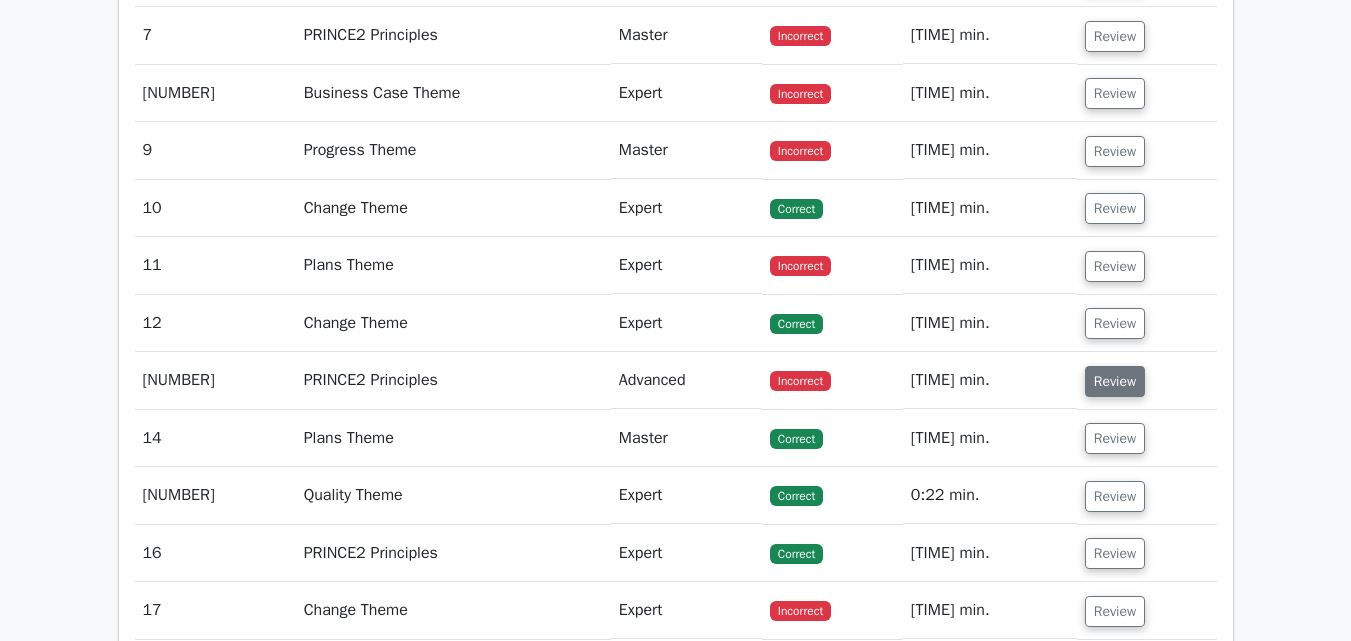 click on "Review" at bounding box center (1115, 381) 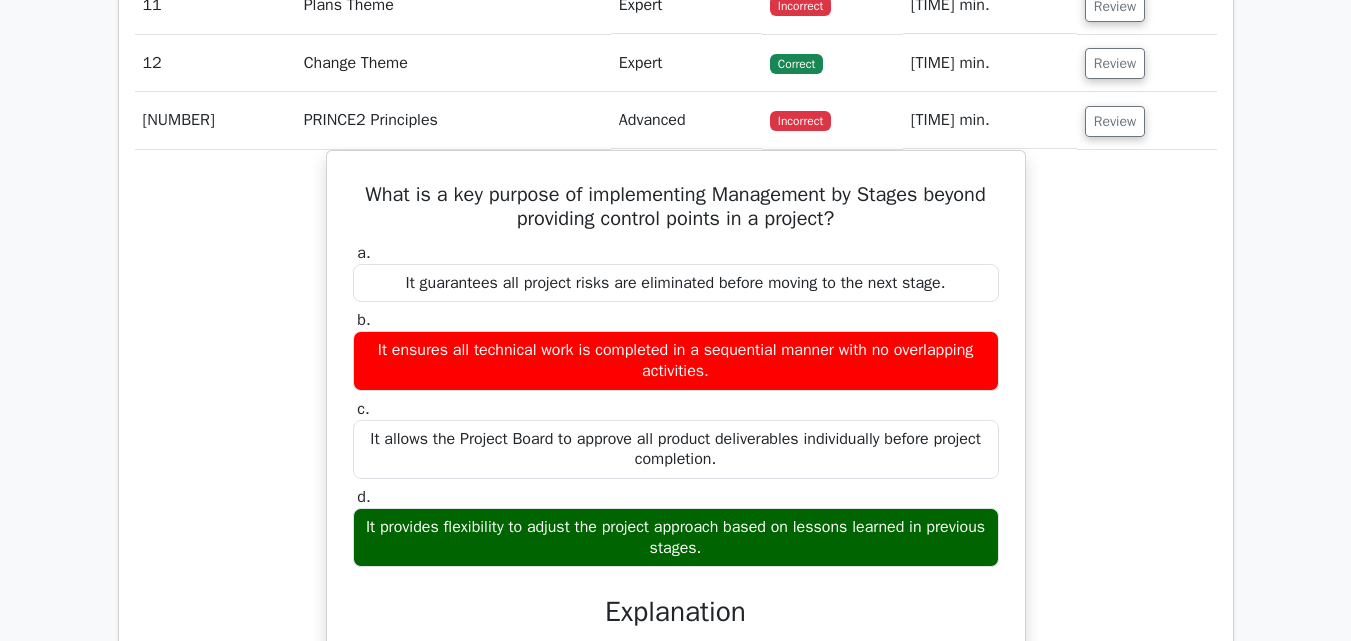 scroll, scrollTop: 2290, scrollLeft: 0, axis: vertical 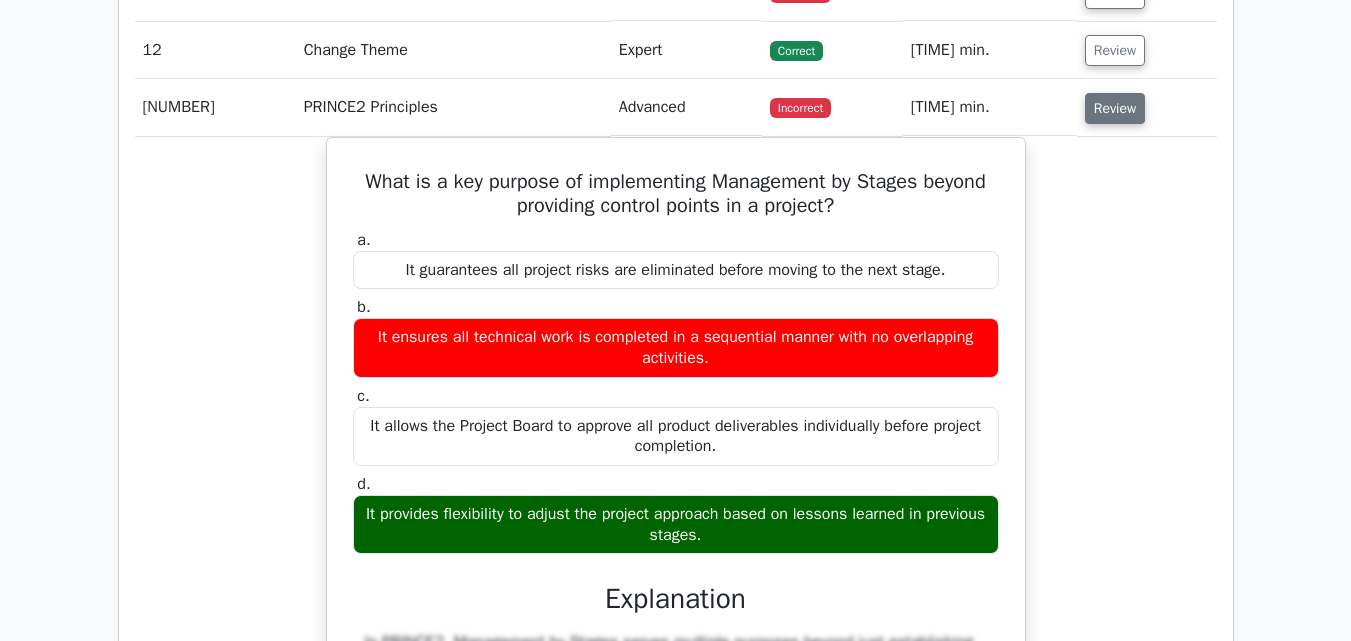 click on "Review" at bounding box center [1115, 108] 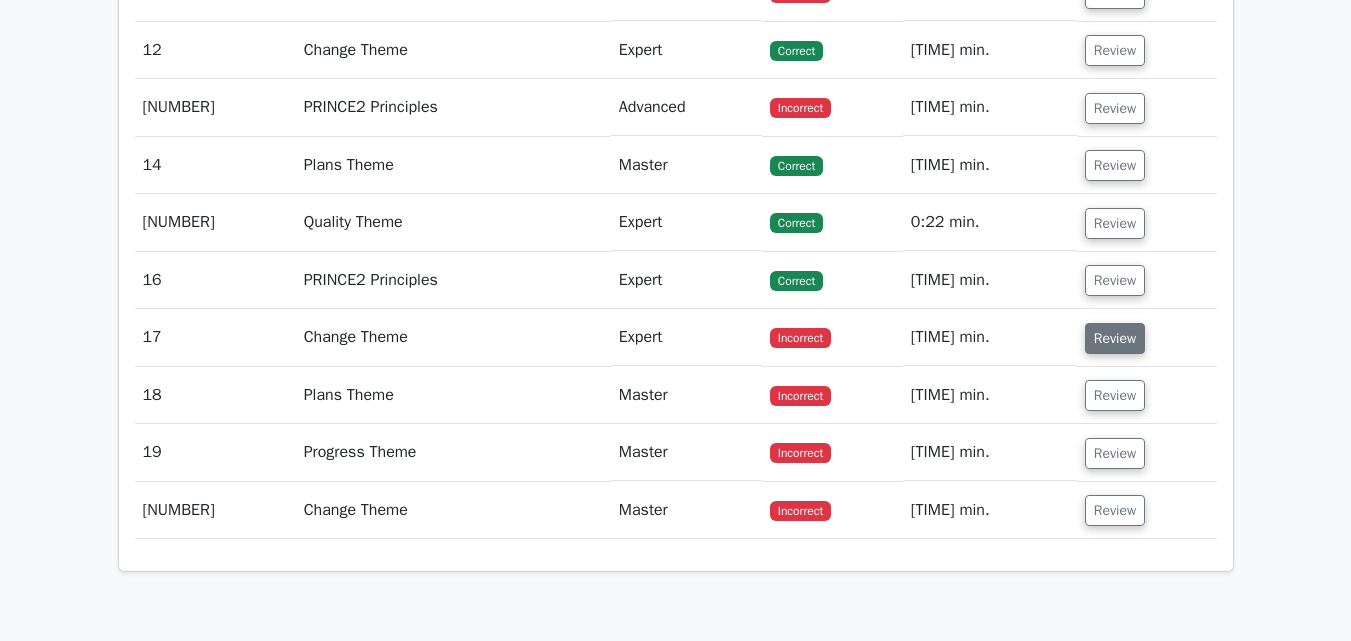 click on "Review" at bounding box center [1115, 338] 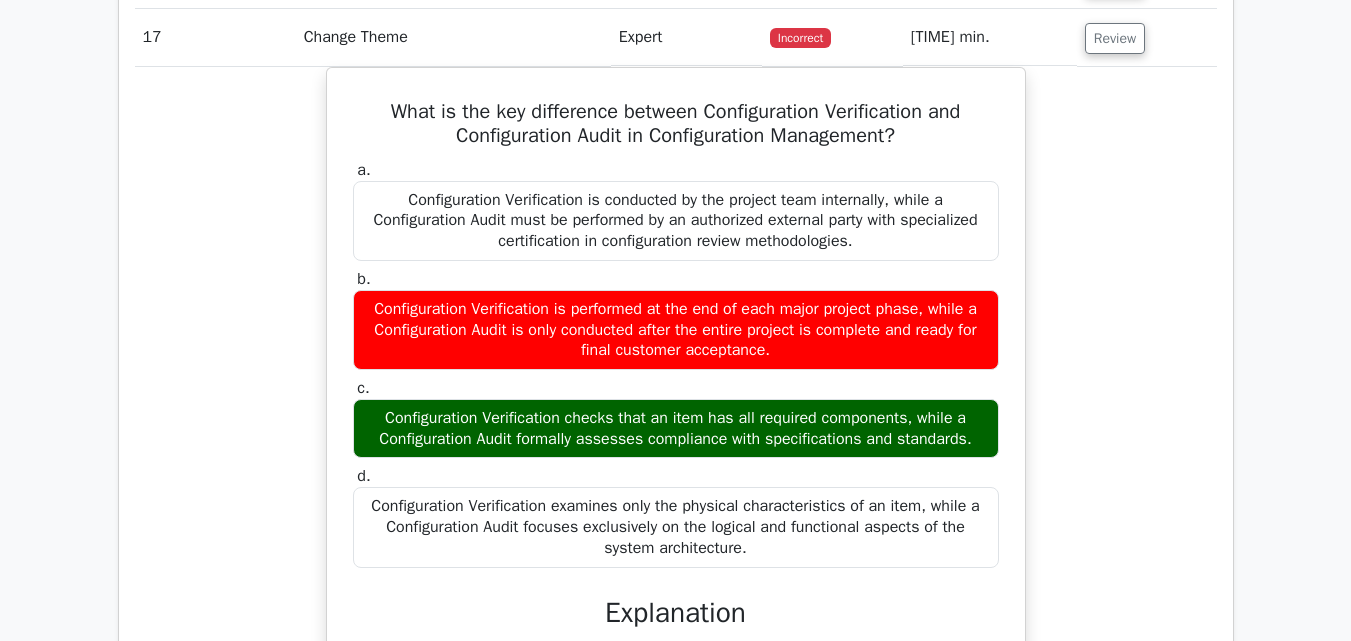 scroll, scrollTop: 2603, scrollLeft: 0, axis: vertical 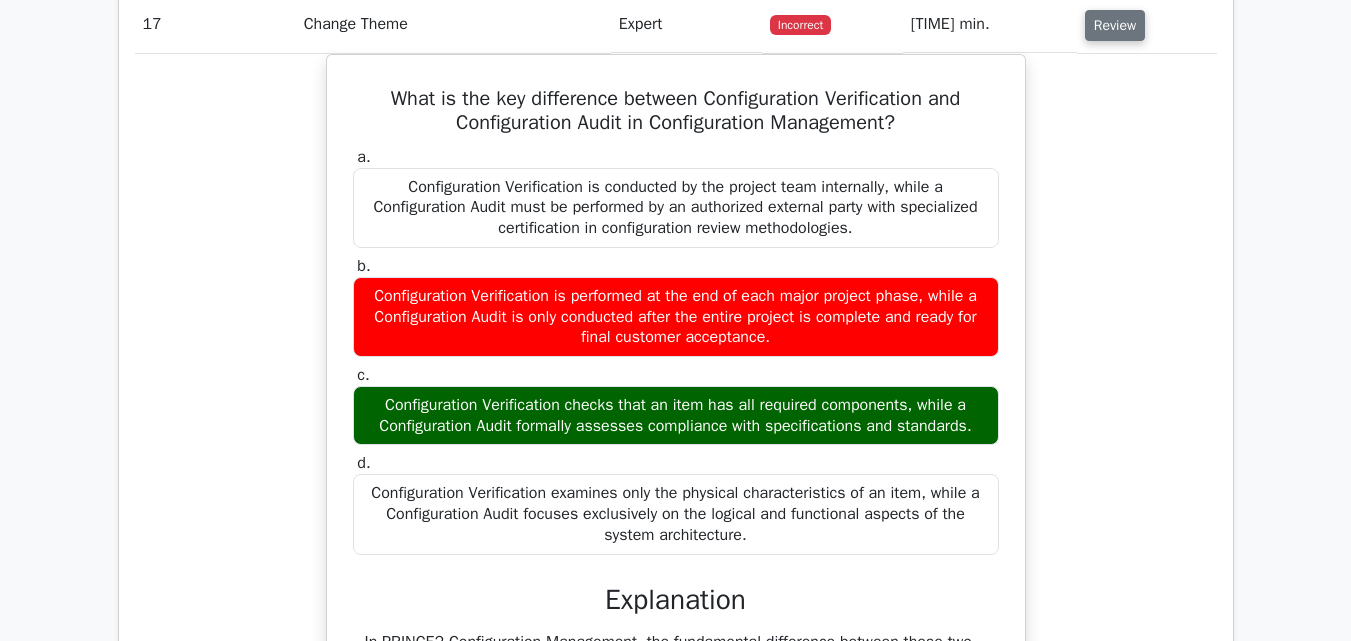 click on "Review" at bounding box center (1115, 25) 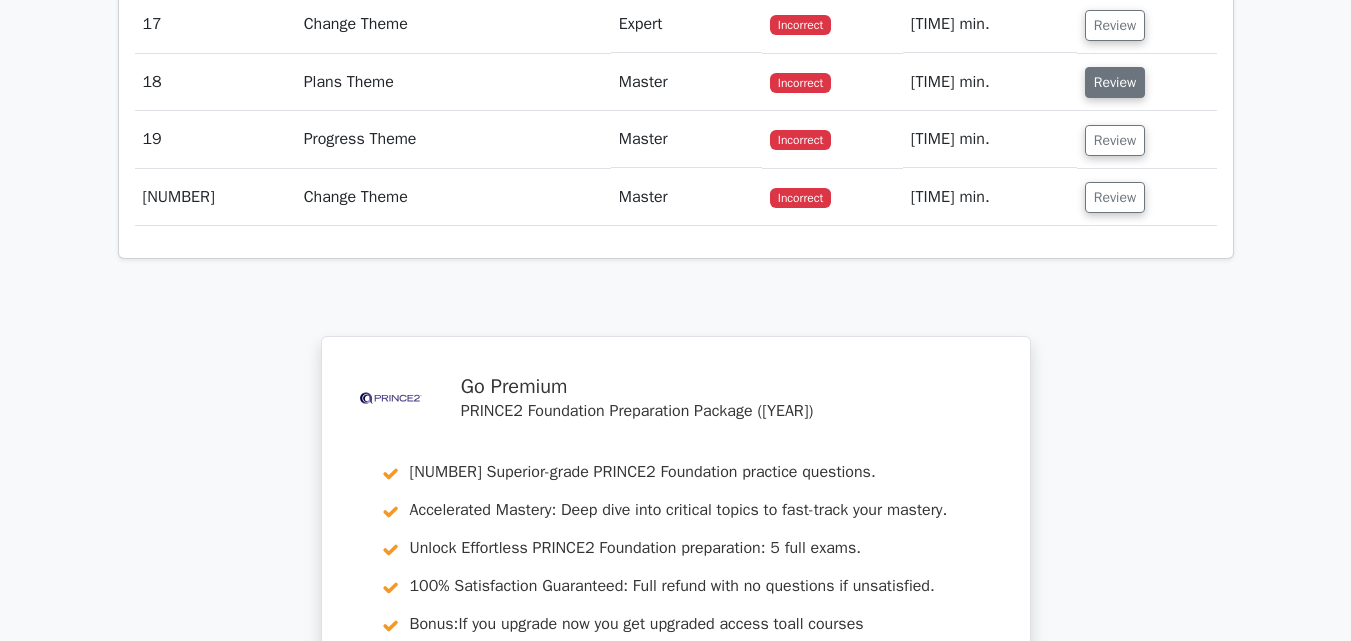 click on "Review" at bounding box center (1115, 82) 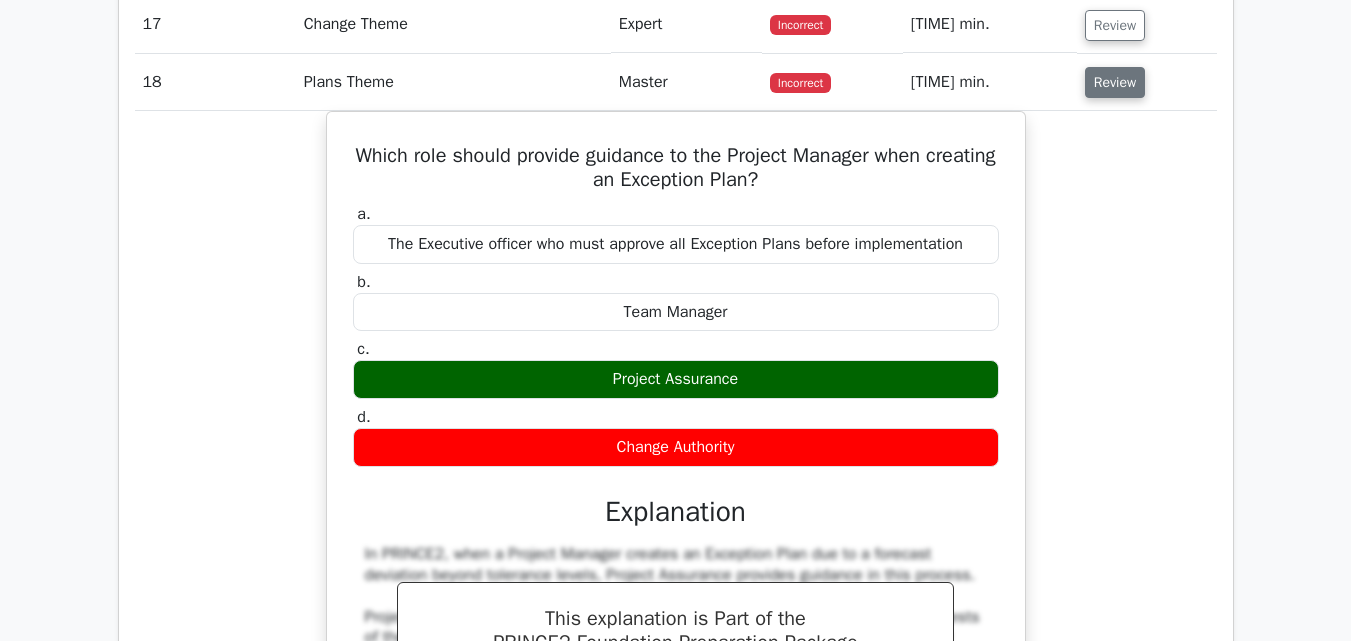 click on "Review" at bounding box center [1115, 82] 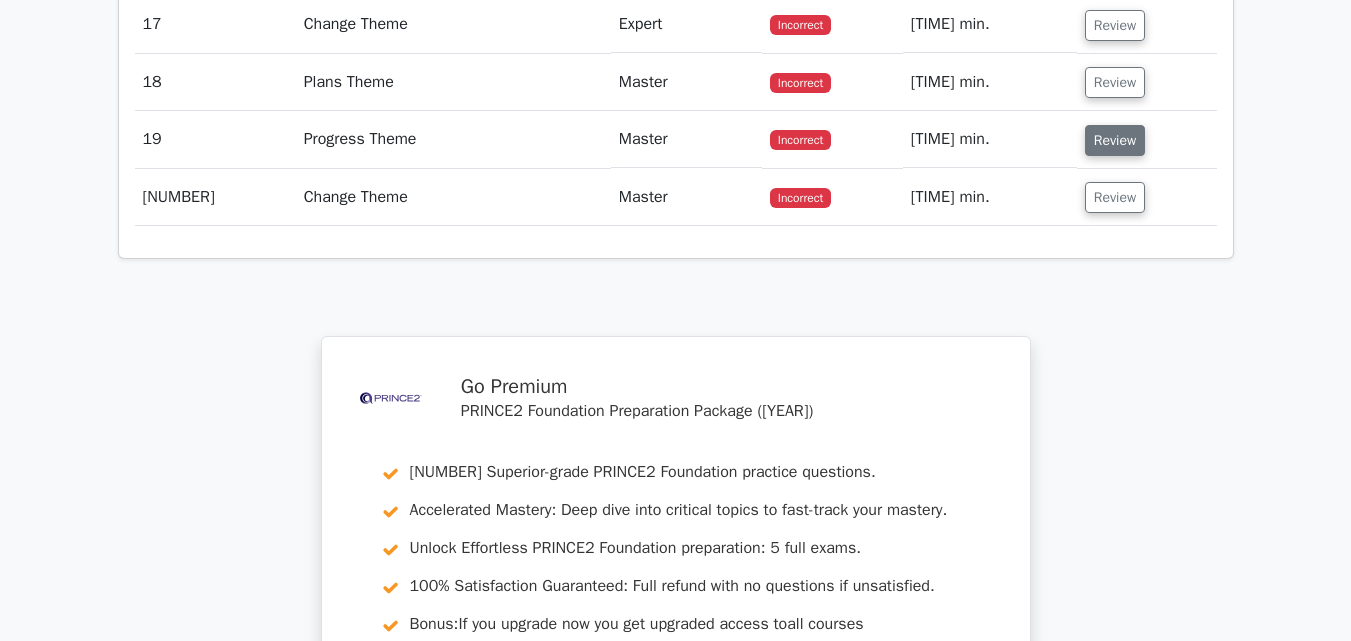 click on "Review" at bounding box center (1115, 140) 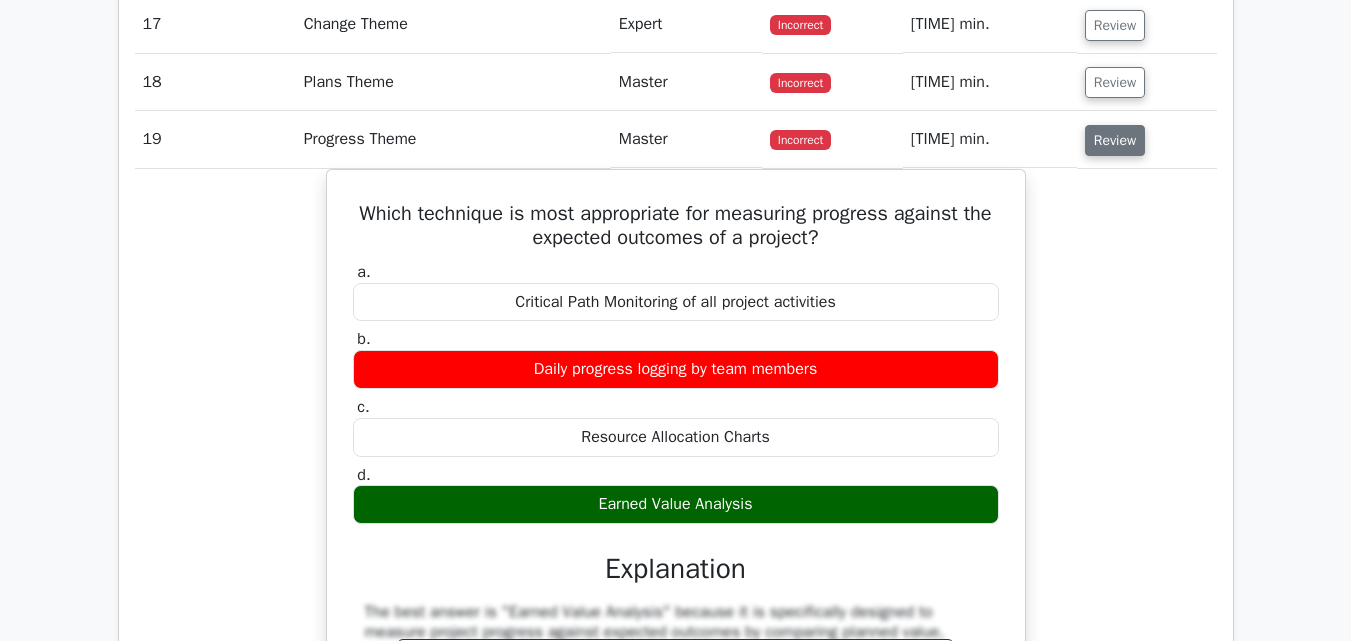 click on "Review" at bounding box center [1115, 140] 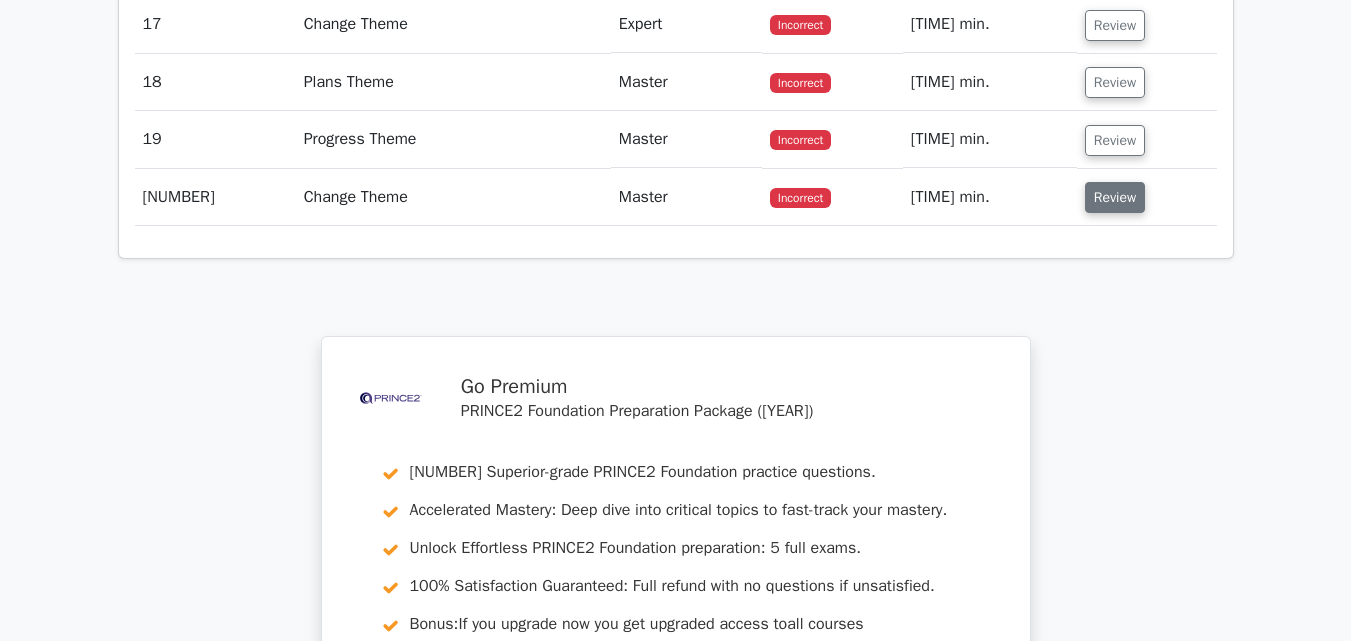 click on "Review" at bounding box center (1115, 197) 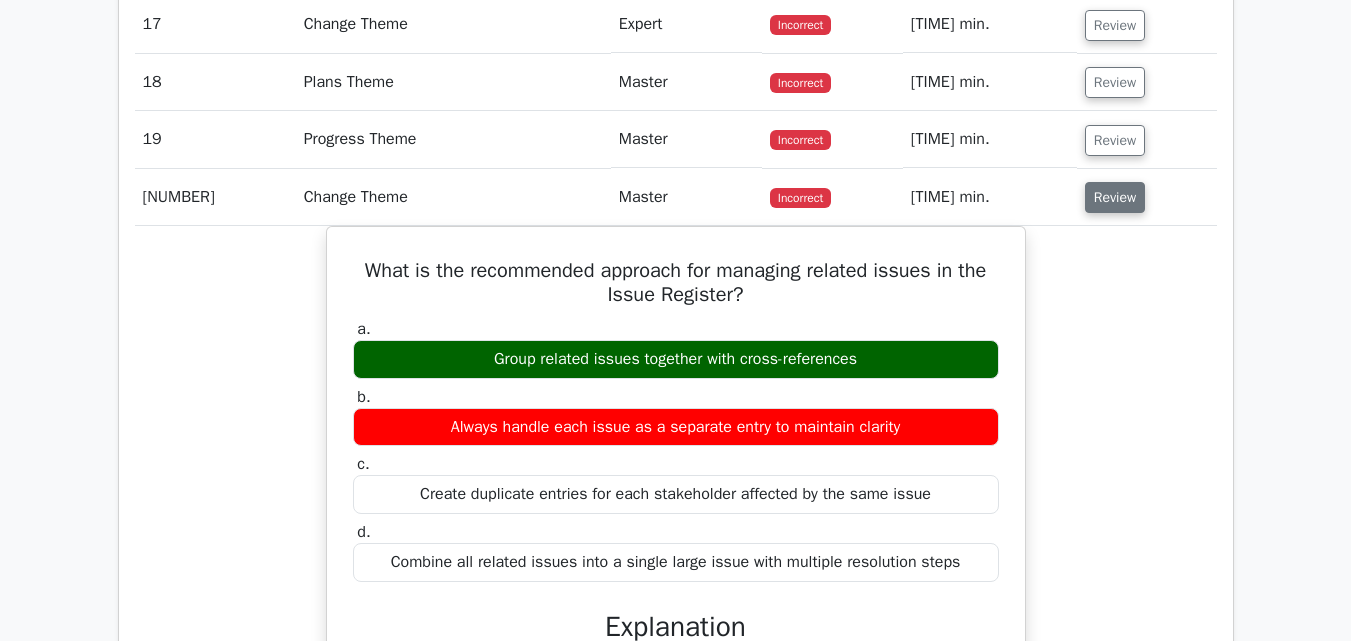 click on "Review" at bounding box center [1115, 197] 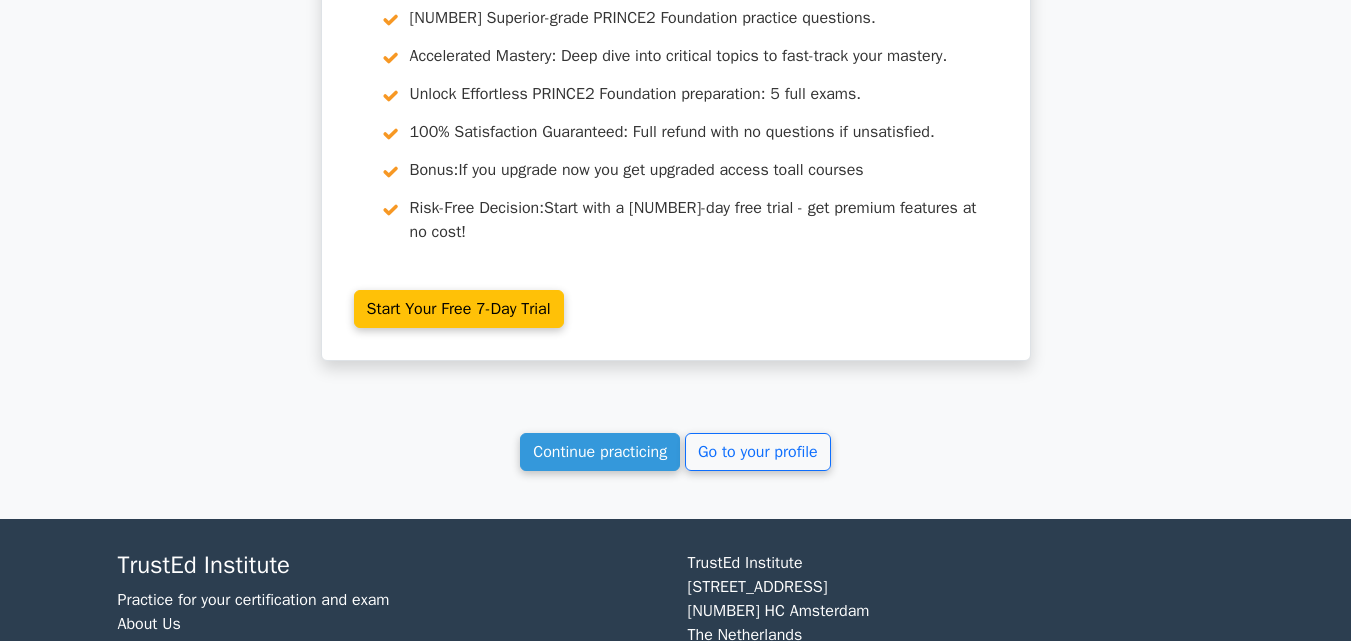 scroll, scrollTop: 3064, scrollLeft: 0, axis: vertical 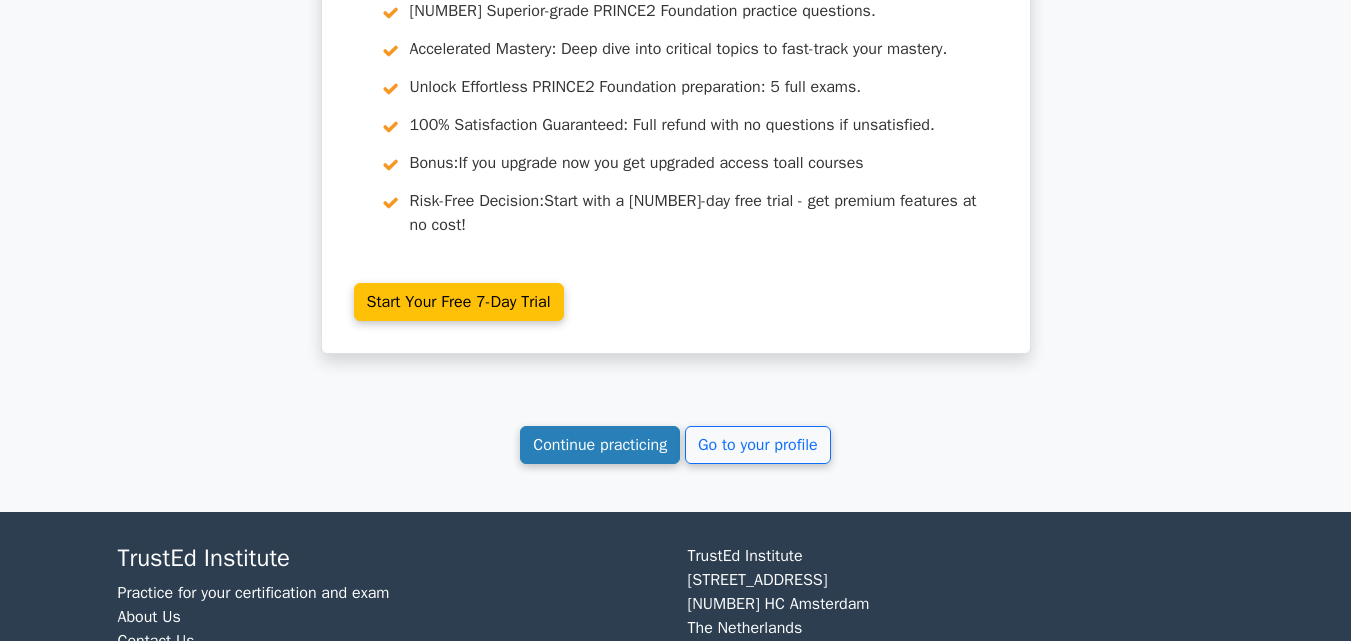 click on "Continue practicing" at bounding box center (600, 445) 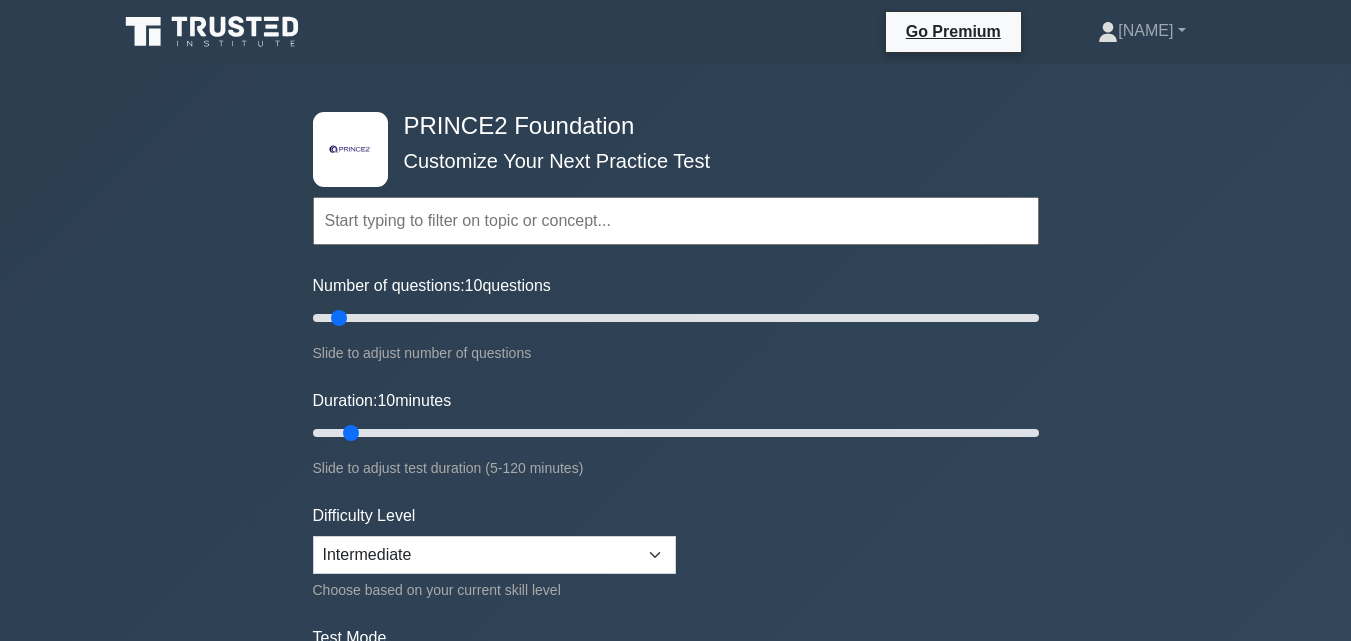 scroll, scrollTop: 0, scrollLeft: 0, axis: both 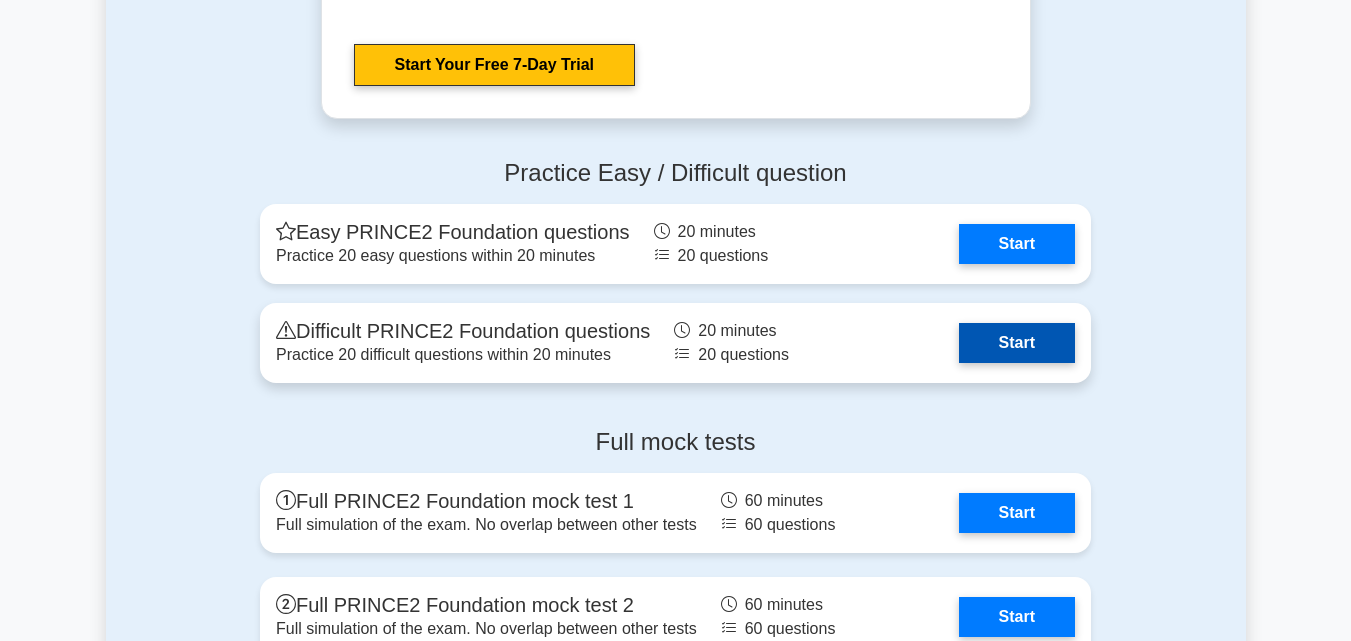 click on "Start" at bounding box center [1017, 343] 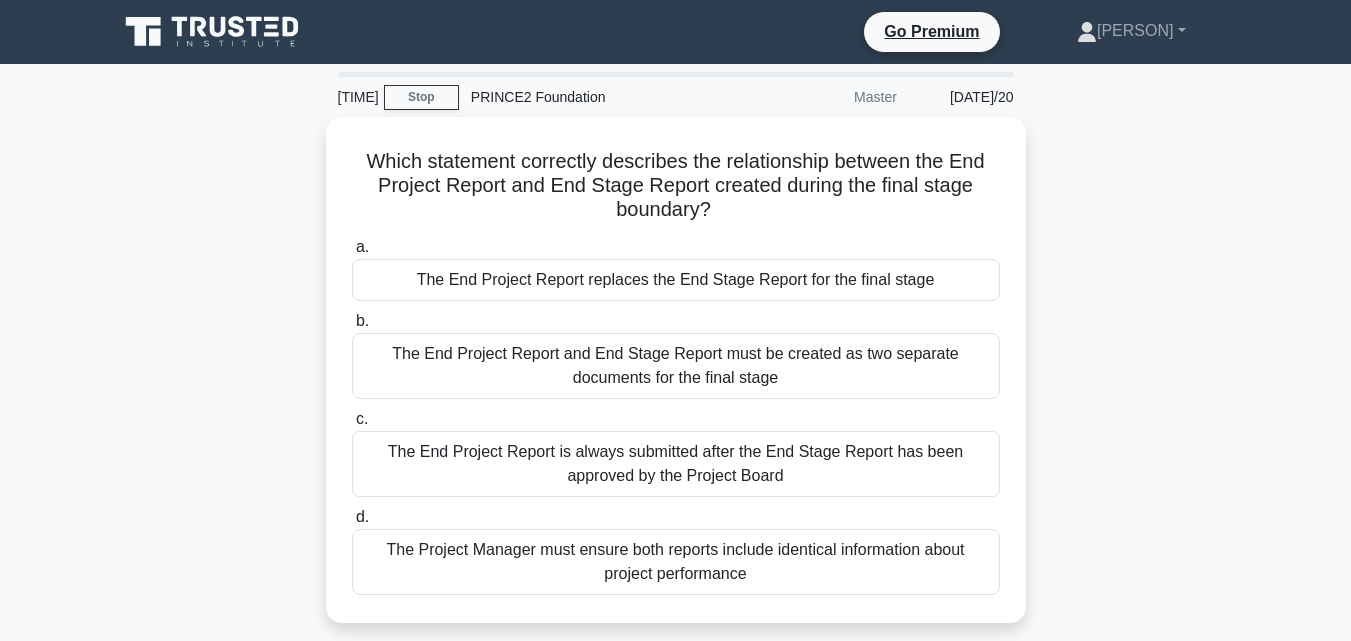 scroll, scrollTop: 0, scrollLeft: 0, axis: both 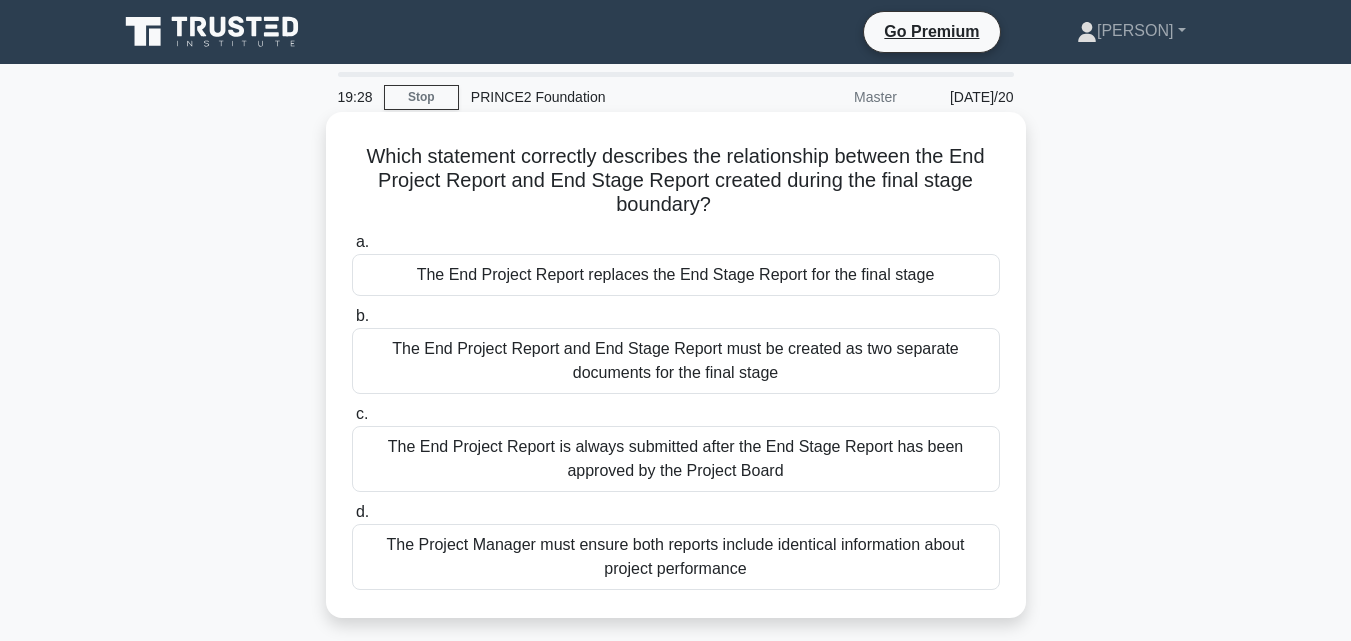 click on "The End Project Report is always submitted after the End Stage Report has been approved by the Project Board" at bounding box center [676, 459] 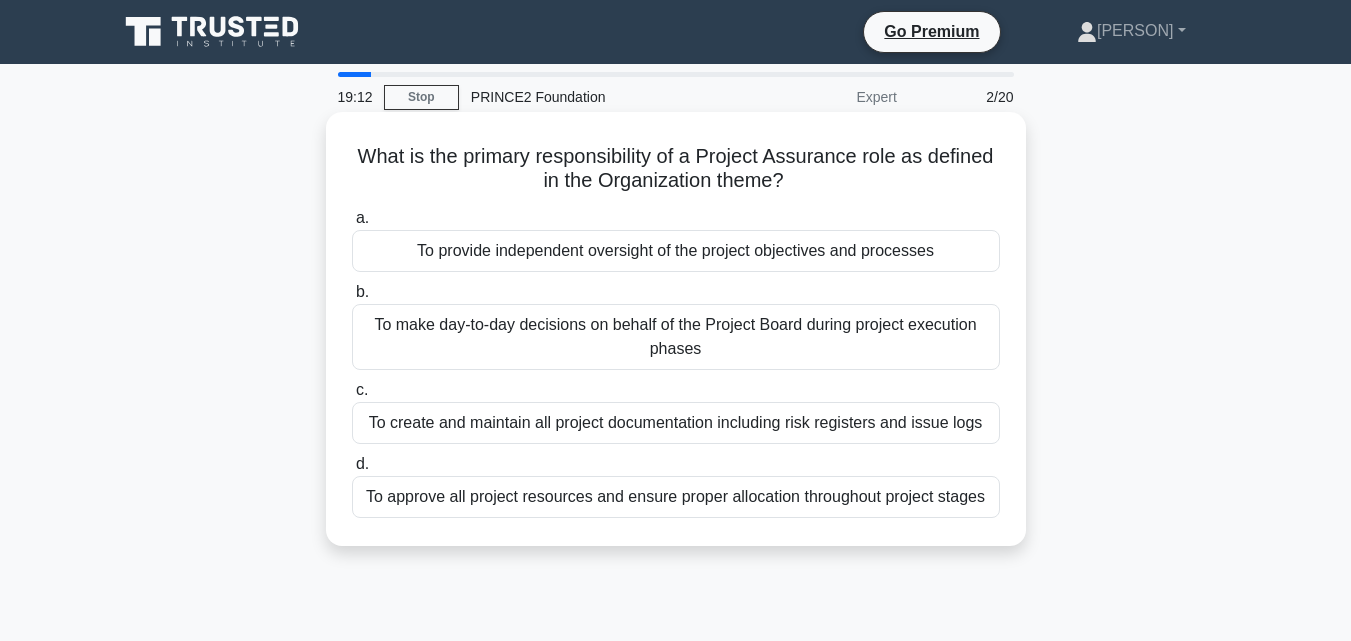 click on "To provide independent oversight of the project objectives and processes" at bounding box center (676, 251) 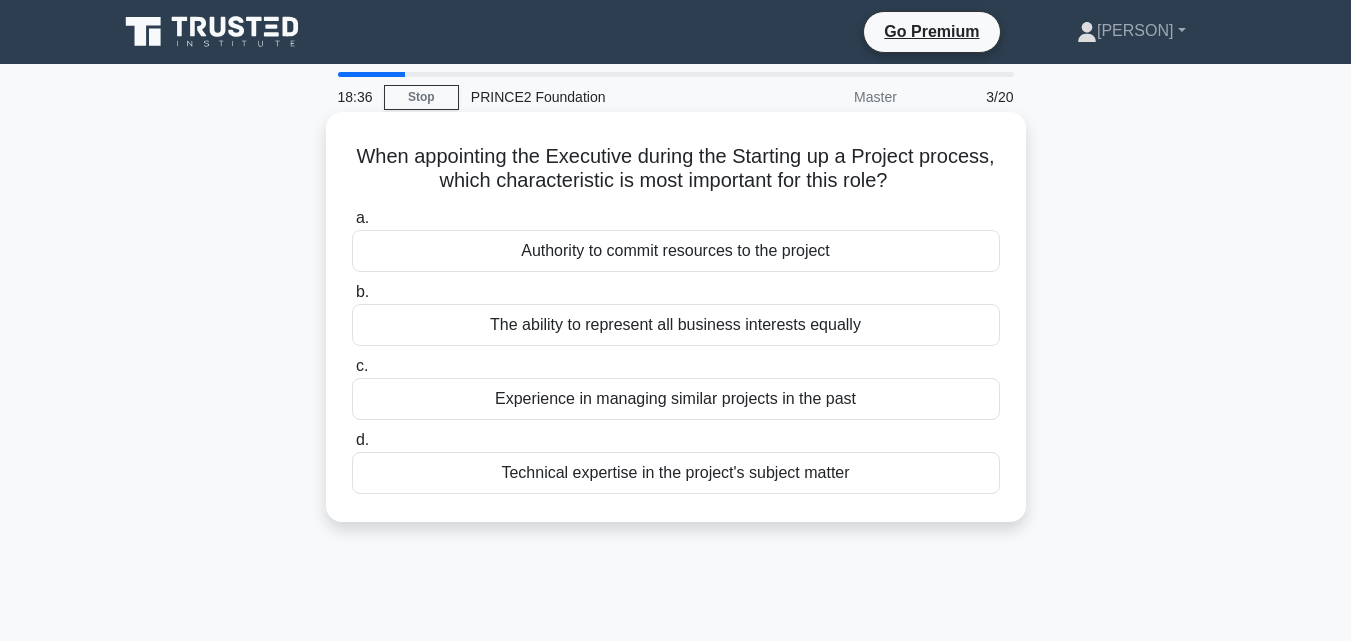 click on "Experience in managing similar projects in the past" at bounding box center (676, 399) 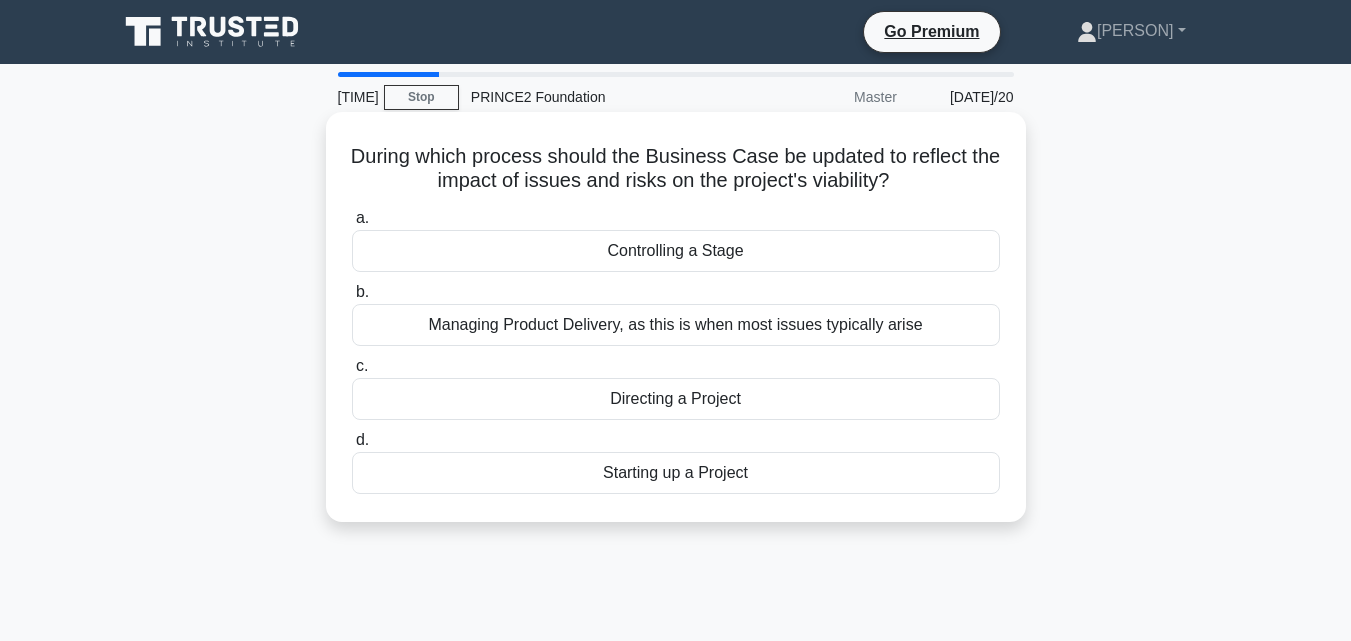 click on "Controlling a Stage" at bounding box center (676, 251) 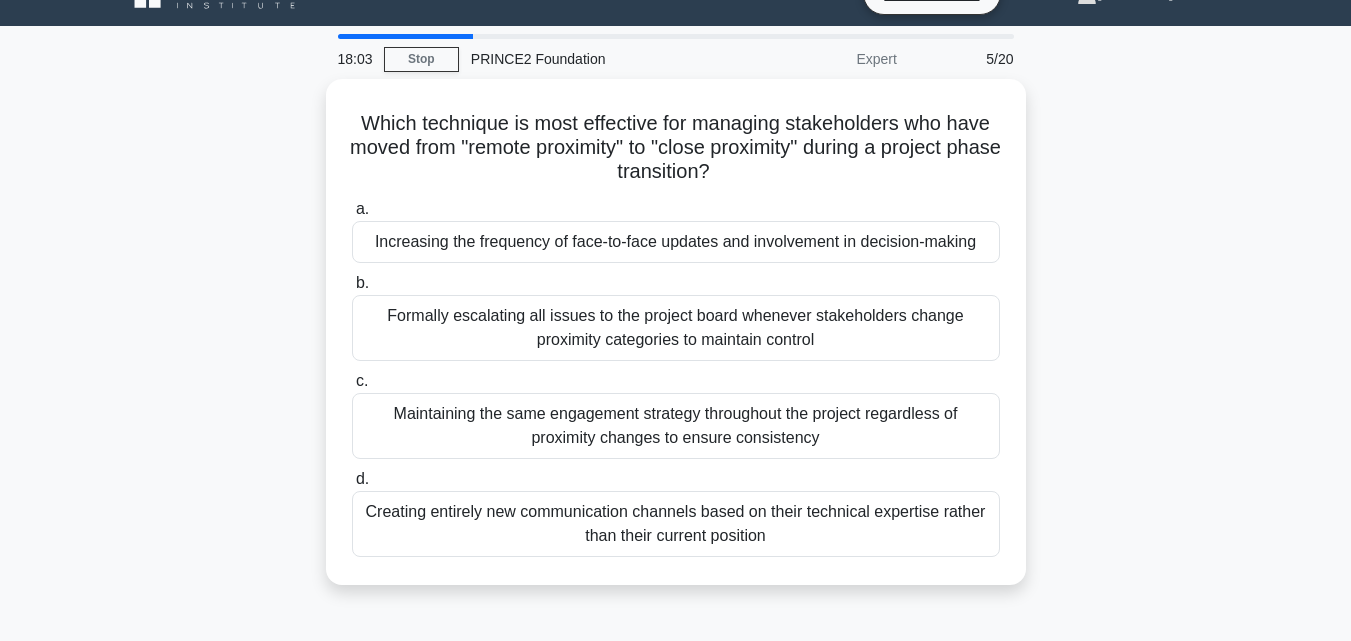 scroll, scrollTop: 40, scrollLeft: 0, axis: vertical 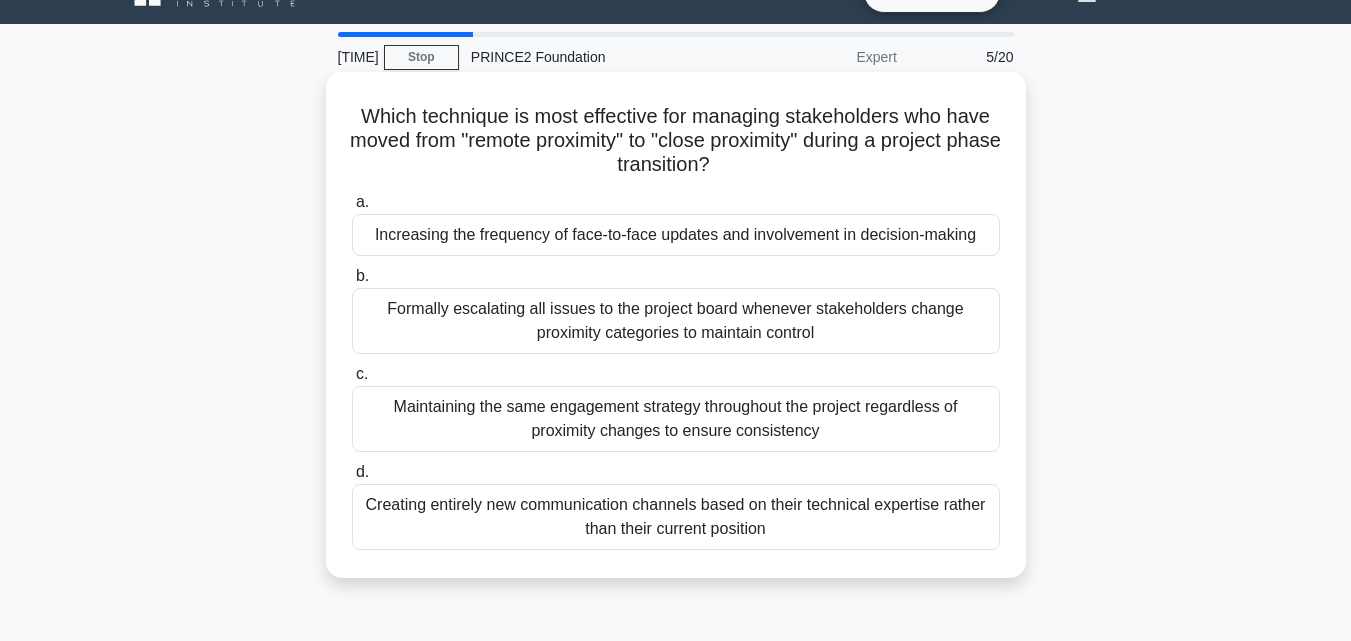 click on "Maintaining the same engagement strategy throughout the project regardless of proximity changes to ensure consistency" at bounding box center [676, 419] 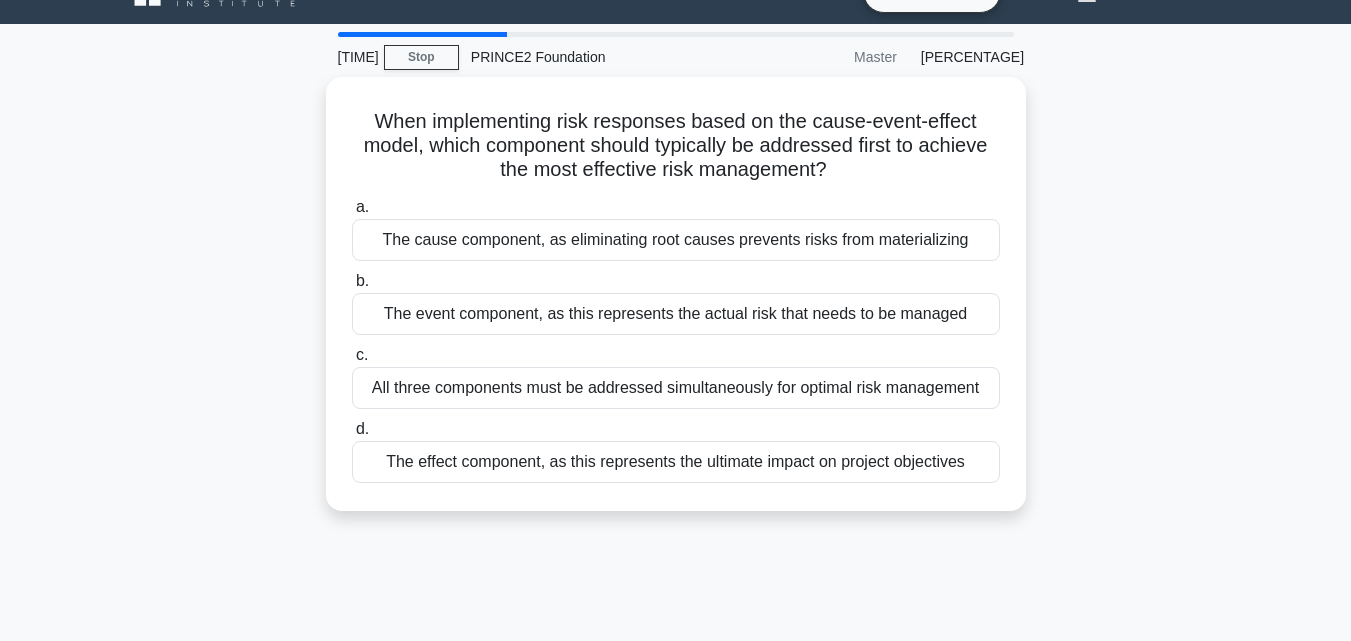 scroll, scrollTop: 0, scrollLeft: 0, axis: both 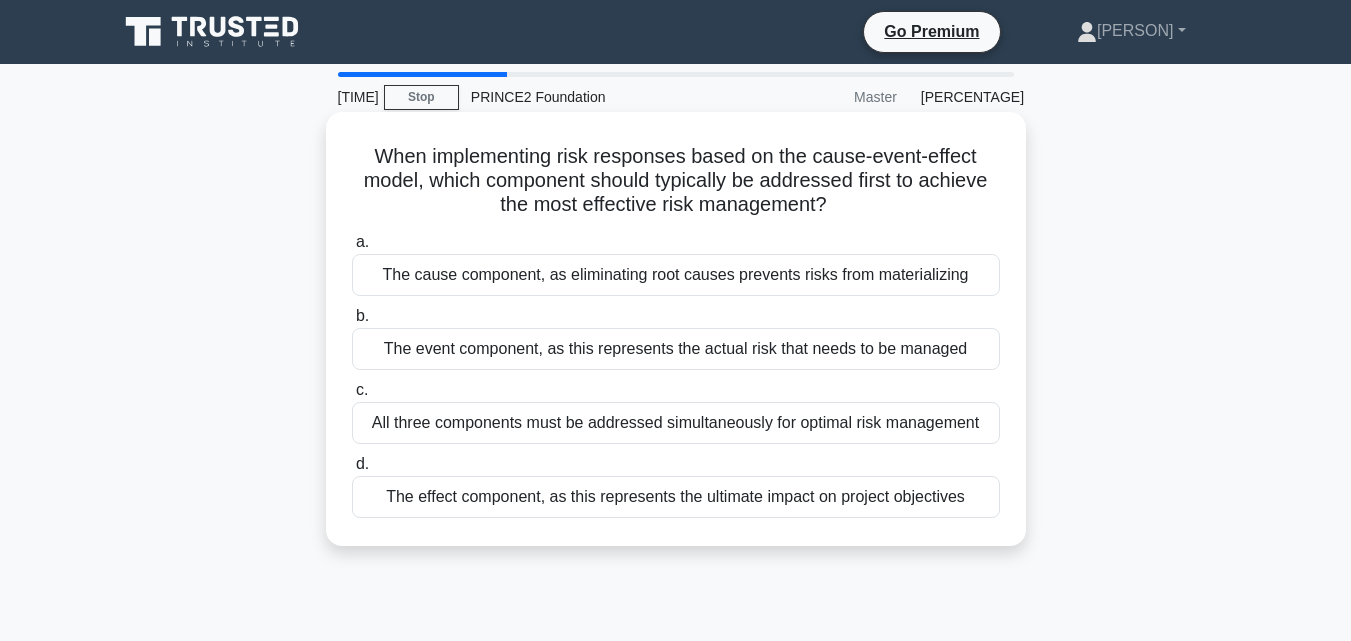 click on "The cause component, as eliminating root causes prevents risks from materializing" at bounding box center (676, 275) 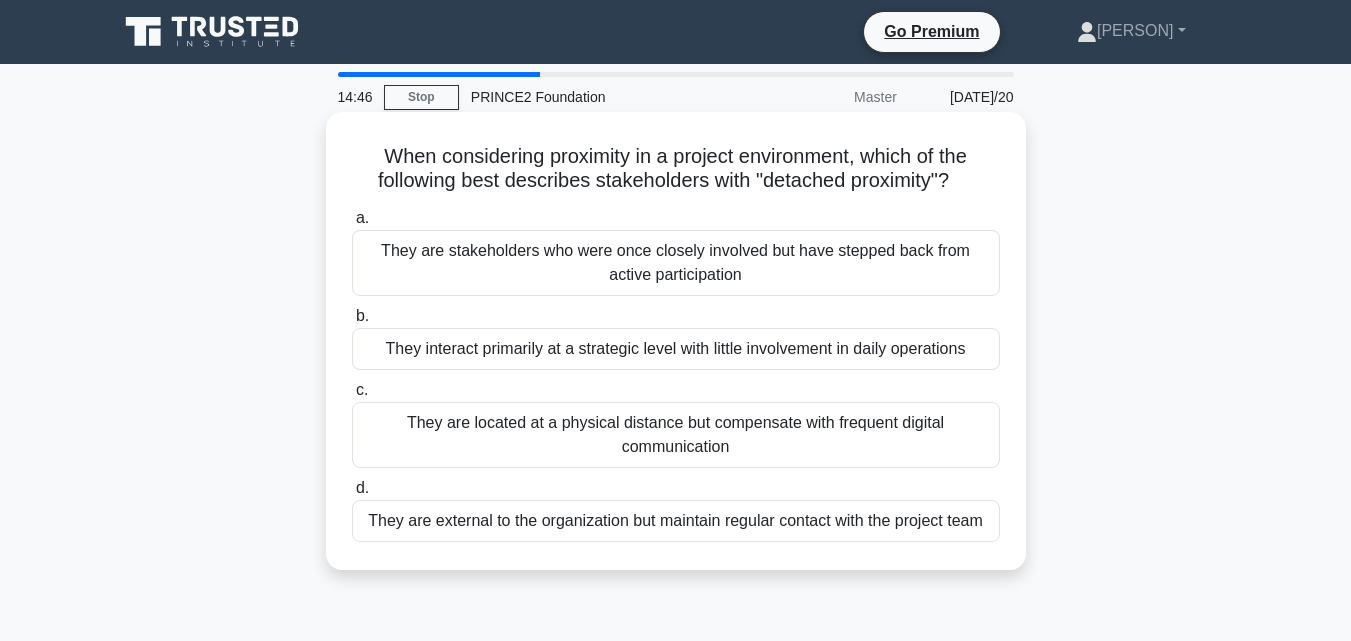 click on "They are stakeholders who were once closely involved but have stepped back from active participation" at bounding box center (676, 263) 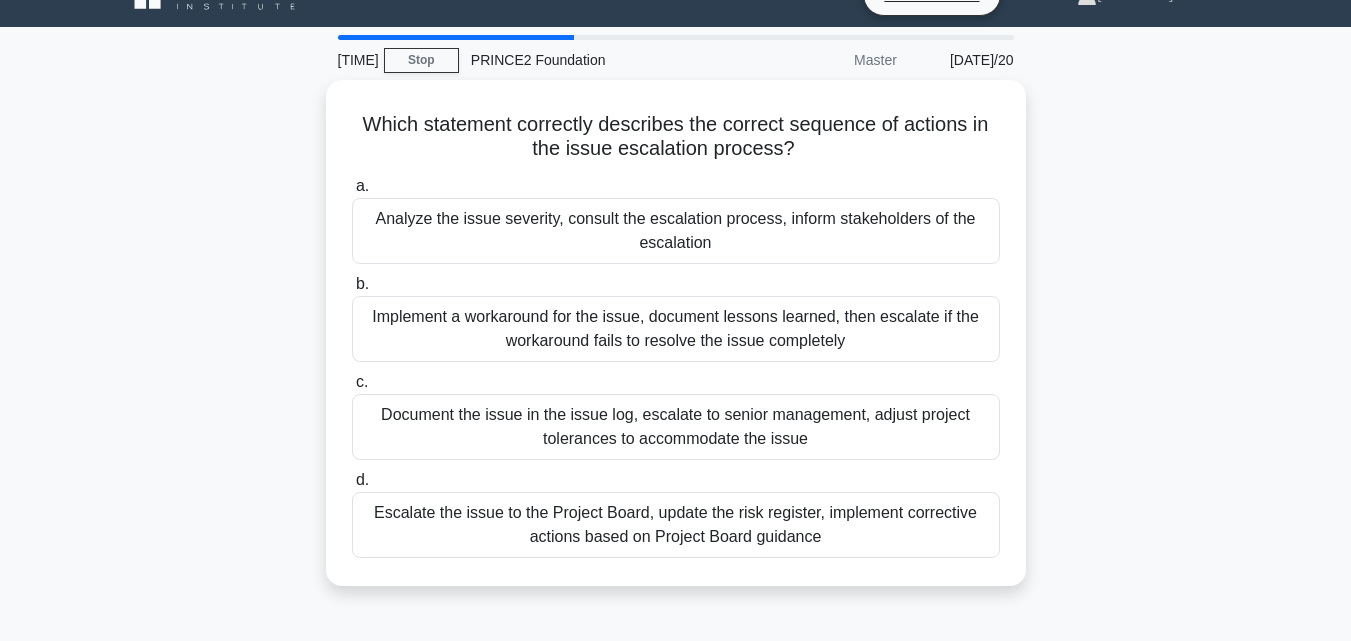 scroll, scrollTop: 40, scrollLeft: 0, axis: vertical 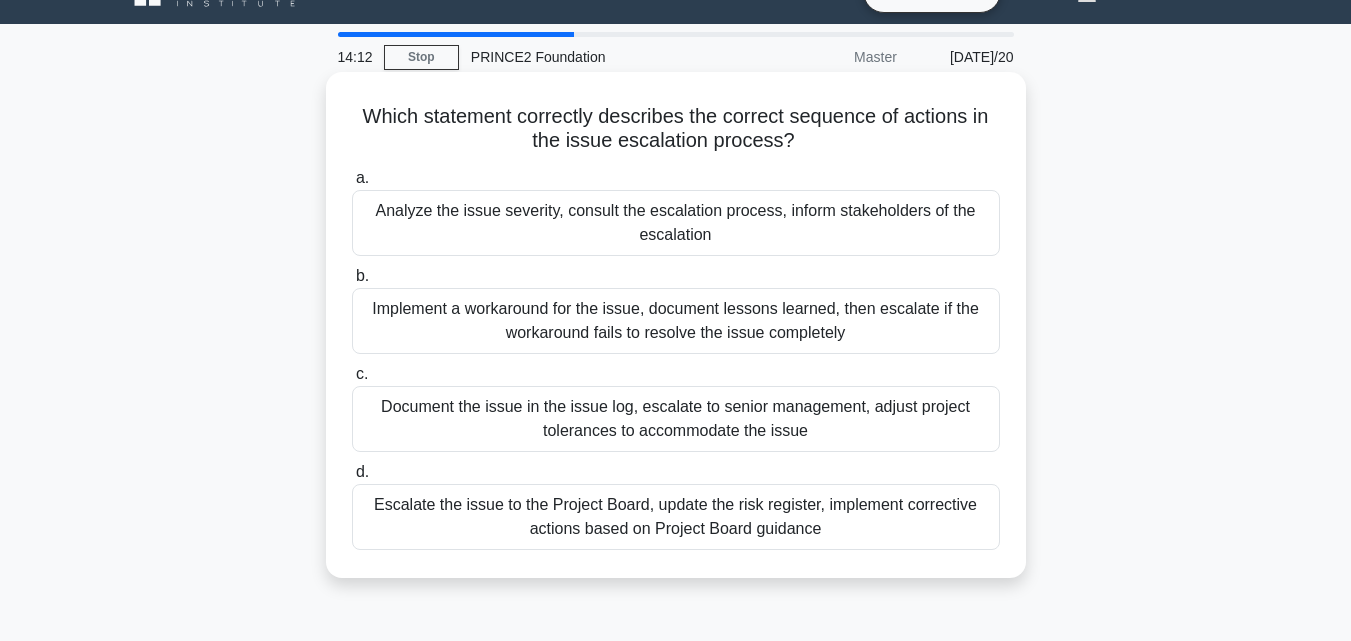 click on "Escalate the issue to the Project Board, update the risk register, implement corrective actions based on Project Board guidance" at bounding box center (676, 517) 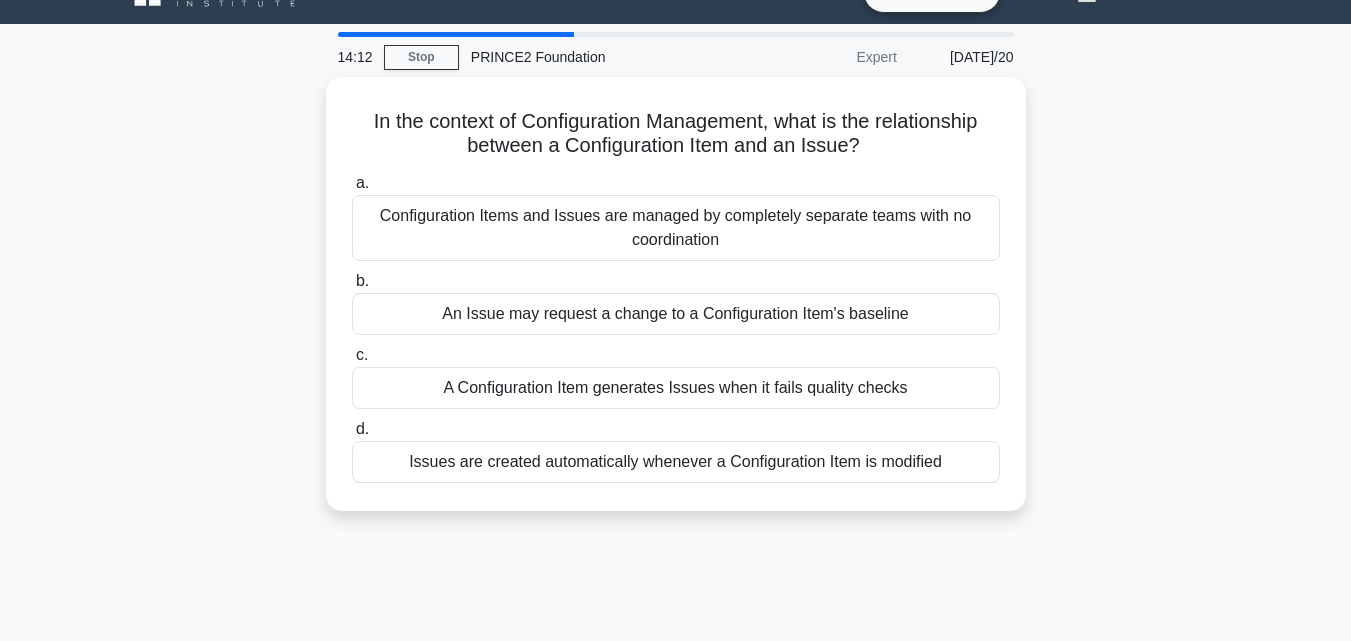 scroll, scrollTop: 0, scrollLeft: 0, axis: both 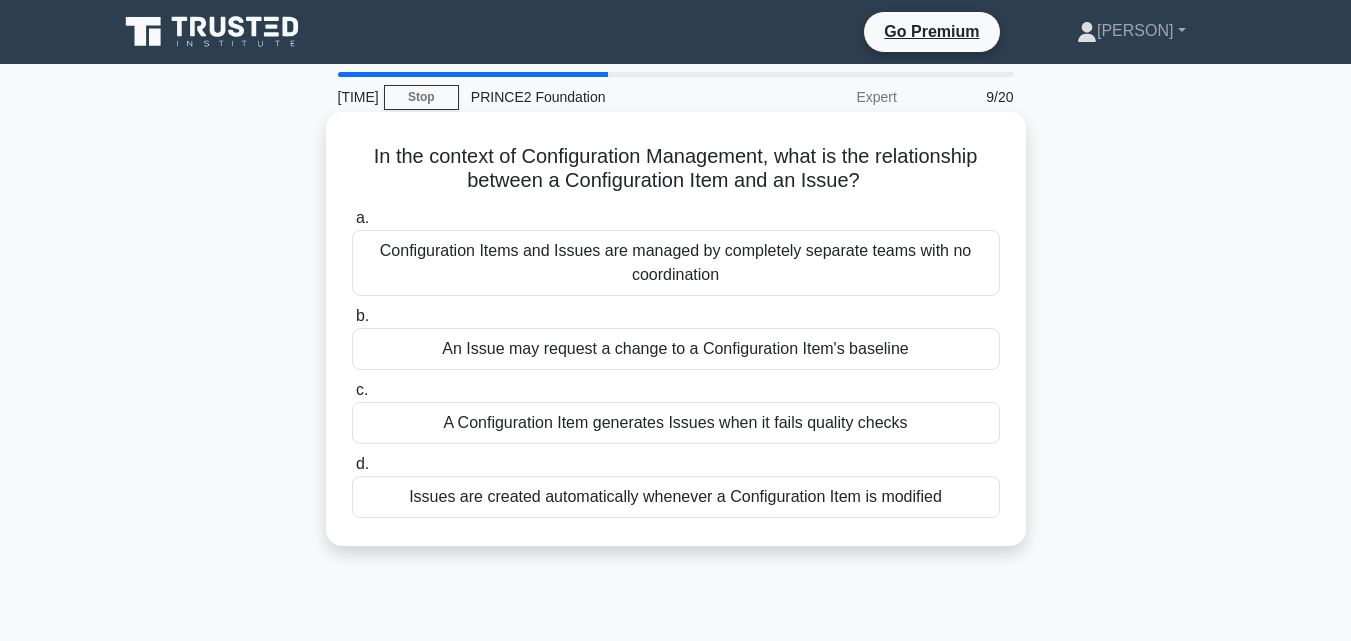 click on "An Issue may request a change to a Configuration Item's baseline" at bounding box center [676, 349] 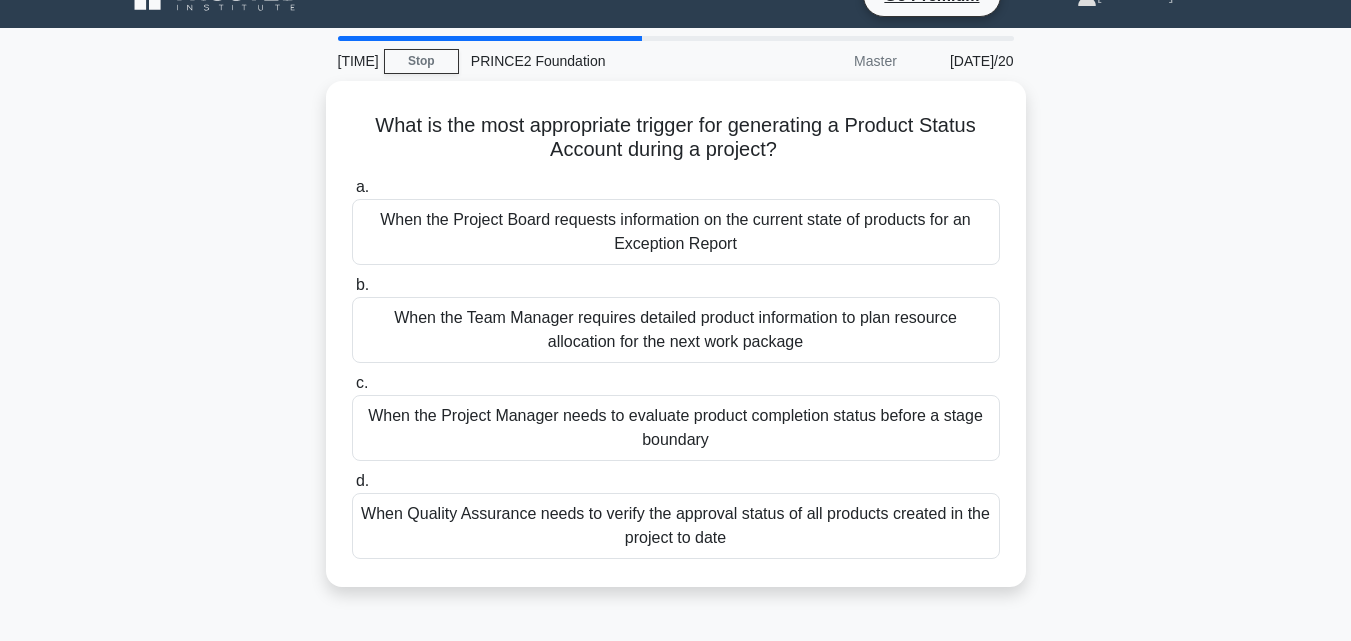 scroll, scrollTop: 40, scrollLeft: 0, axis: vertical 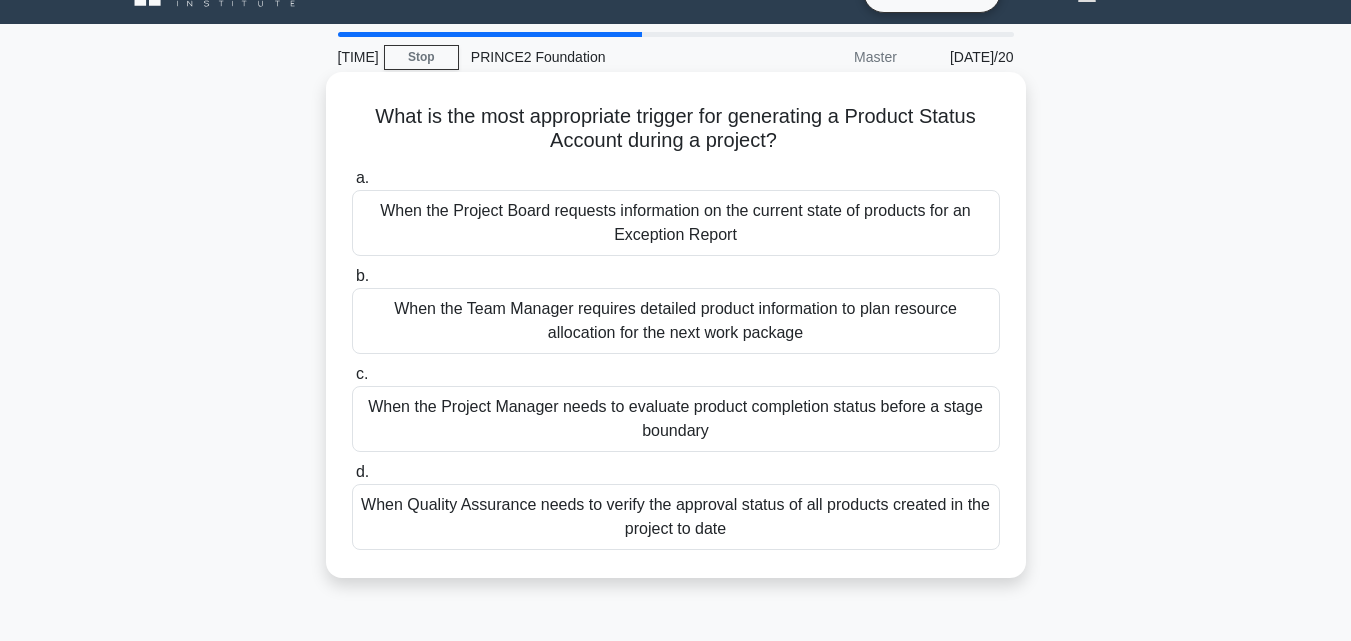 click on "When the Project Manager needs to evaluate product completion status before a stage boundary" at bounding box center (676, 419) 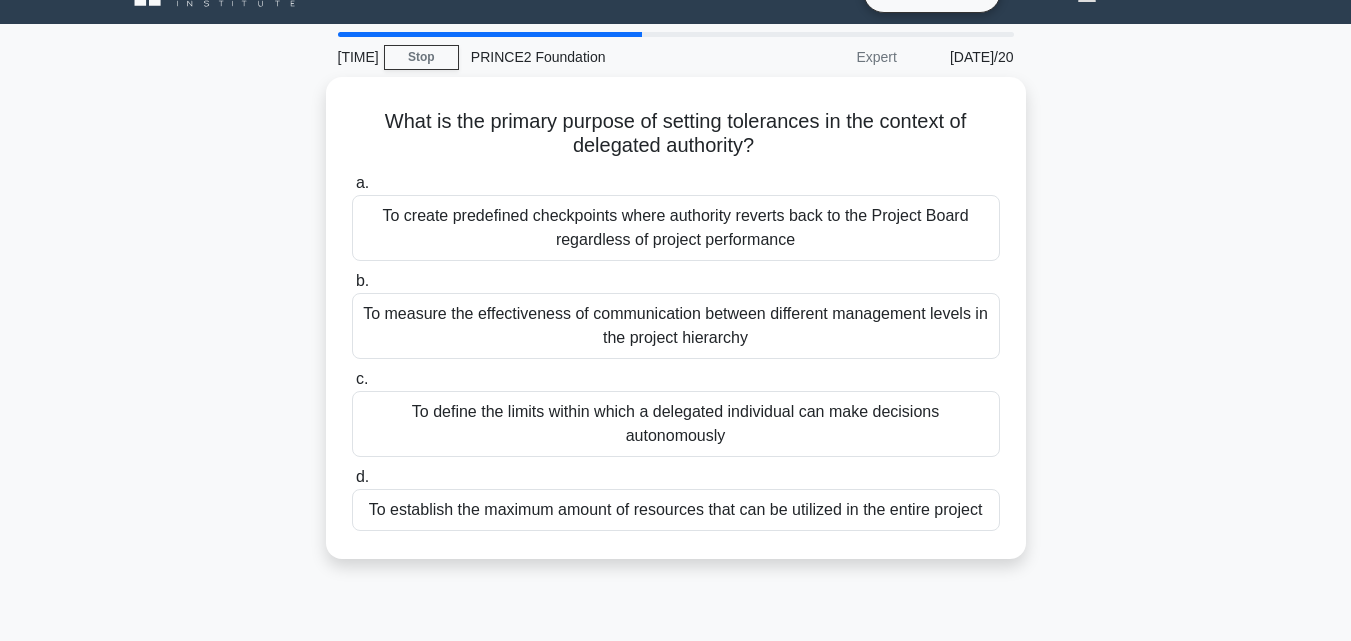 scroll, scrollTop: 0, scrollLeft: 0, axis: both 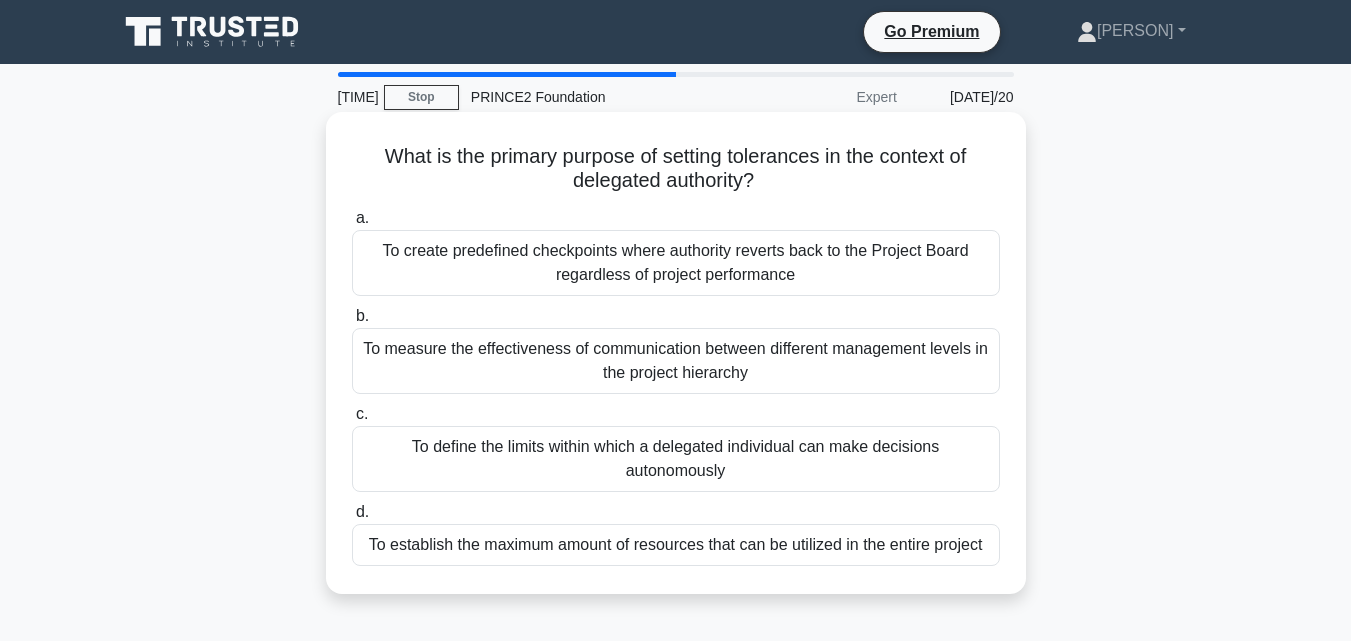 click on "To define the limits within which a delegated individual can make decisions autonomously" at bounding box center [676, 459] 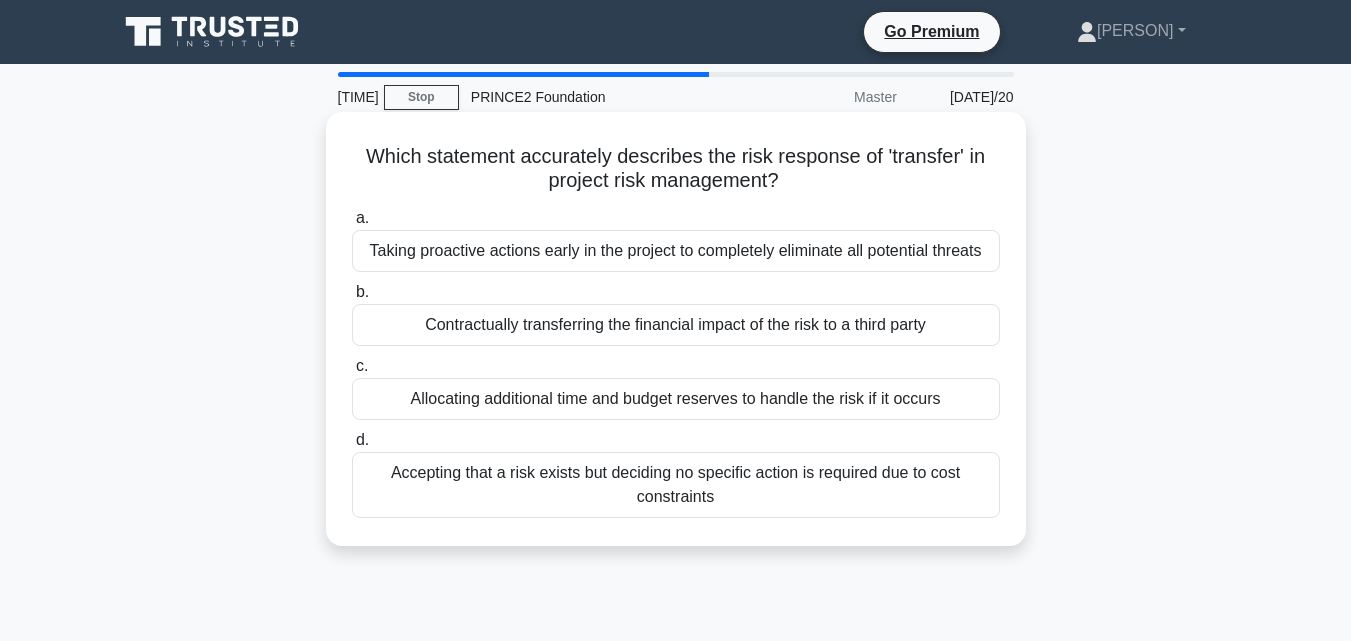 click on "Contractually transferring the financial impact of the risk to a third party" at bounding box center [676, 325] 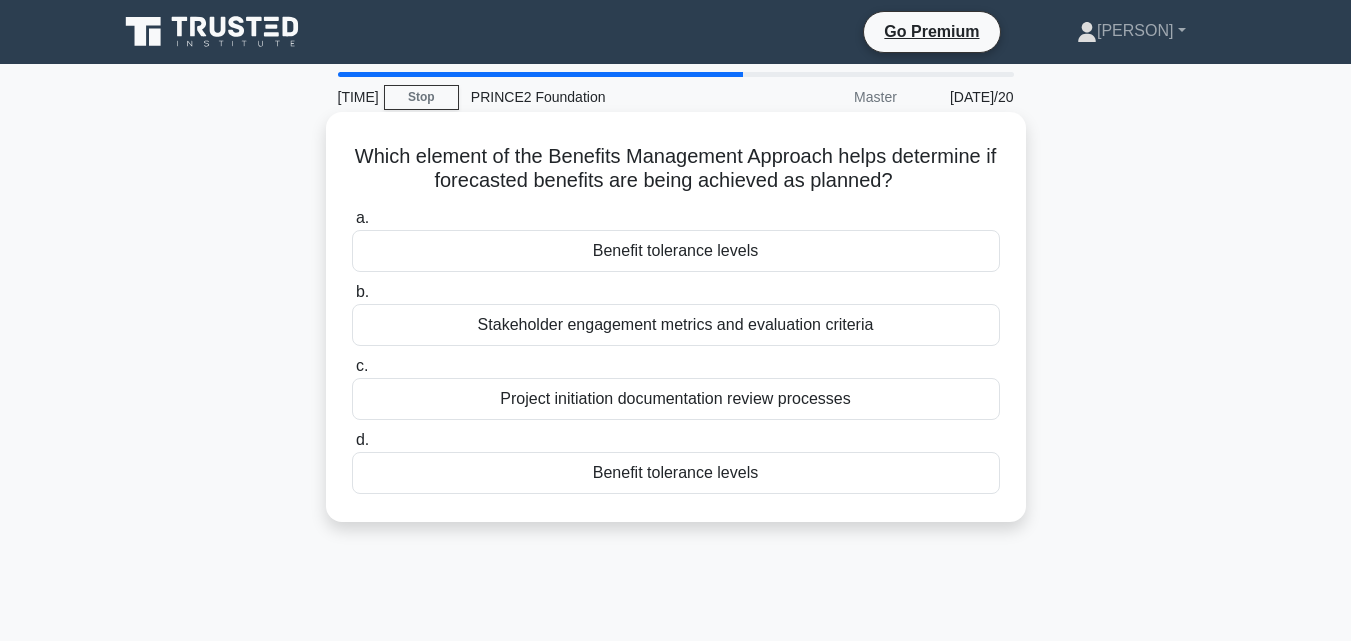 click on "Project initiation documentation review processes" at bounding box center [676, 399] 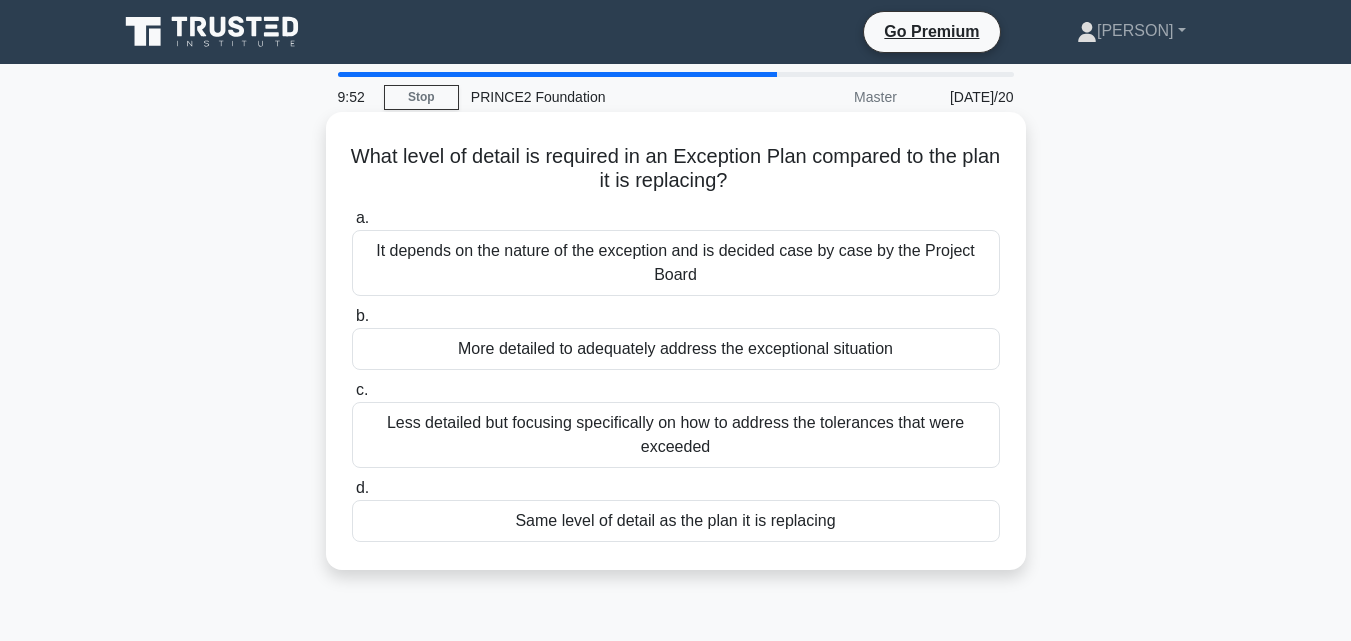 click on "It depends on the nature of the exception and is decided case by case by the Project Board" at bounding box center (676, 263) 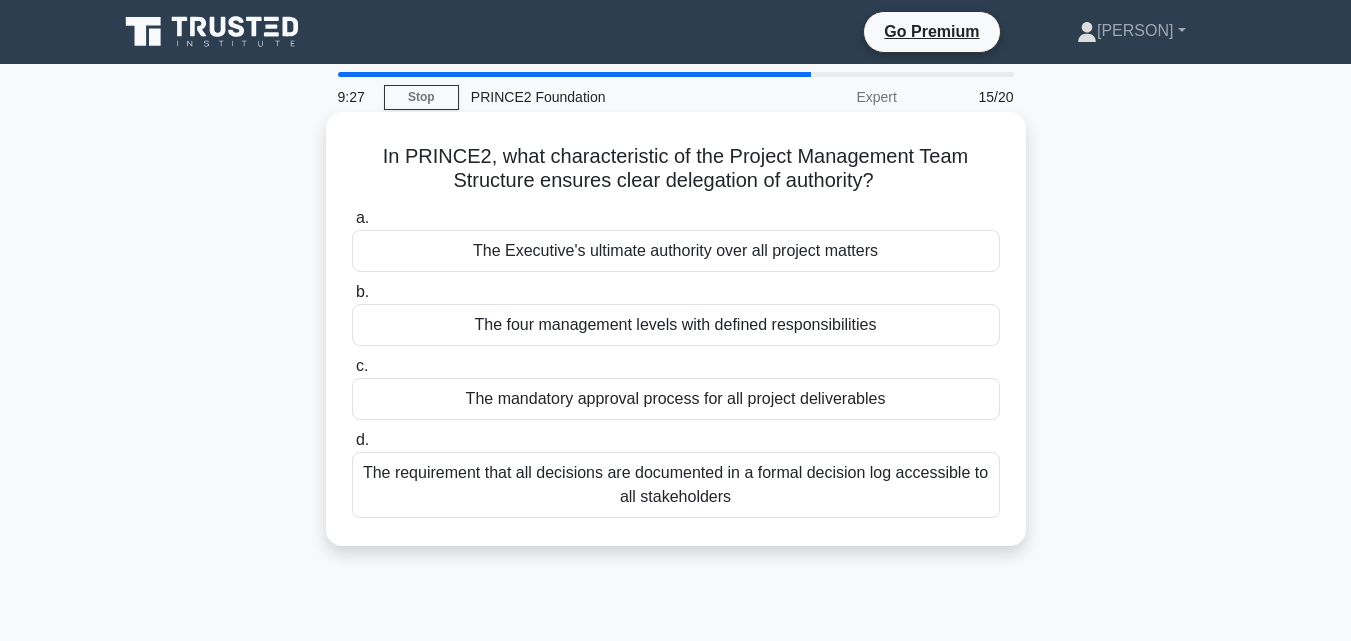 click on "The four management levels with defined responsibilities" at bounding box center (676, 325) 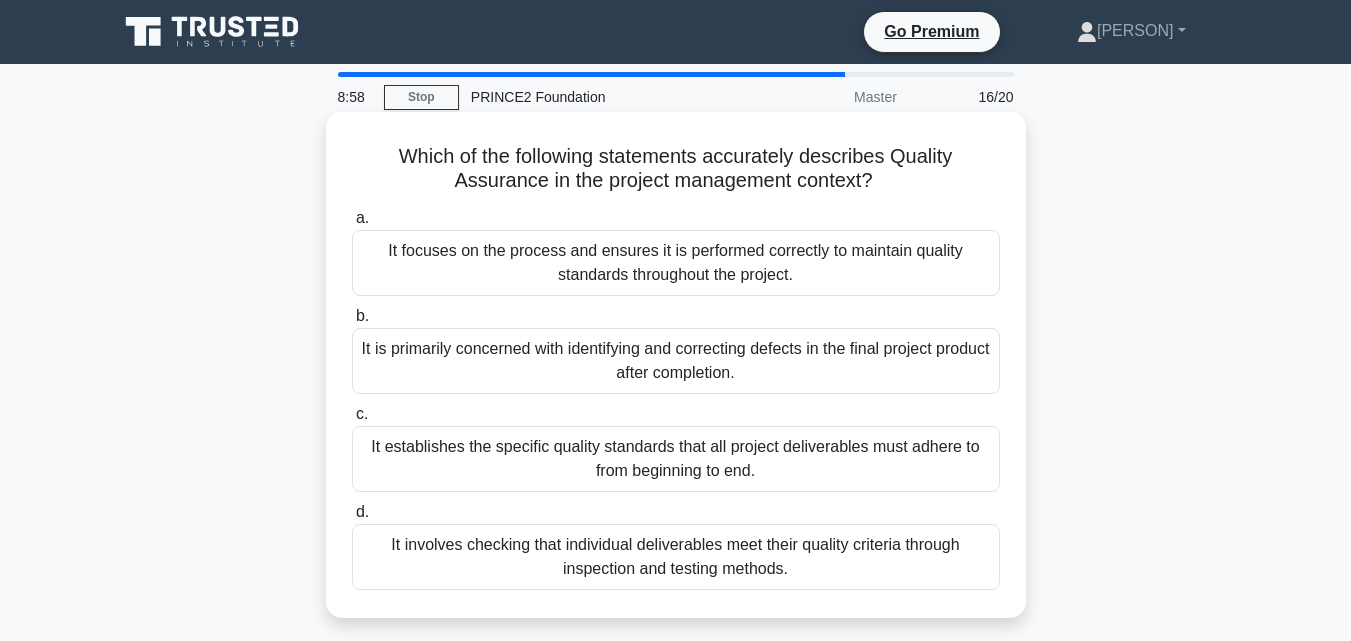 click on "It focuses on the process and ensures it is performed correctly to maintain quality standards throughout the project." at bounding box center [676, 263] 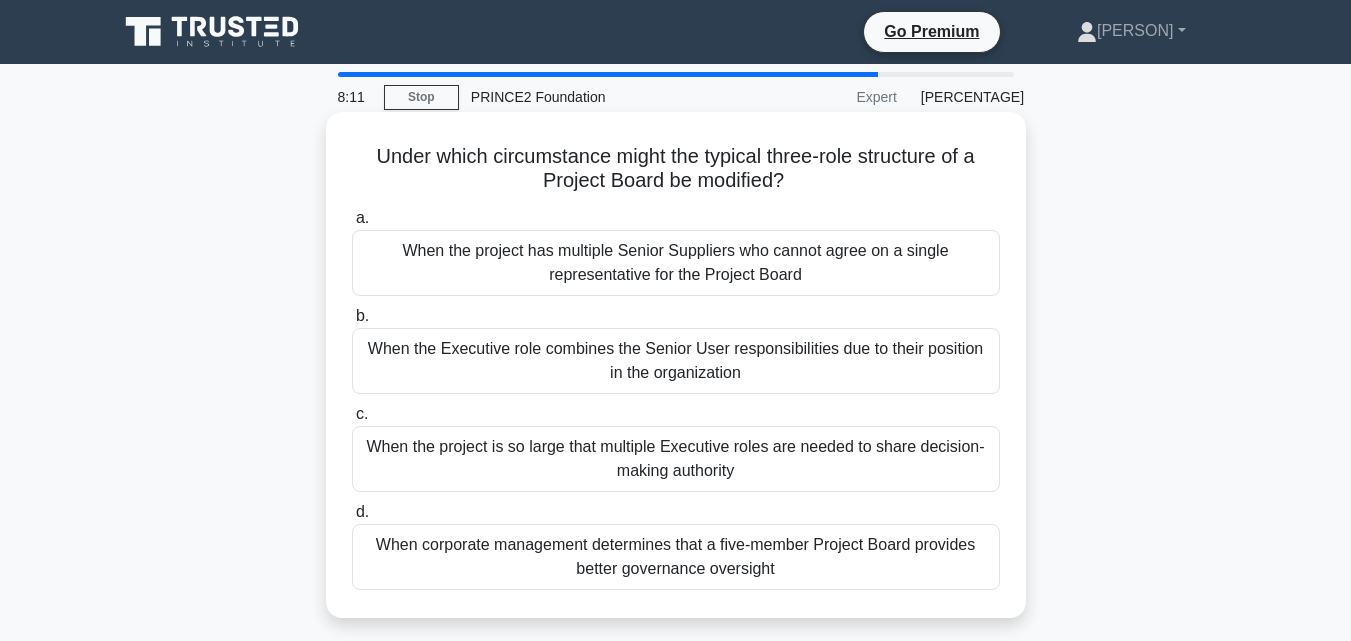 click on "When the Executive role combines the Senior User responsibilities due to their position in the organization" at bounding box center (676, 361) 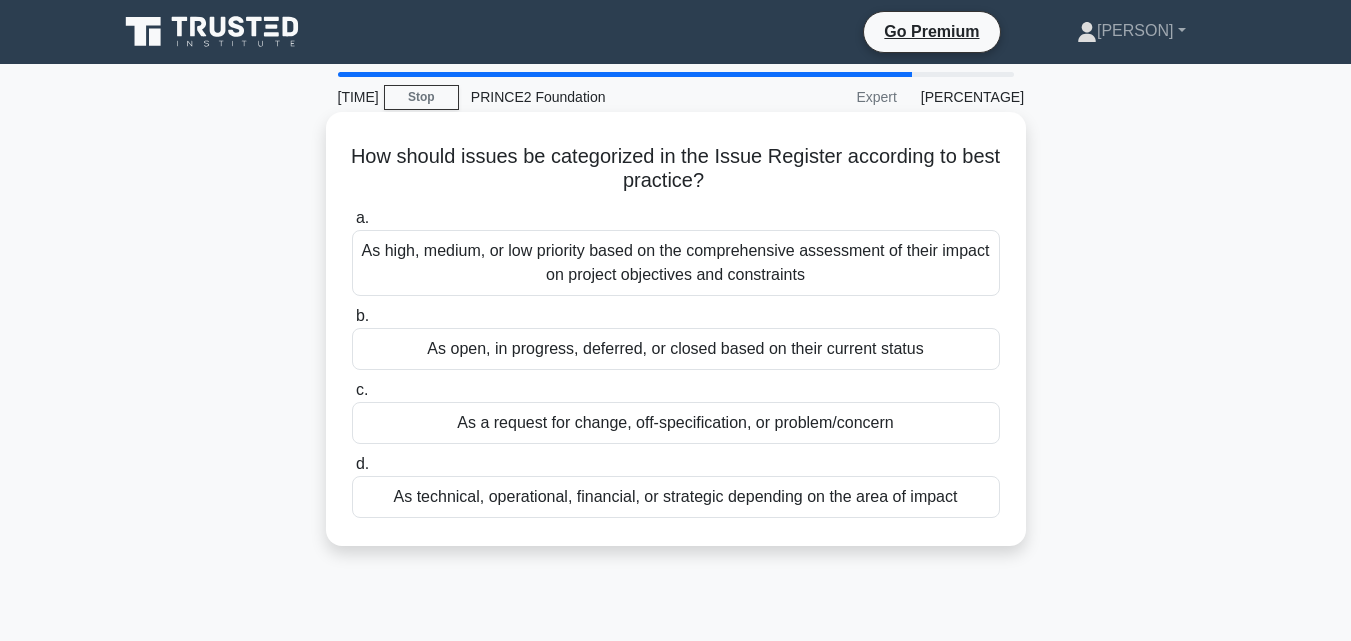 click on "As a request for change, off-specification, or problem/concern" at bounding box center (676, 423) 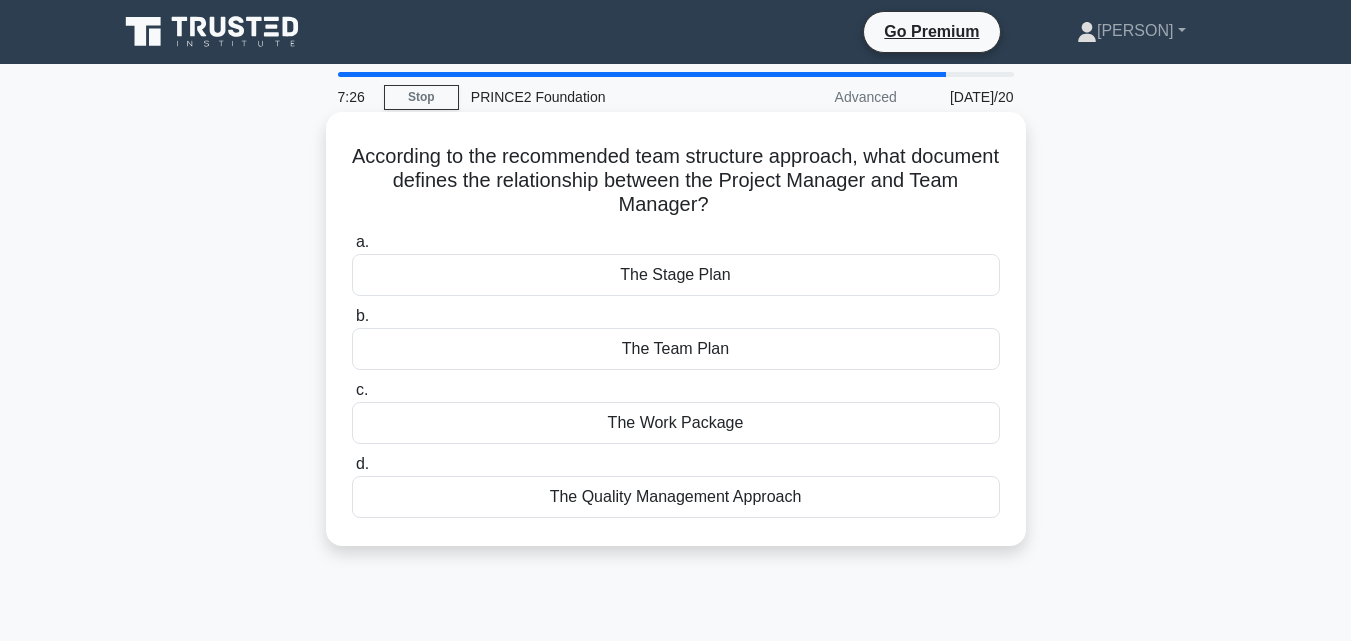 click on "The Team Plan" at bounding box center (676, 349) 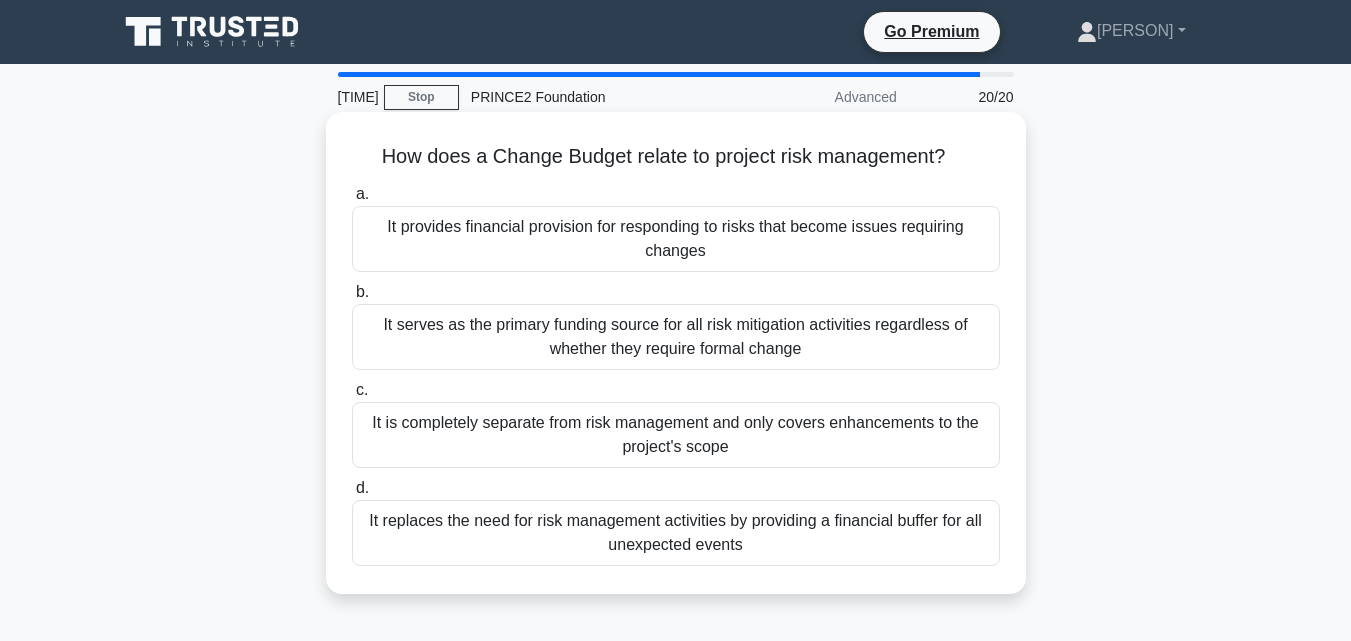 click on "It provides financial provision for responding to risks that become issues requiring changes" at bounding box center [676, 239] 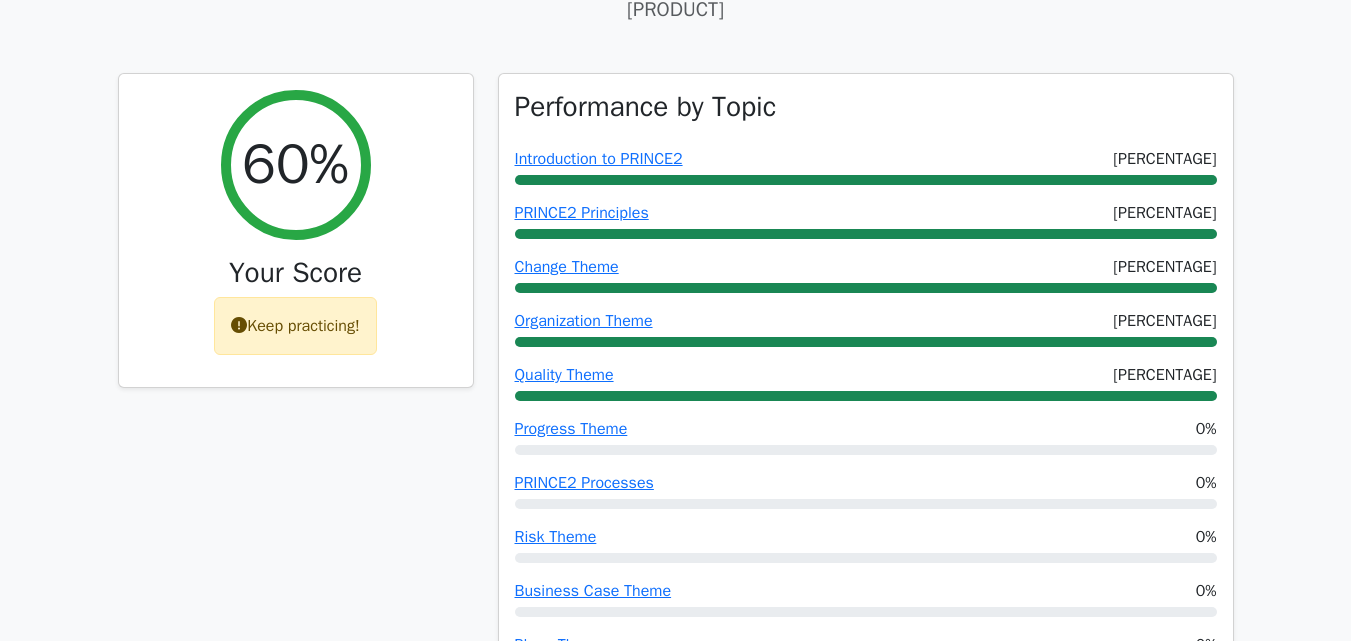 scroll, scrollTop: 720, scrollLeft: 0, axis: vertical 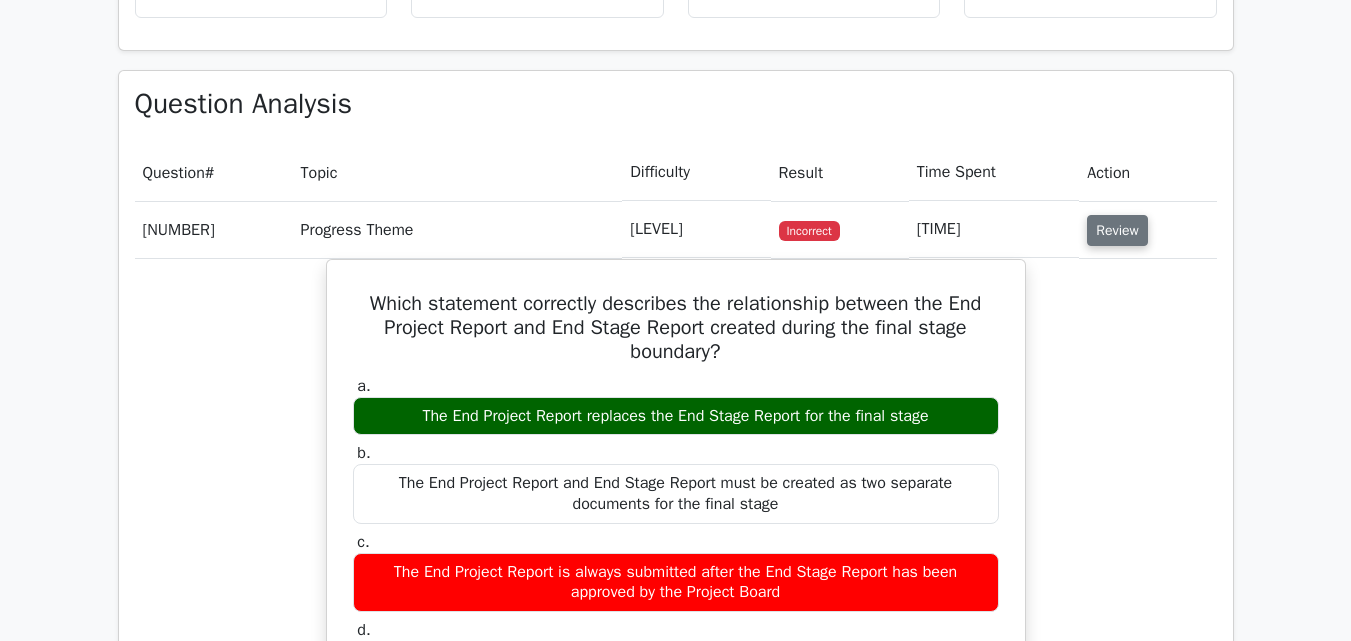 click on "Review" at bounding box center (1117, 230) 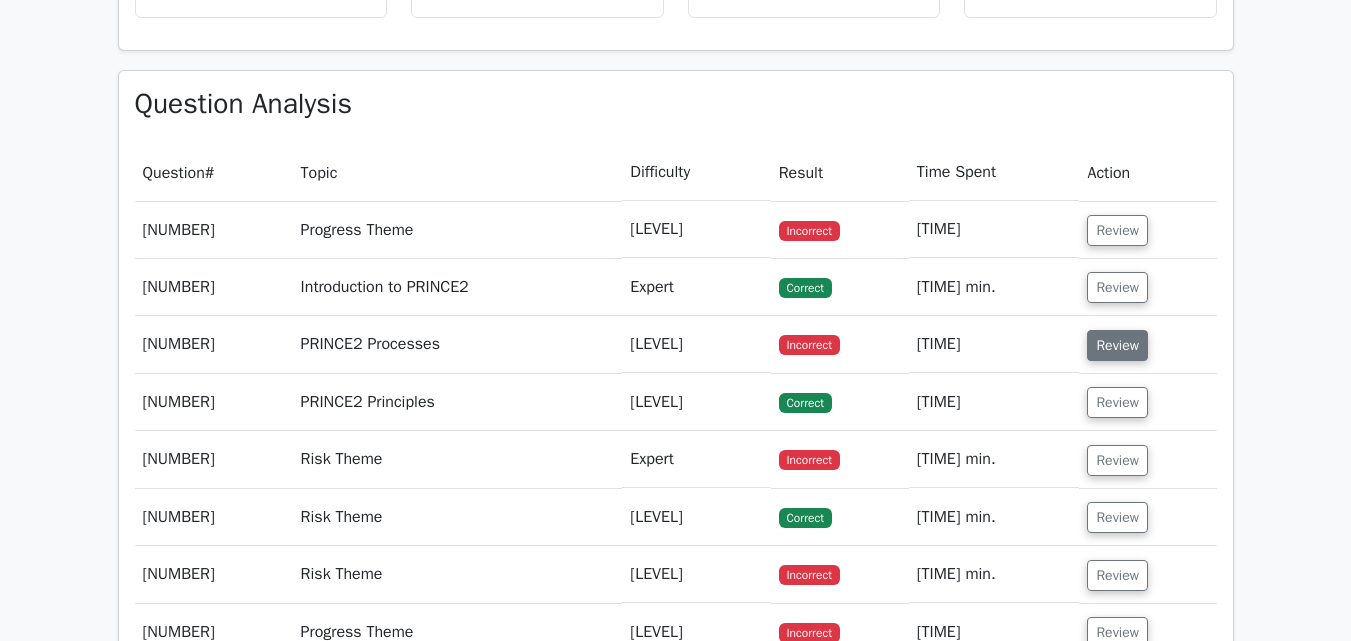 click on "Review" at bounding box center [1117, 345] 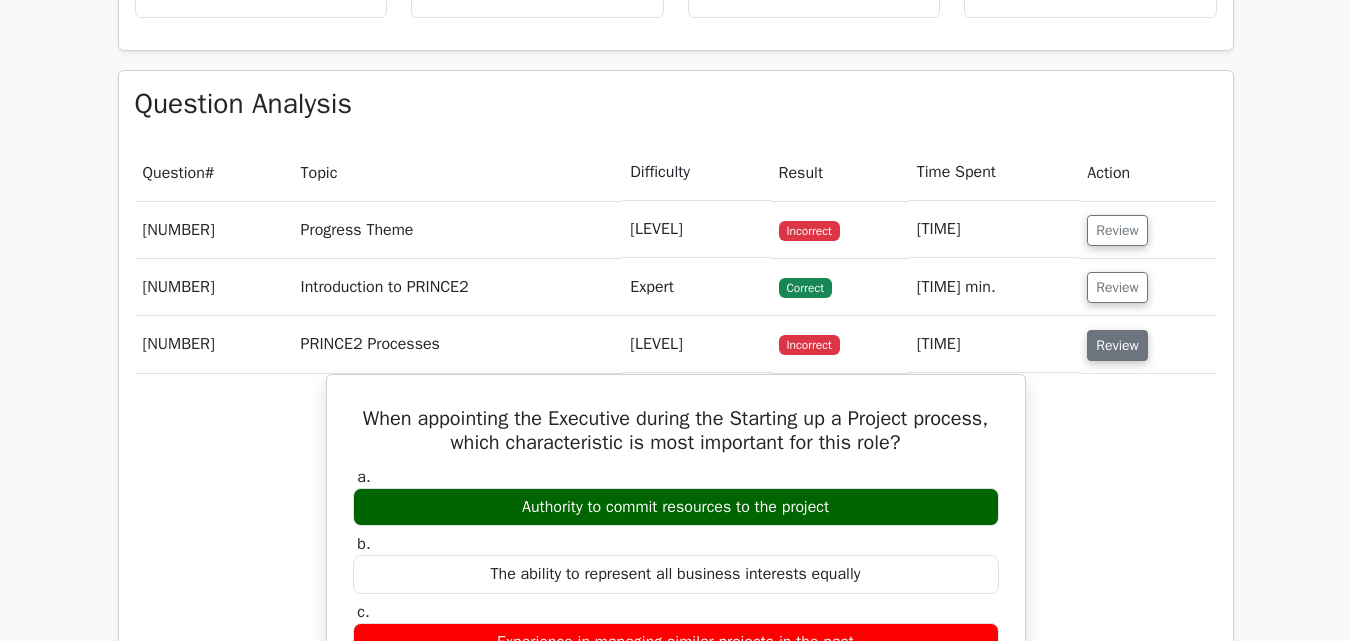 click on "Review" at bounding box center [1117, 345] 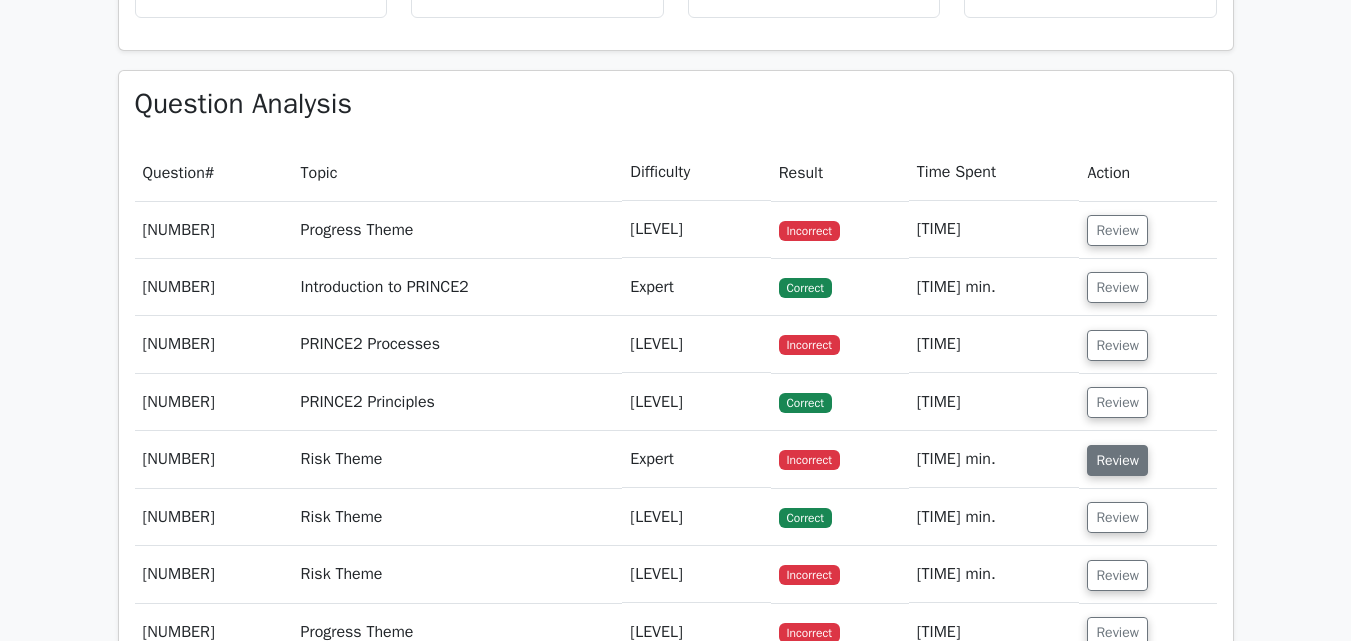 click on "Review" at bounding box center [1117, 460] 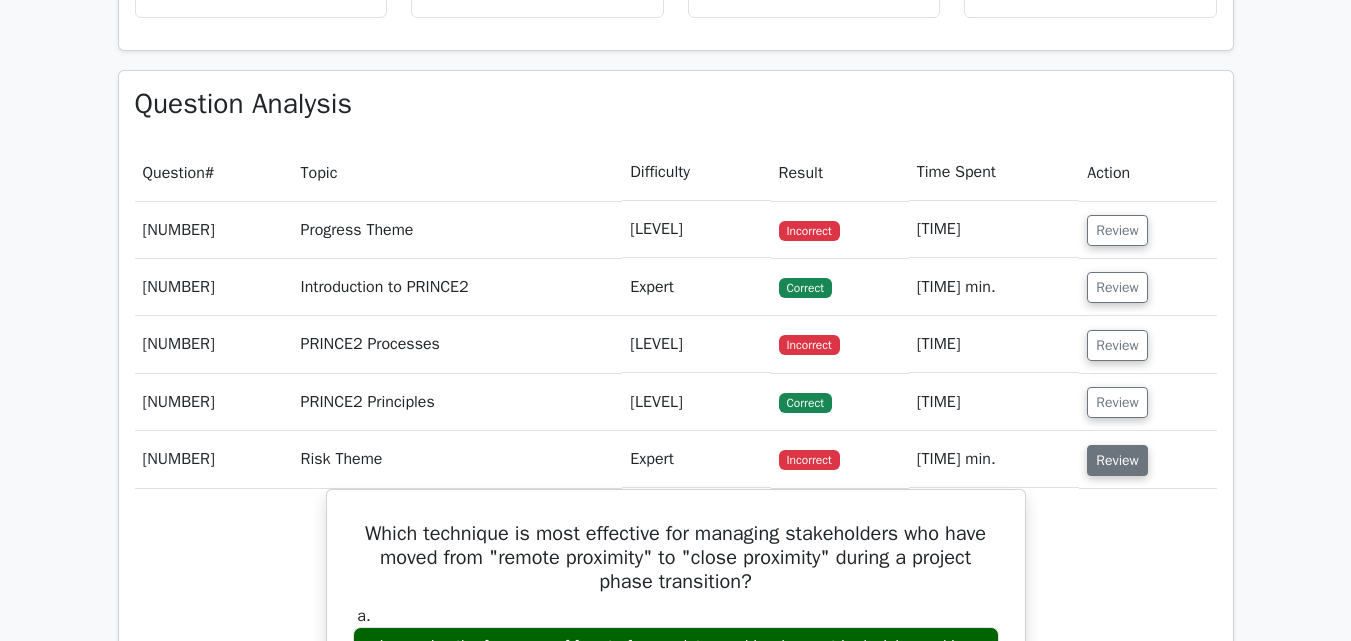 type 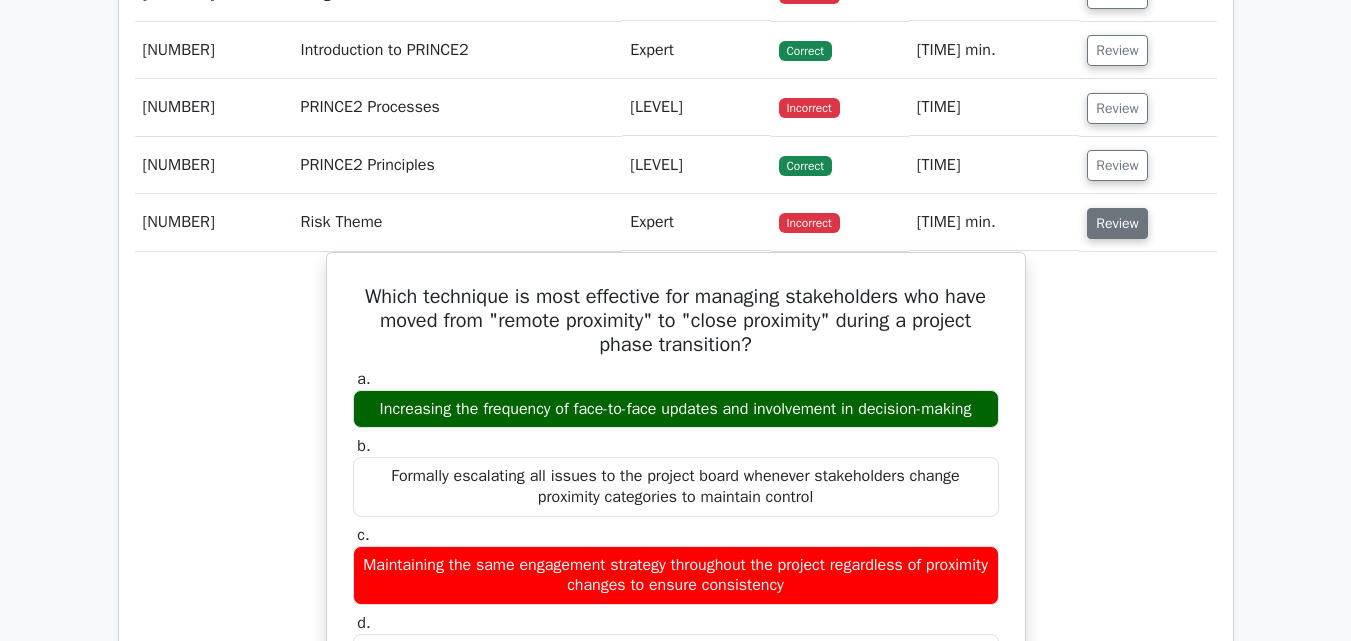 scroll, scrollTop: 1880, scrollLeft: 0, axis: vertical 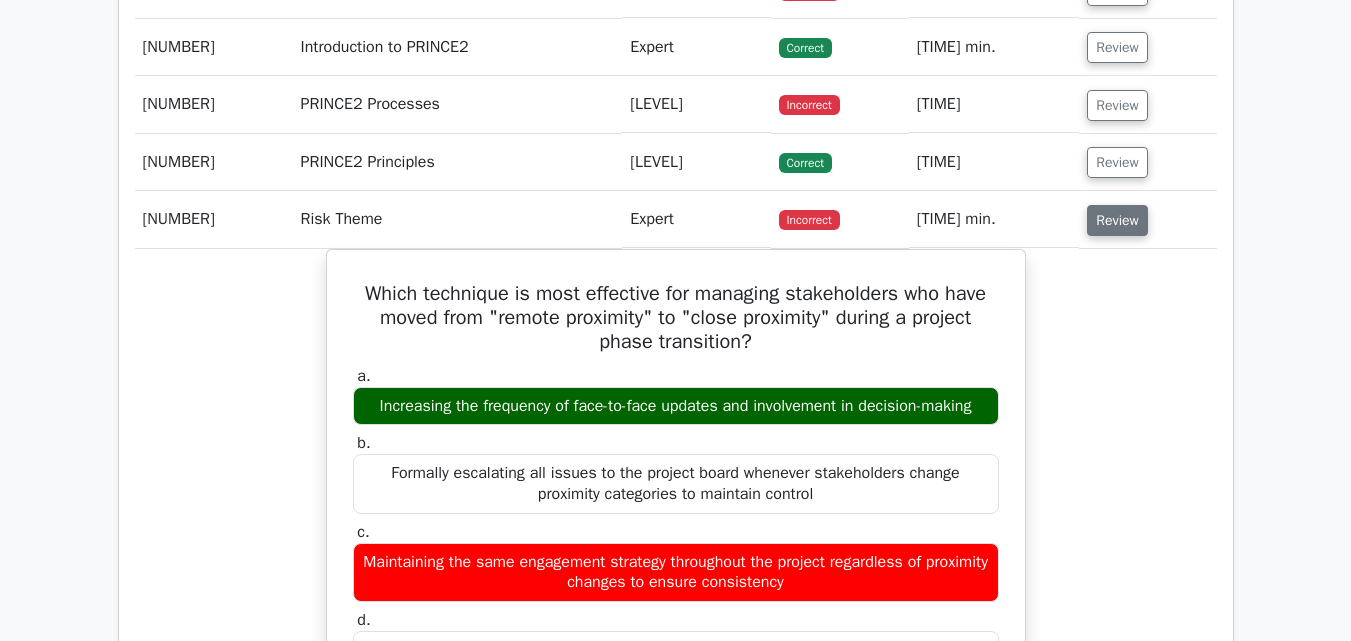 click on "Review" at bounding box center (1117, 220) 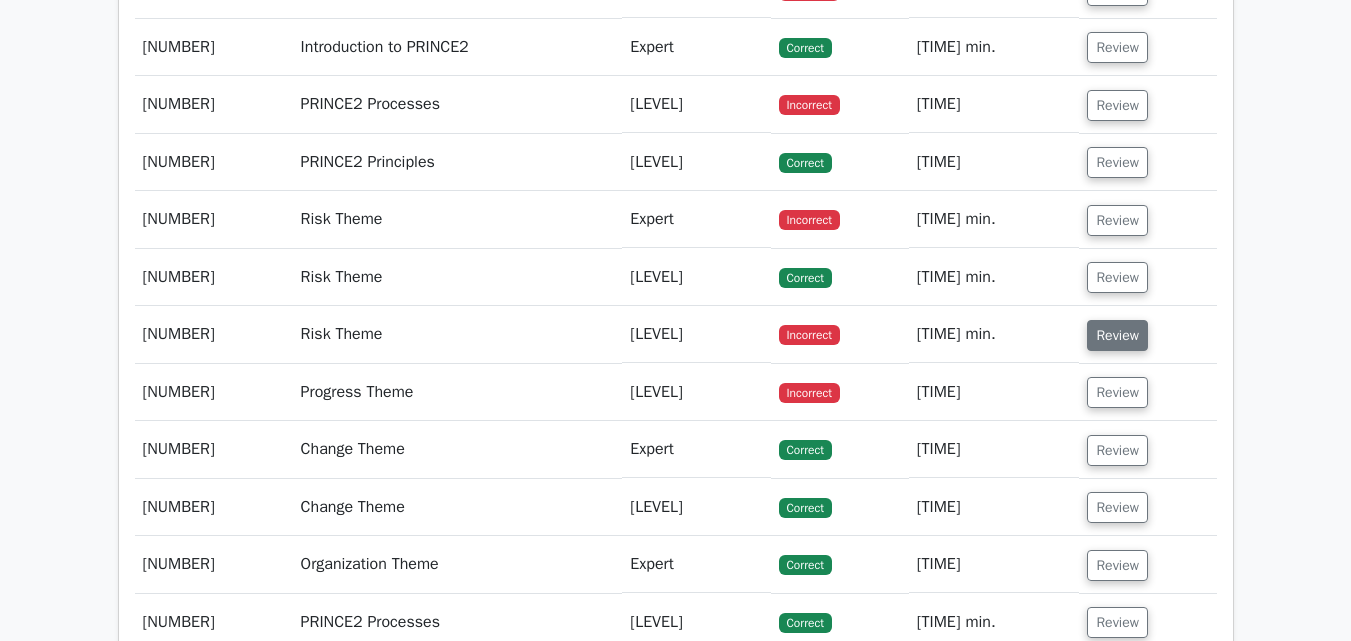 click on "Review" at bounding box center (1117, 335) 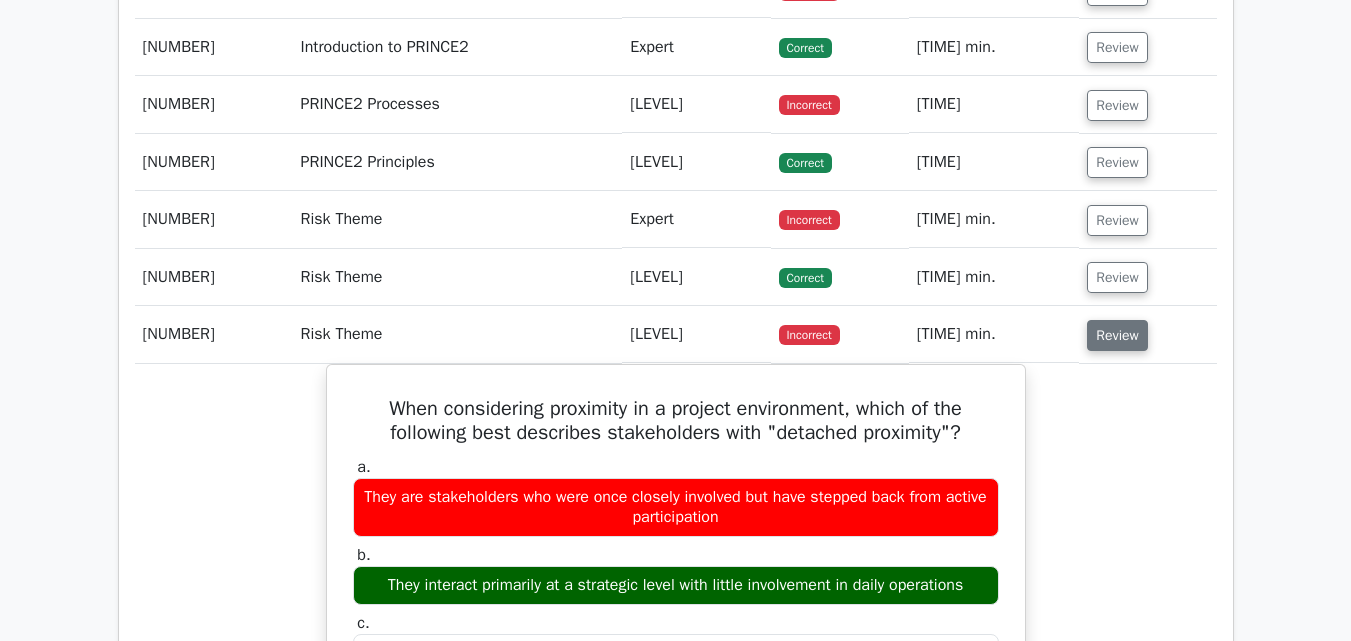 click on "Review" at bounding box center (1117, 335) 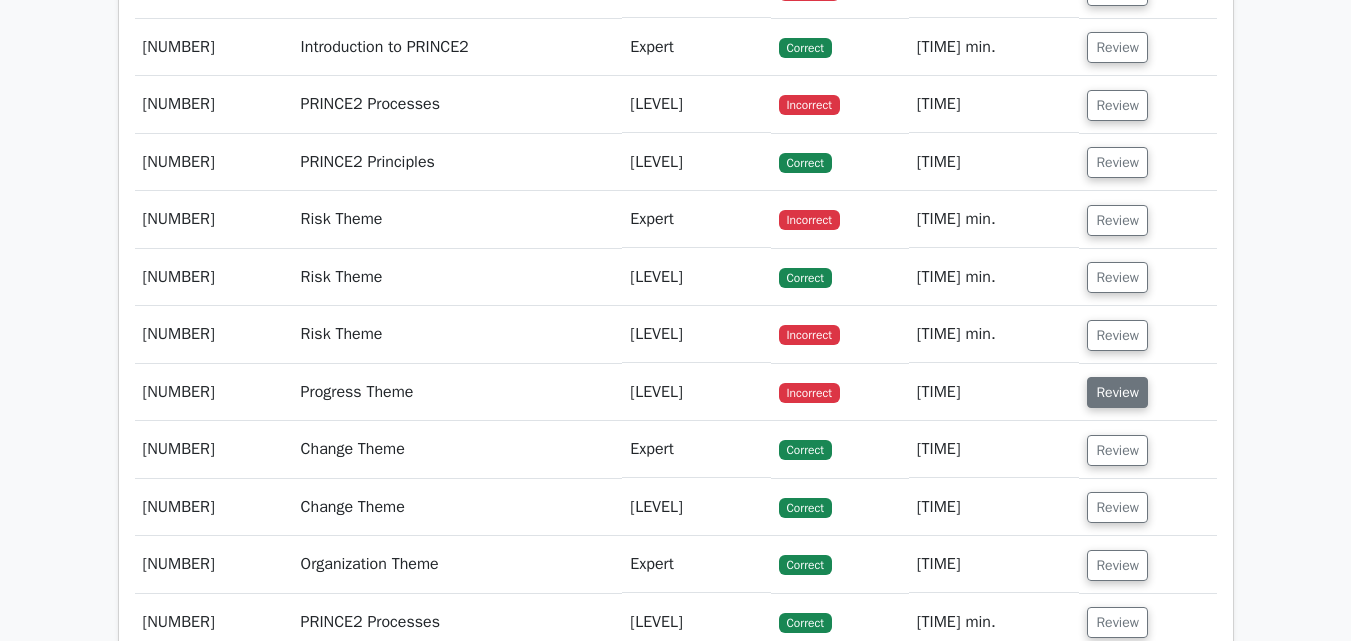 click on "Review" at bounding box center (1117, 392) 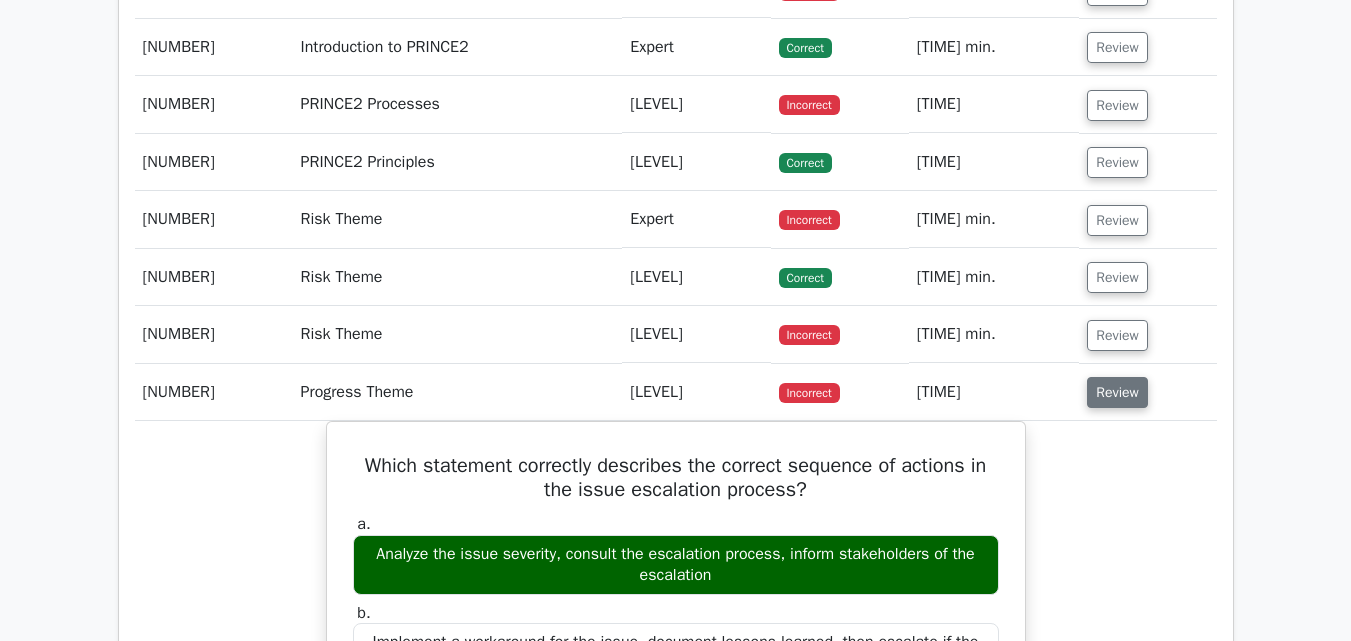 click on "Review" at bounding box center (1117, 392) 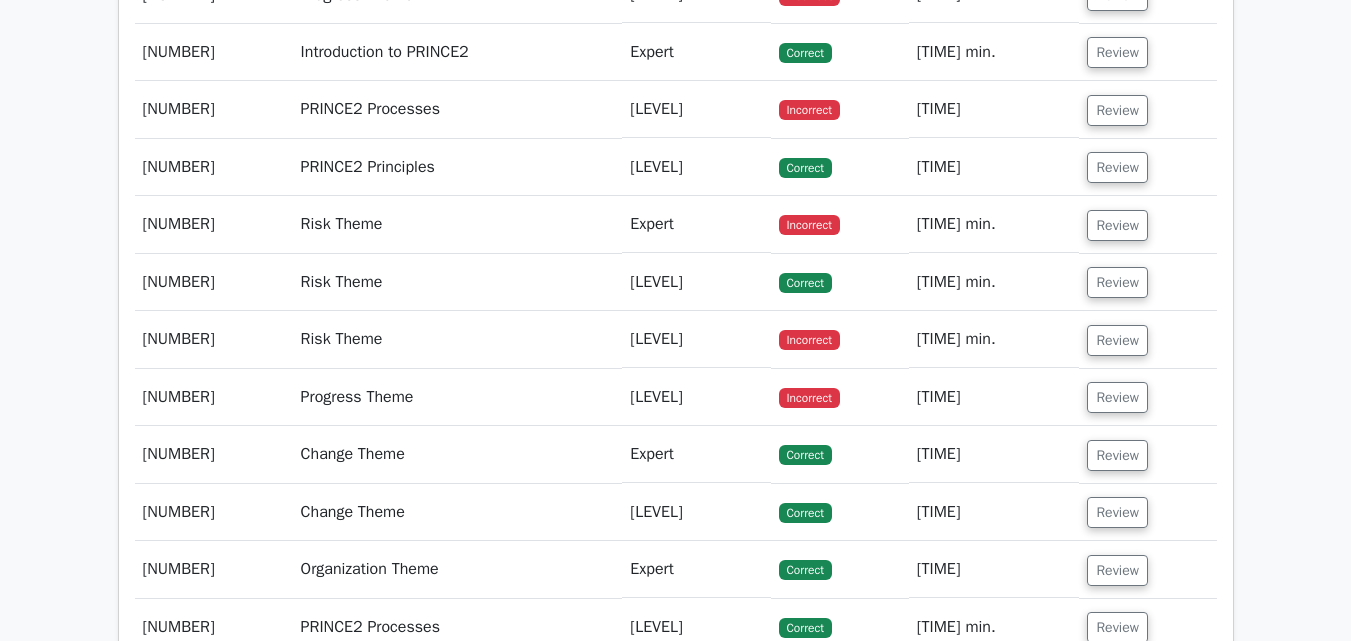 type 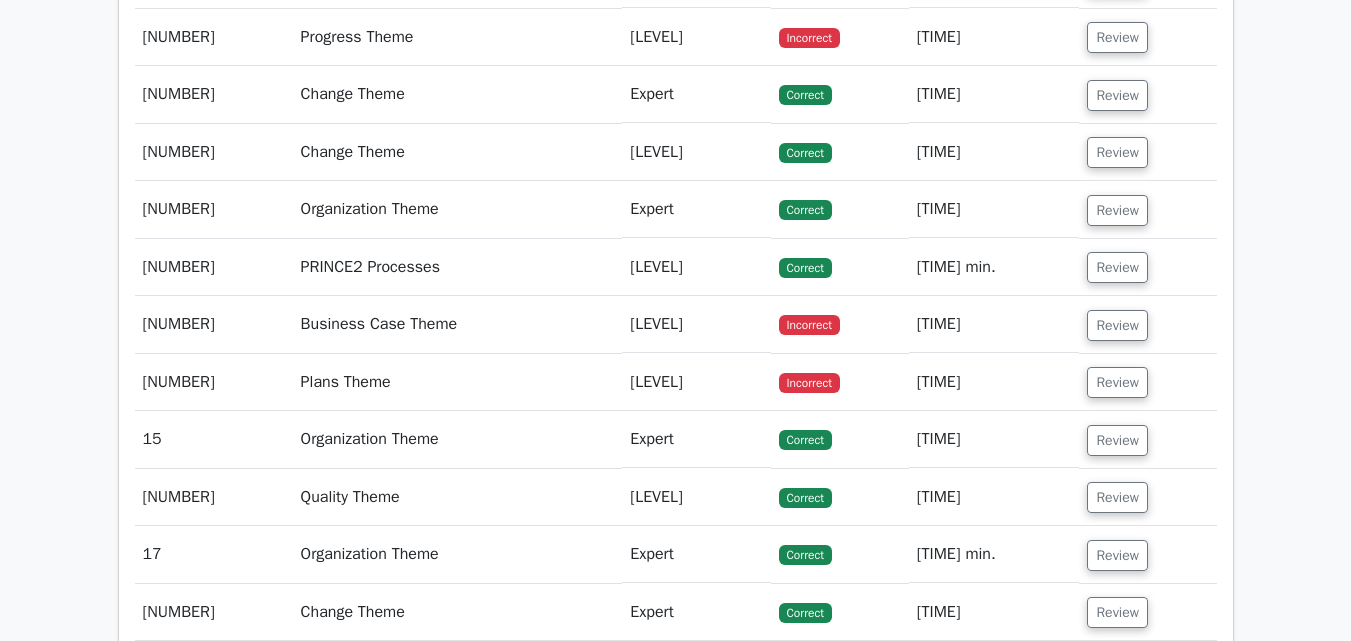 scroll, scrollTop: 2280, scrollLeft: 0, axis: vertical 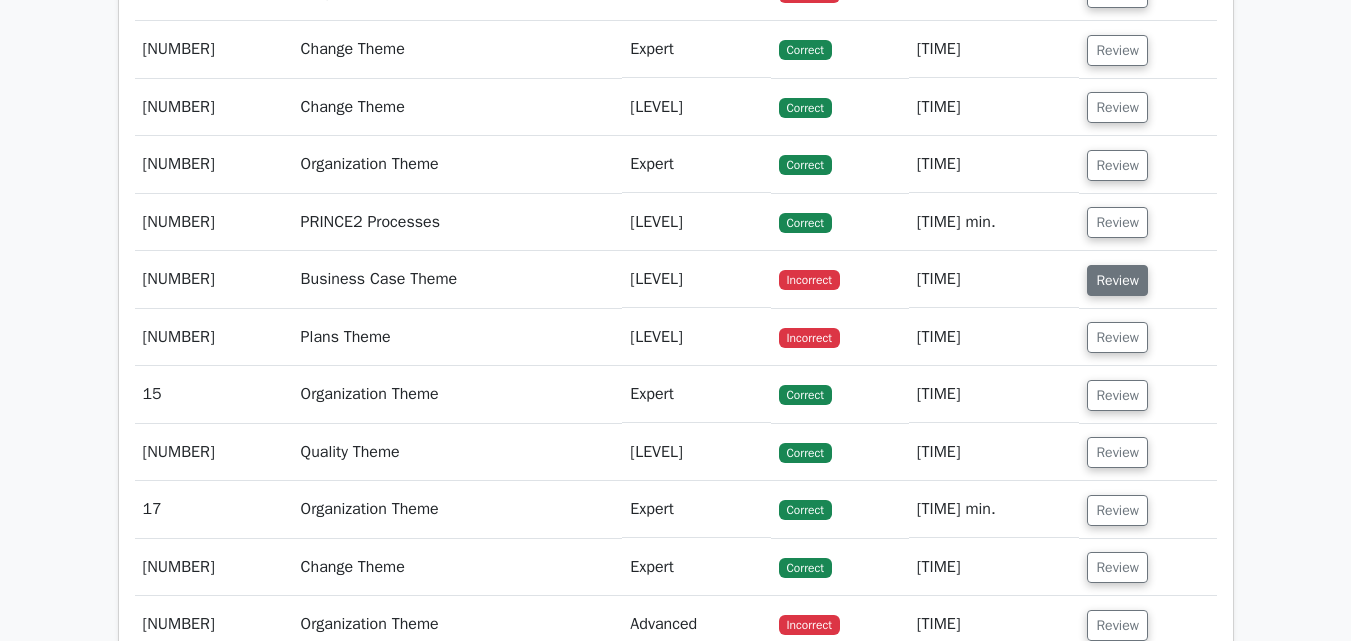 click on "Review" at bounding box center [1117, 280] 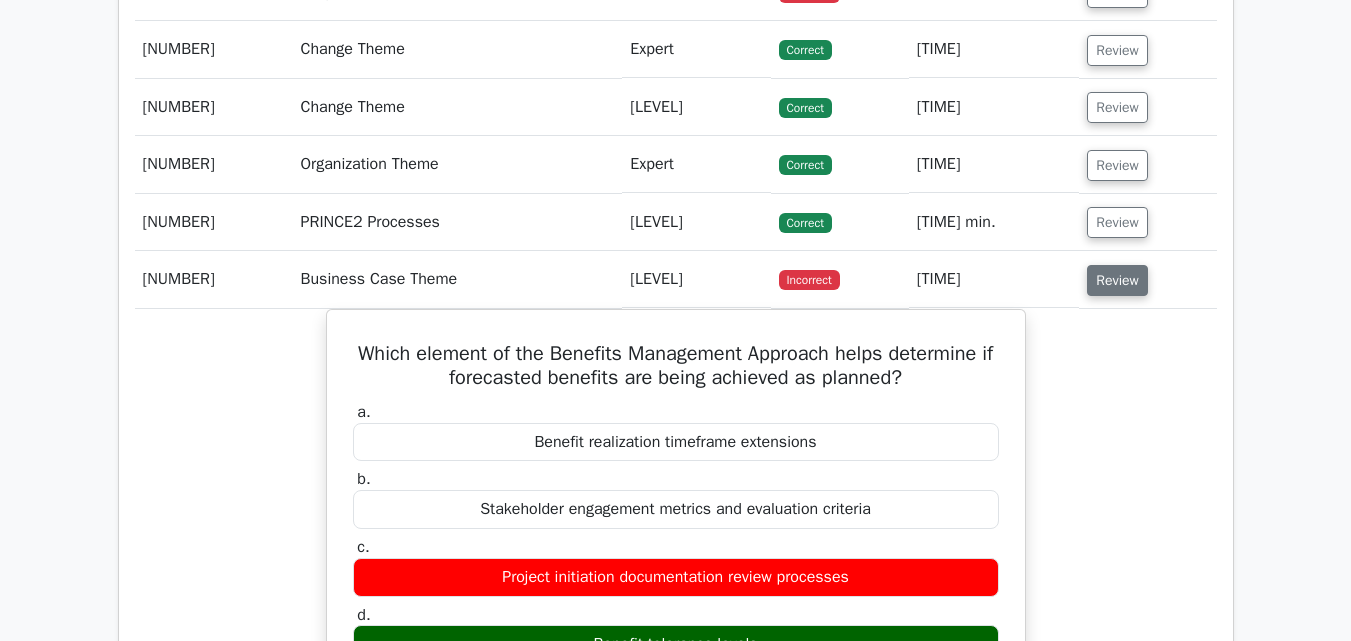 click on "Review" at bounding box center (1117, 280) 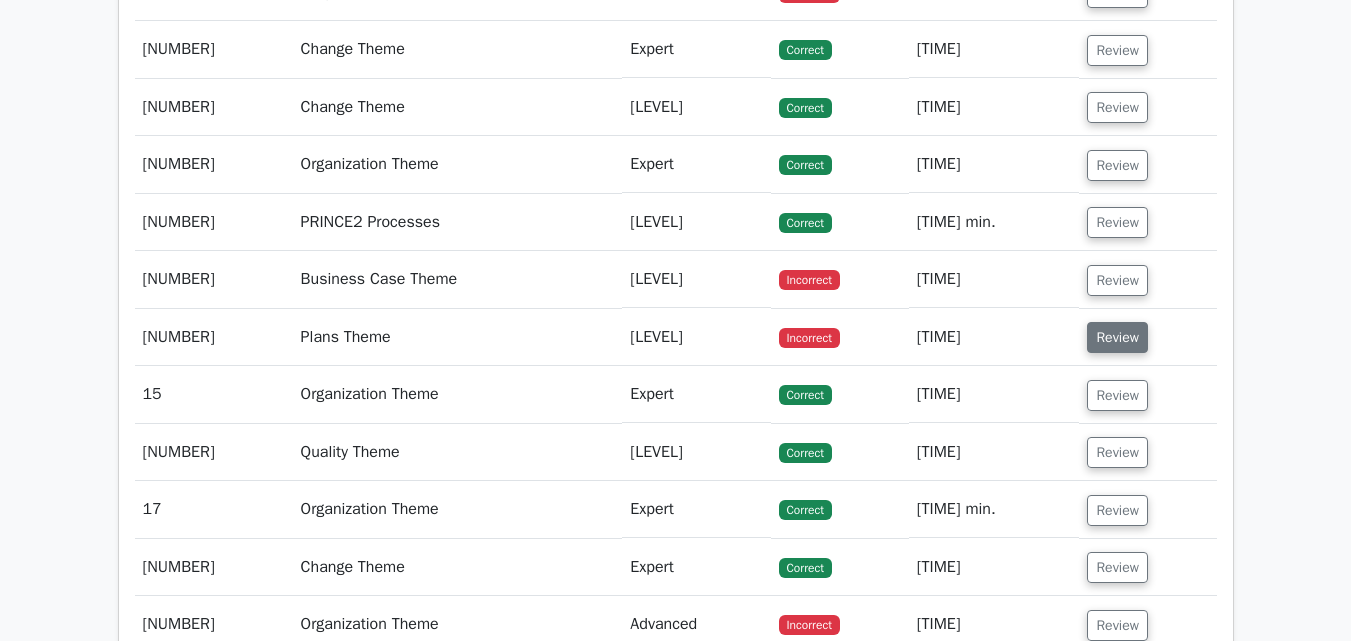 click on "Review" at bounding box center (1117, 337) 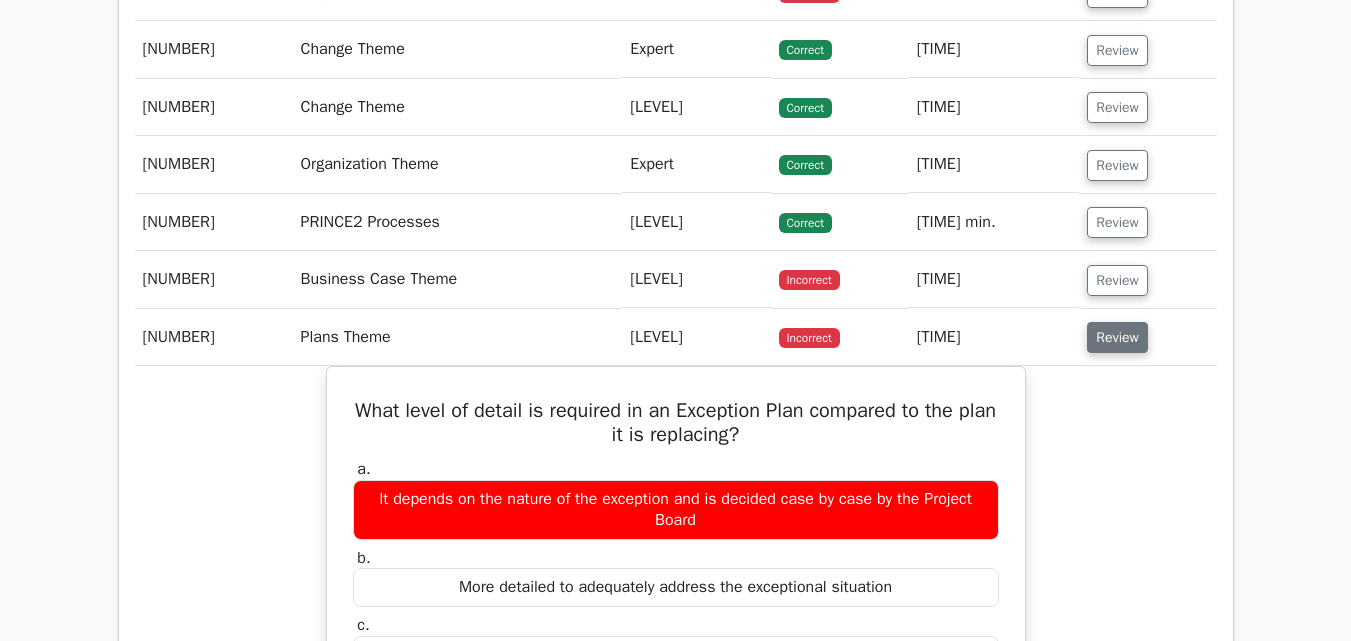 type 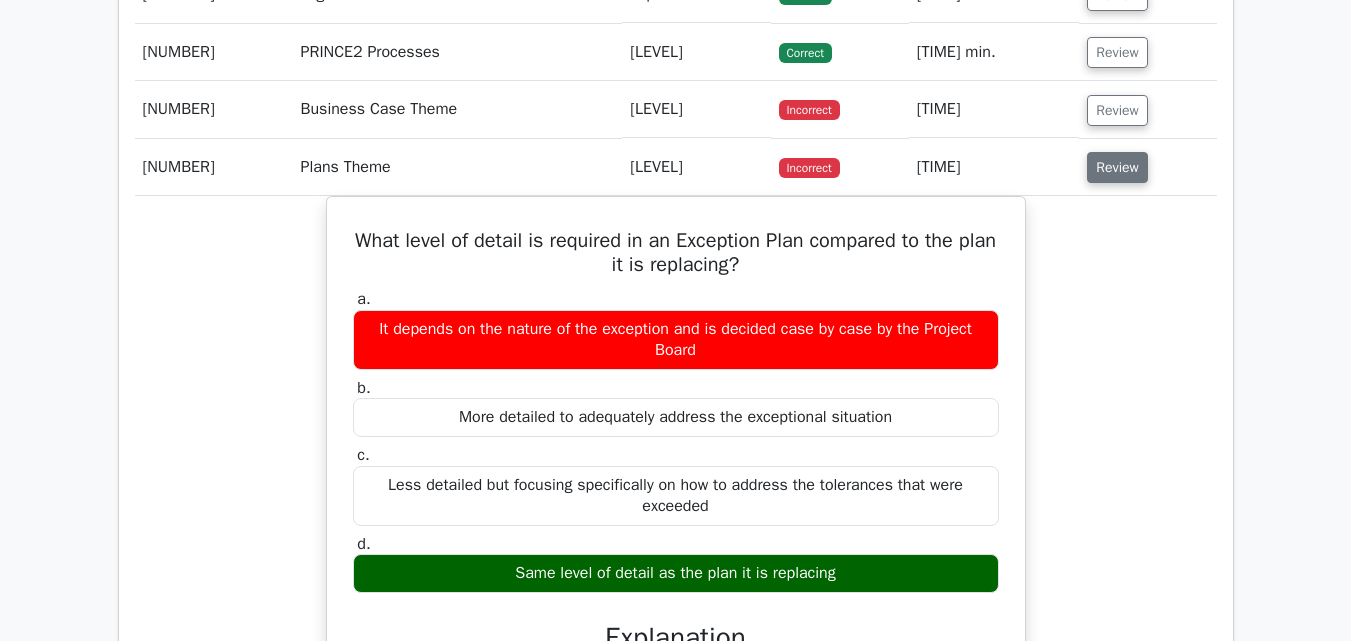 scroll, scrollTop: 2480, scrollLeft: 0, axis: vertical 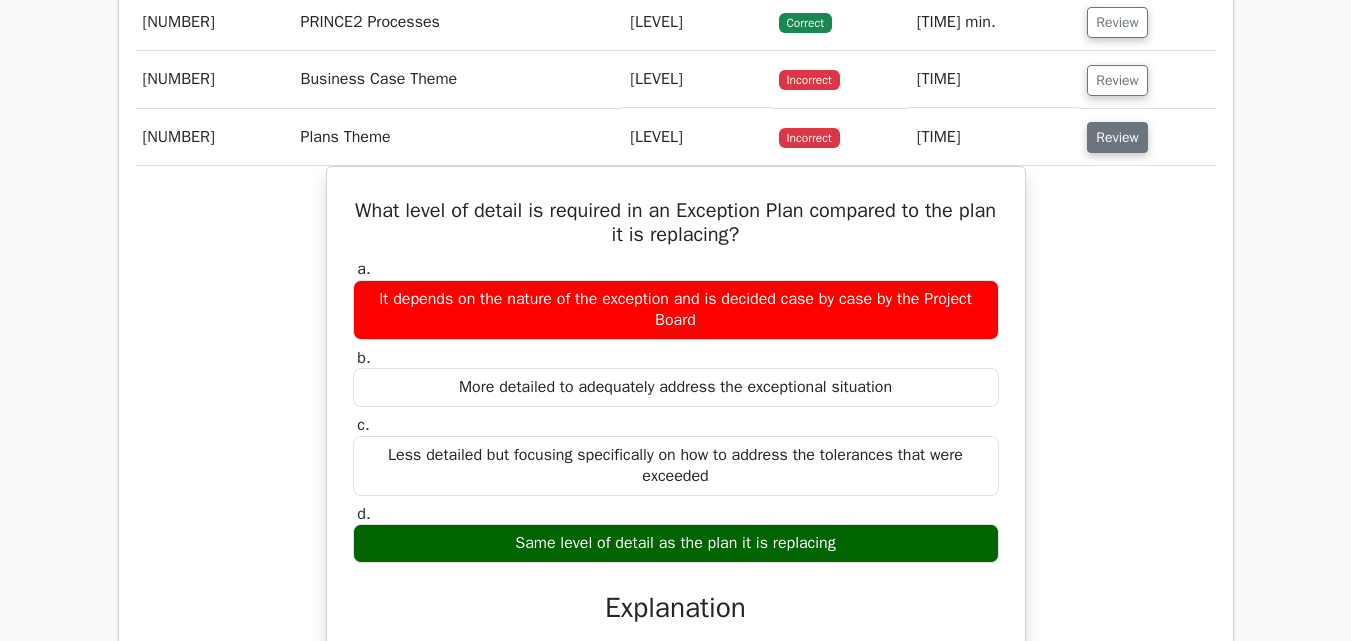 click on "Review" at bounding box center (1117, 137) 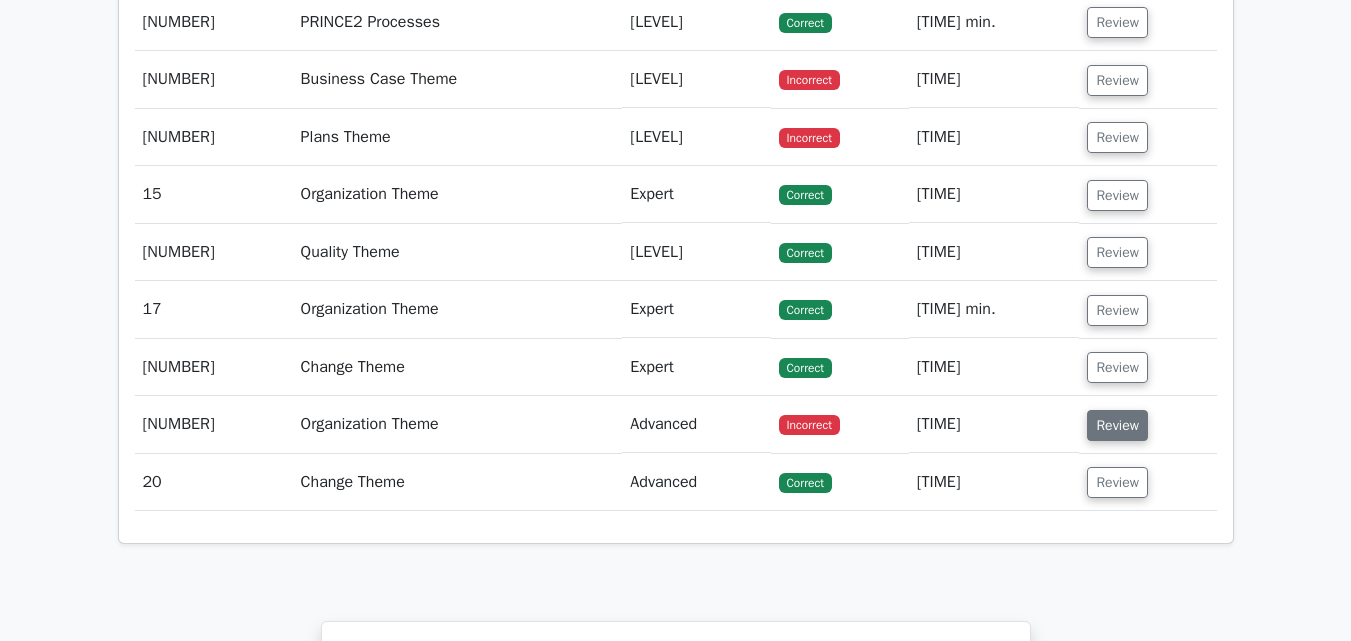 click on "Review" at bounding box center [1117, 425] 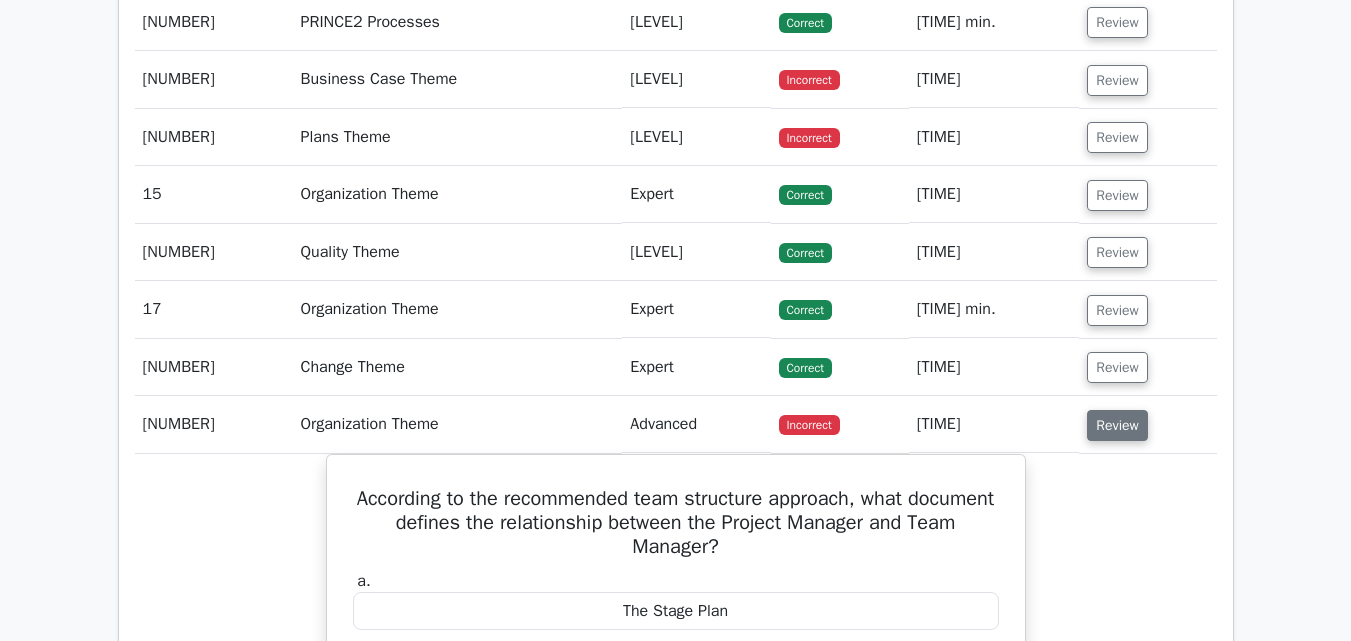 type 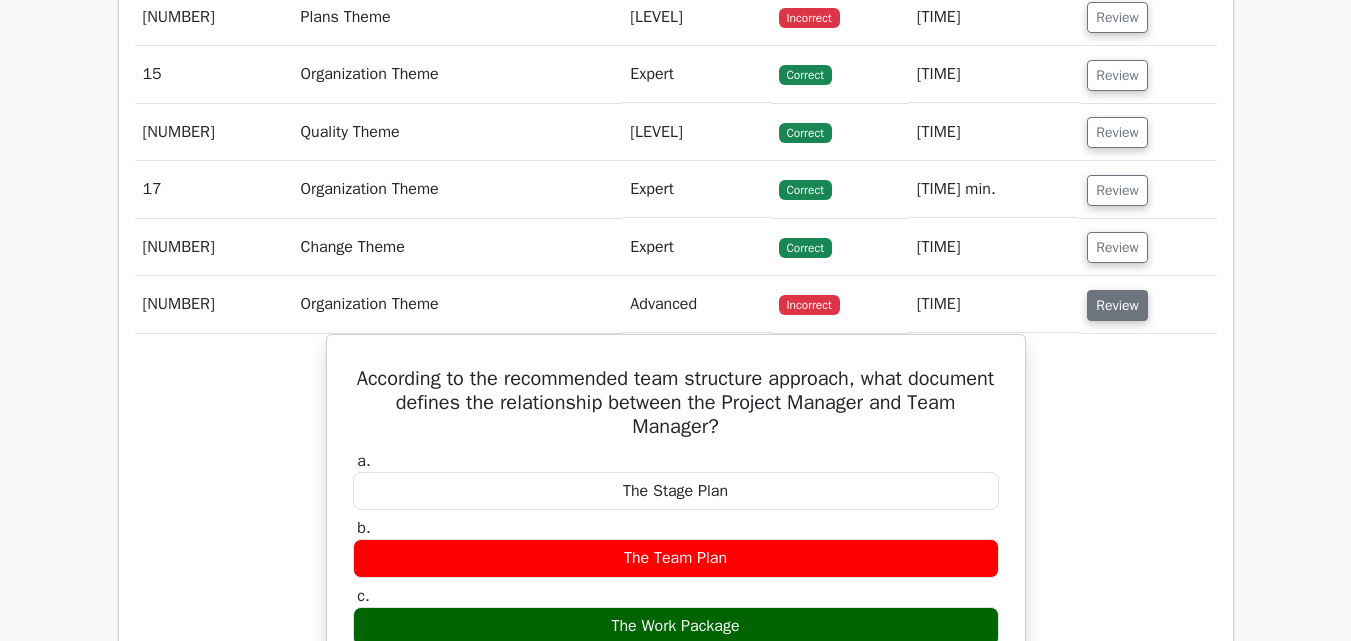 scroll, scrollTop: 2640, scrollLeft: 0, axis: vertical 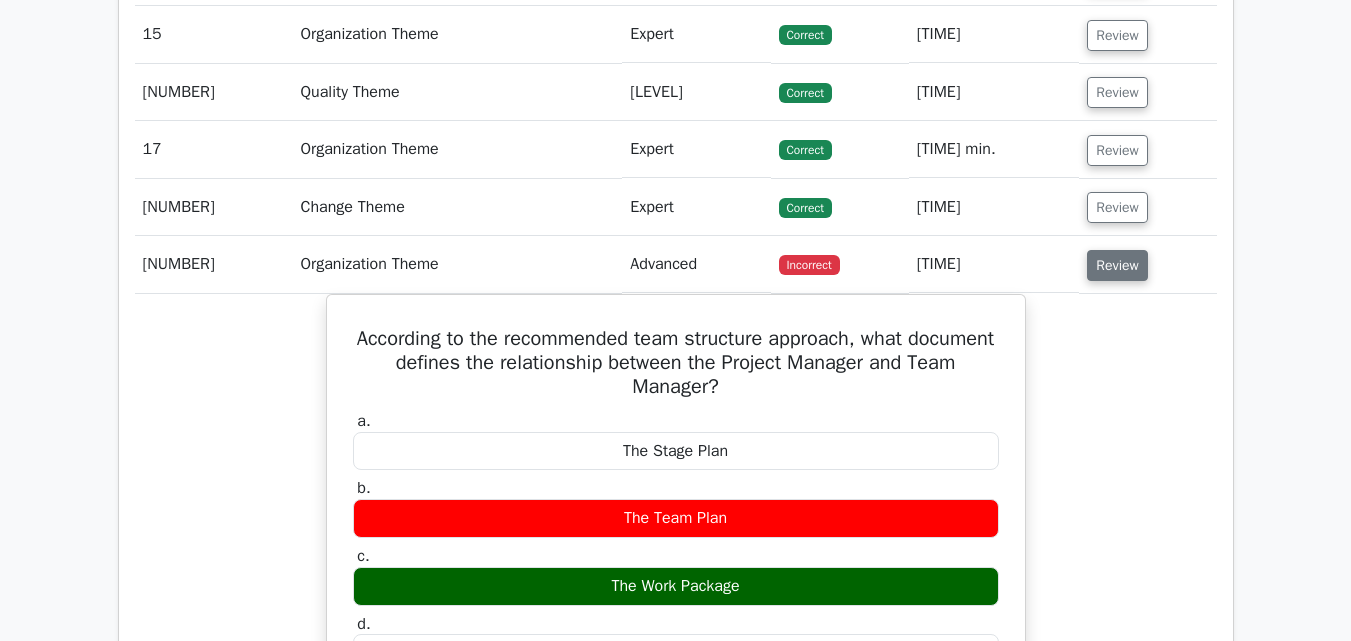 click on "Review" at bounding box center (1117, 265) 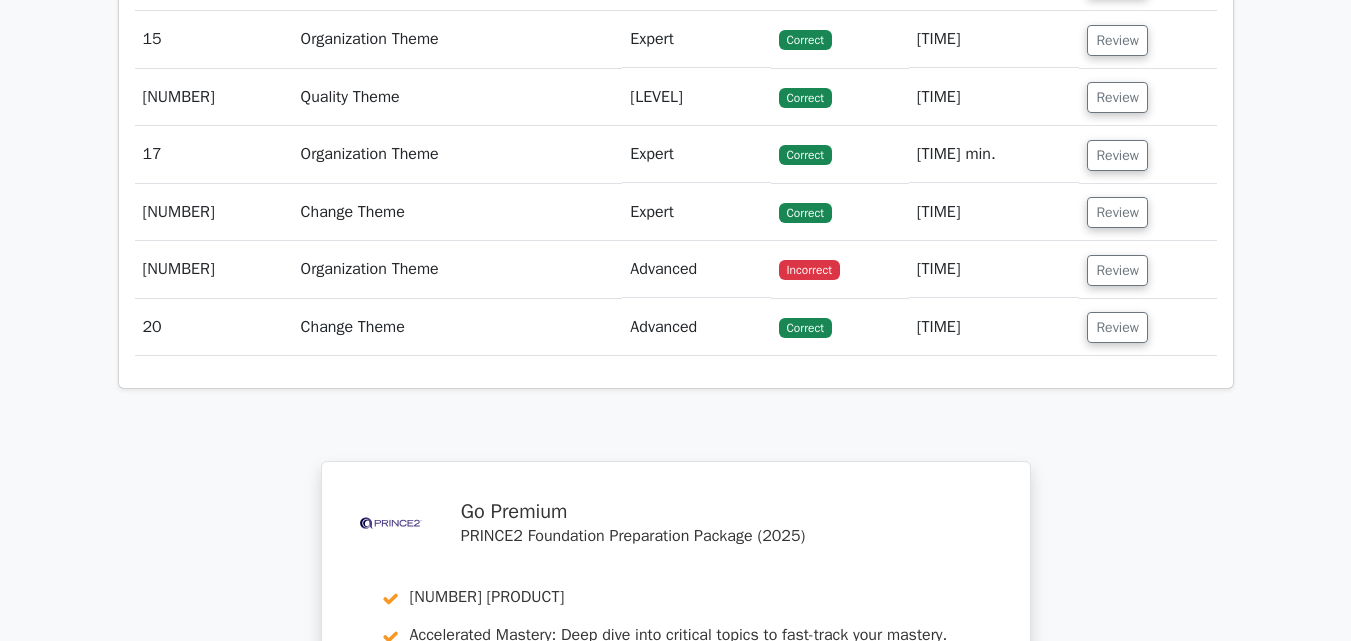 scroll, scrollTop: 3286, scrollLeft: 0, axis: vertical 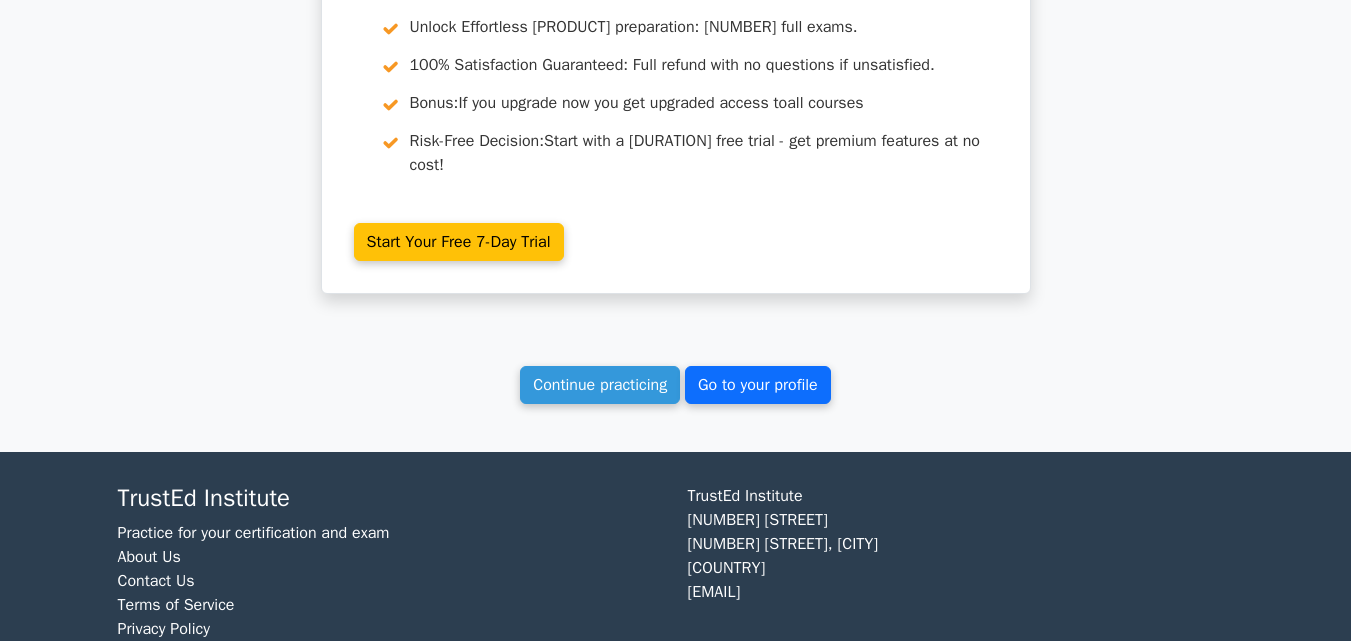 click on "Go to your profile" at bounding box center (758, 385) 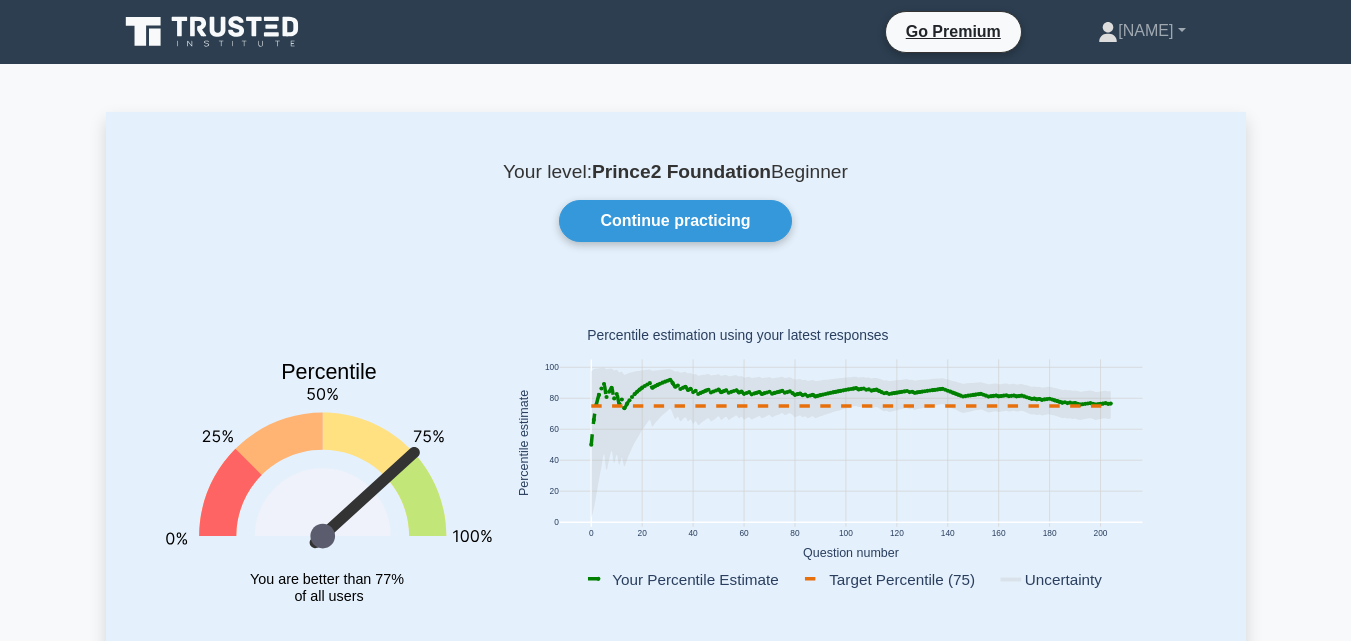 scroll, scrollTop: 0, scrollLeft: 0, axis: both 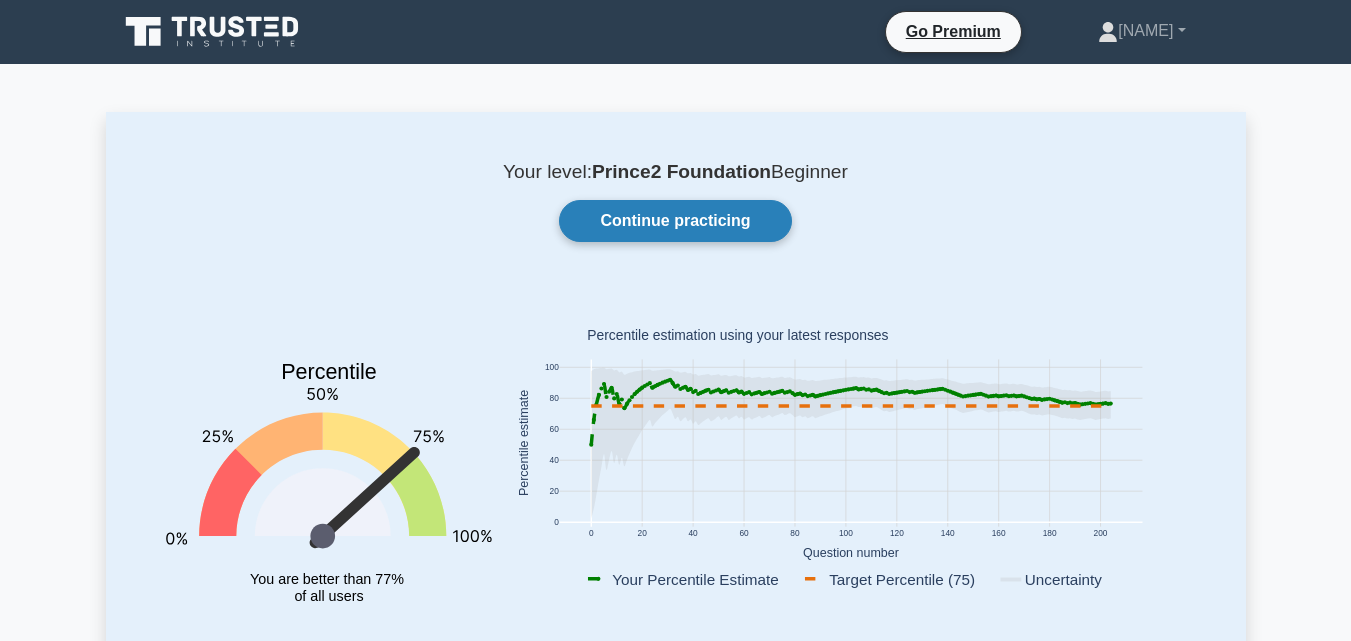 click on "Continue practicing" at bounding box center [675, 221] 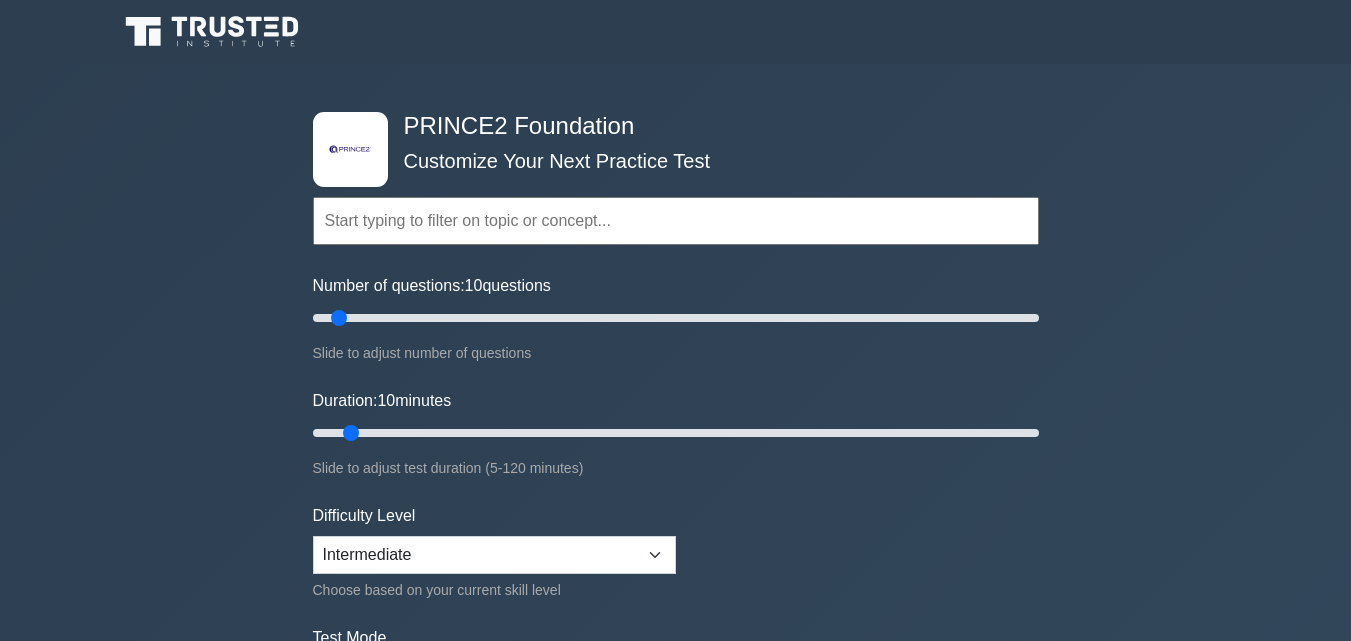 scroll, scrollTop: 0, scrollLeft: 0, axis: both 